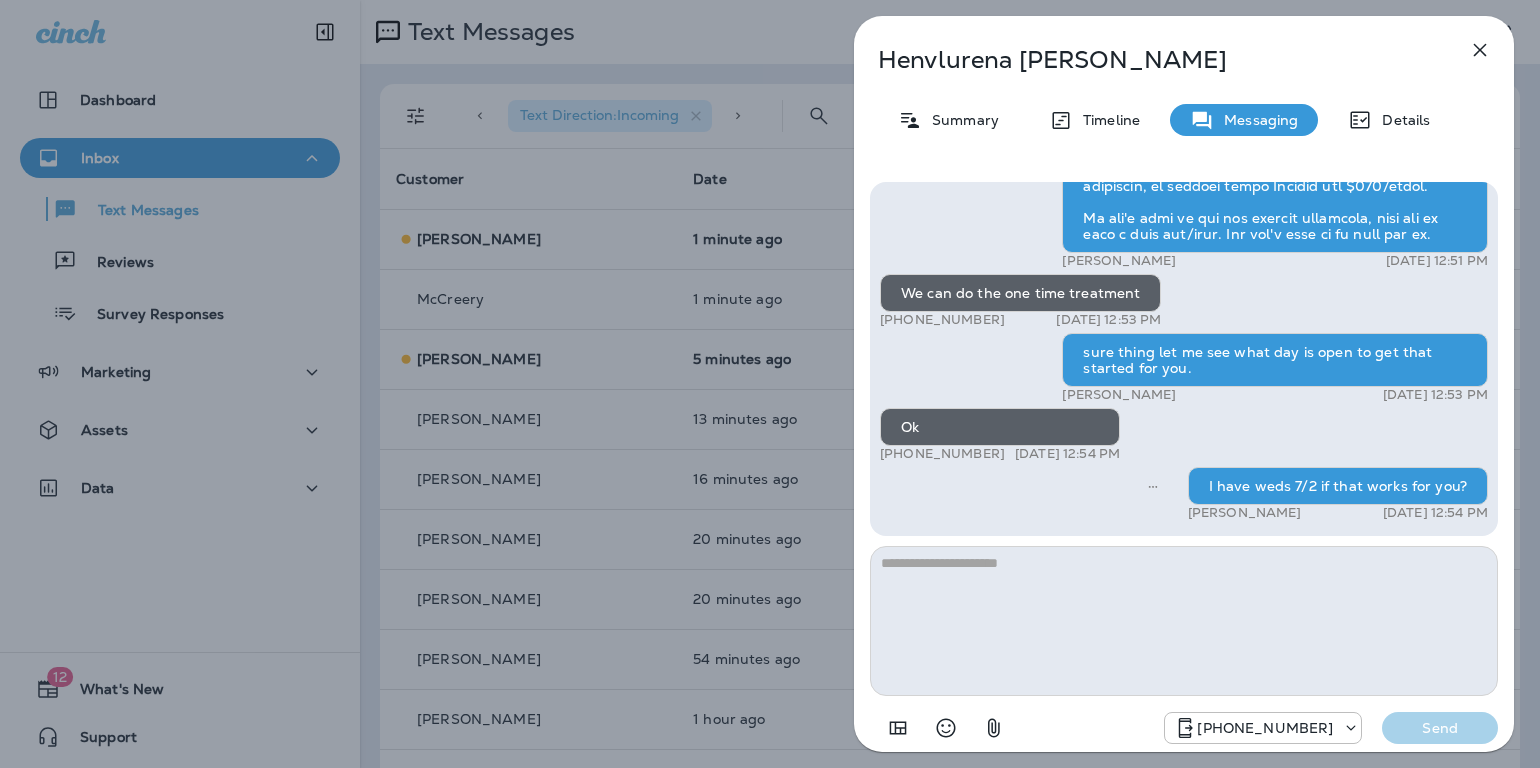 scroll, scrollTop: 0, scrollLeft: 0, axis: both 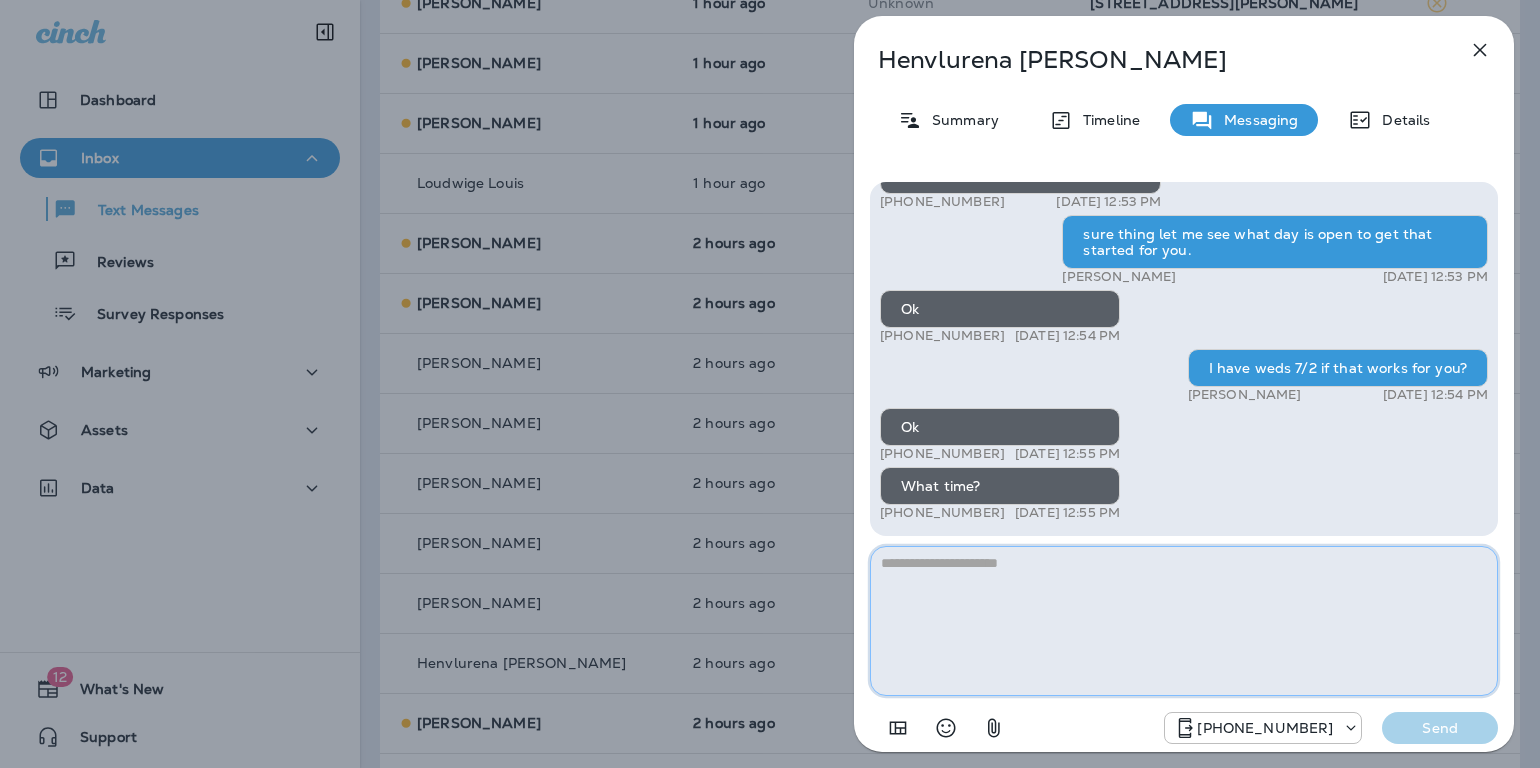 click at bounding box center [1184, 621] 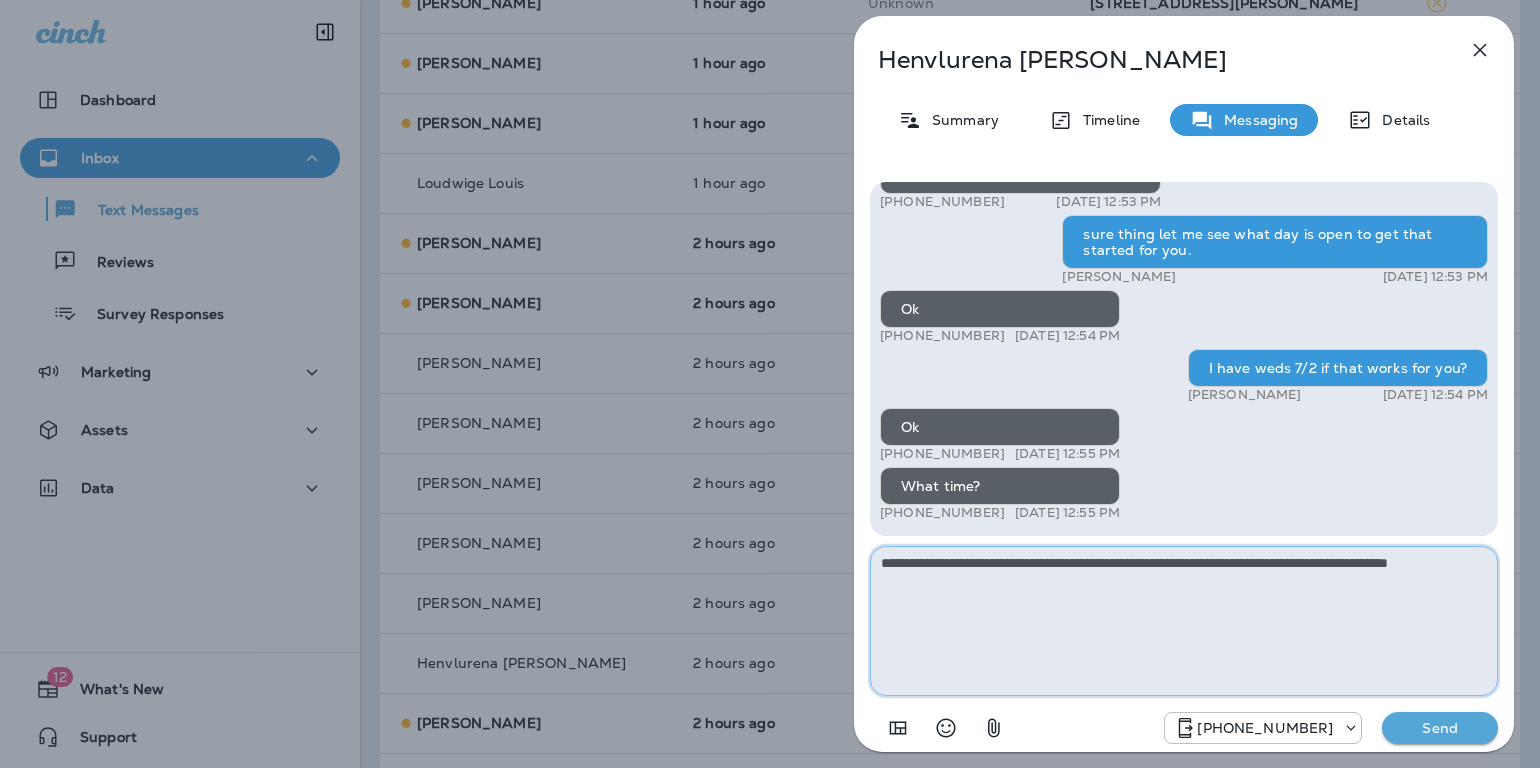 type on "**********" 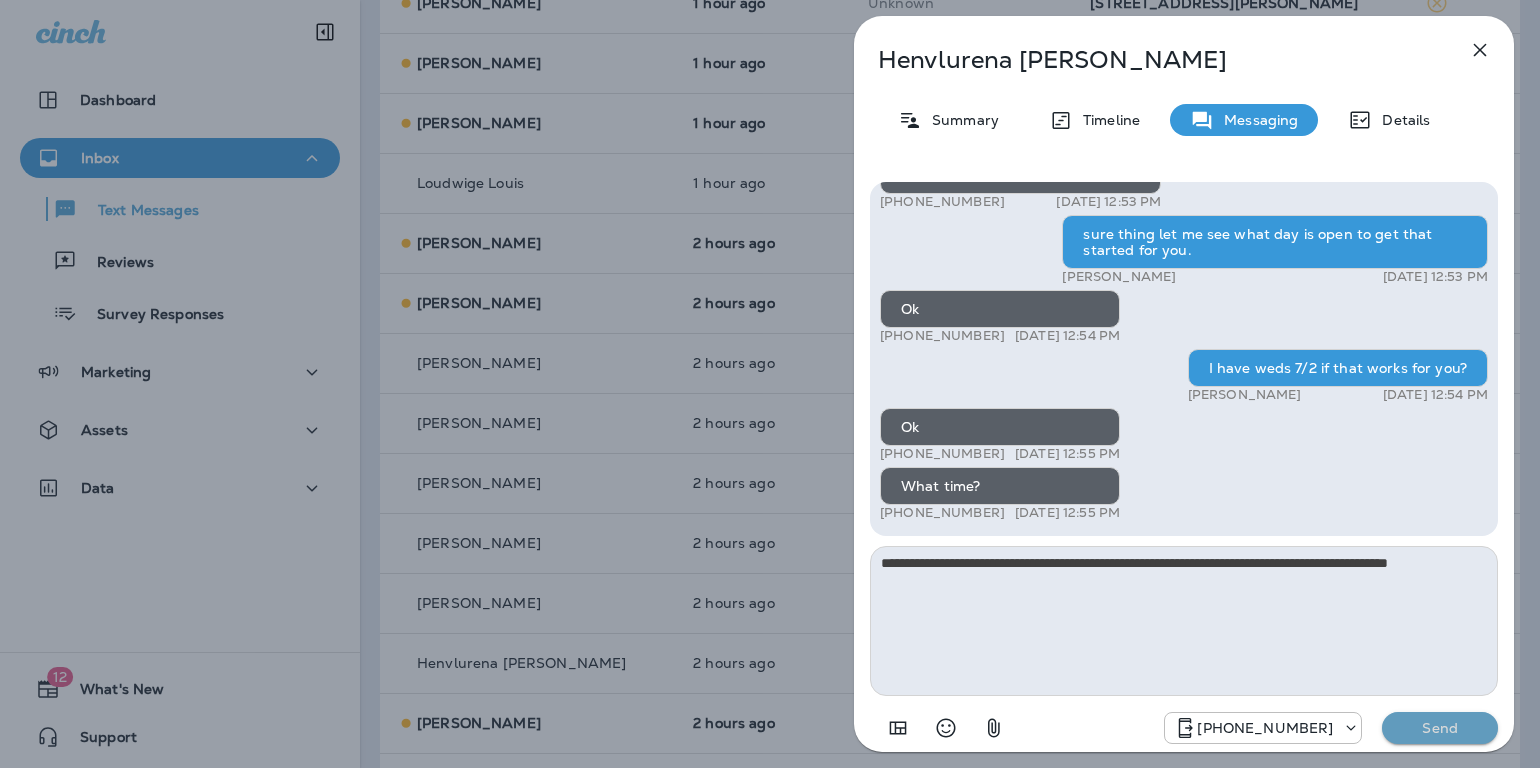 click on "Send" at bounding box center [1440, 728] 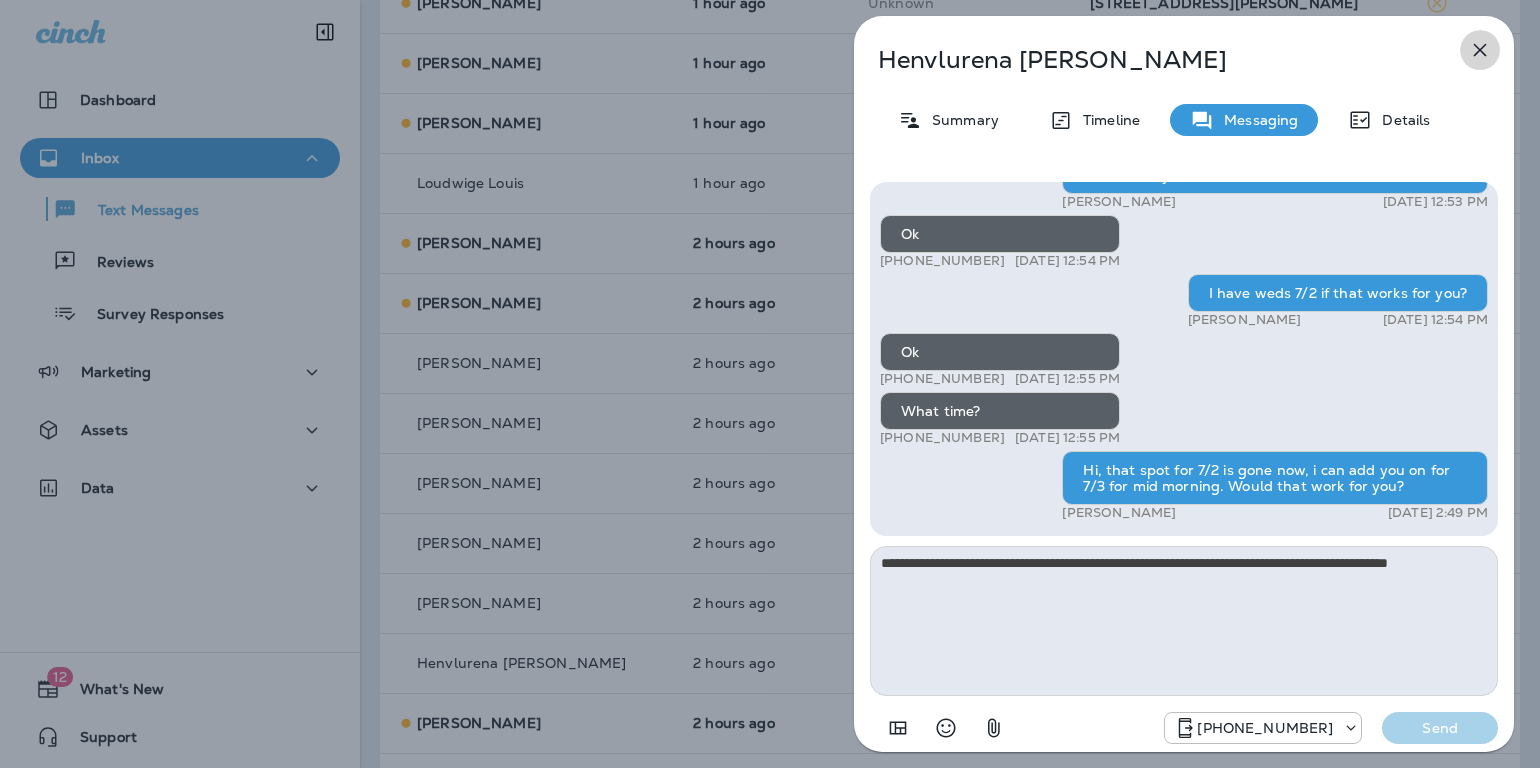 click 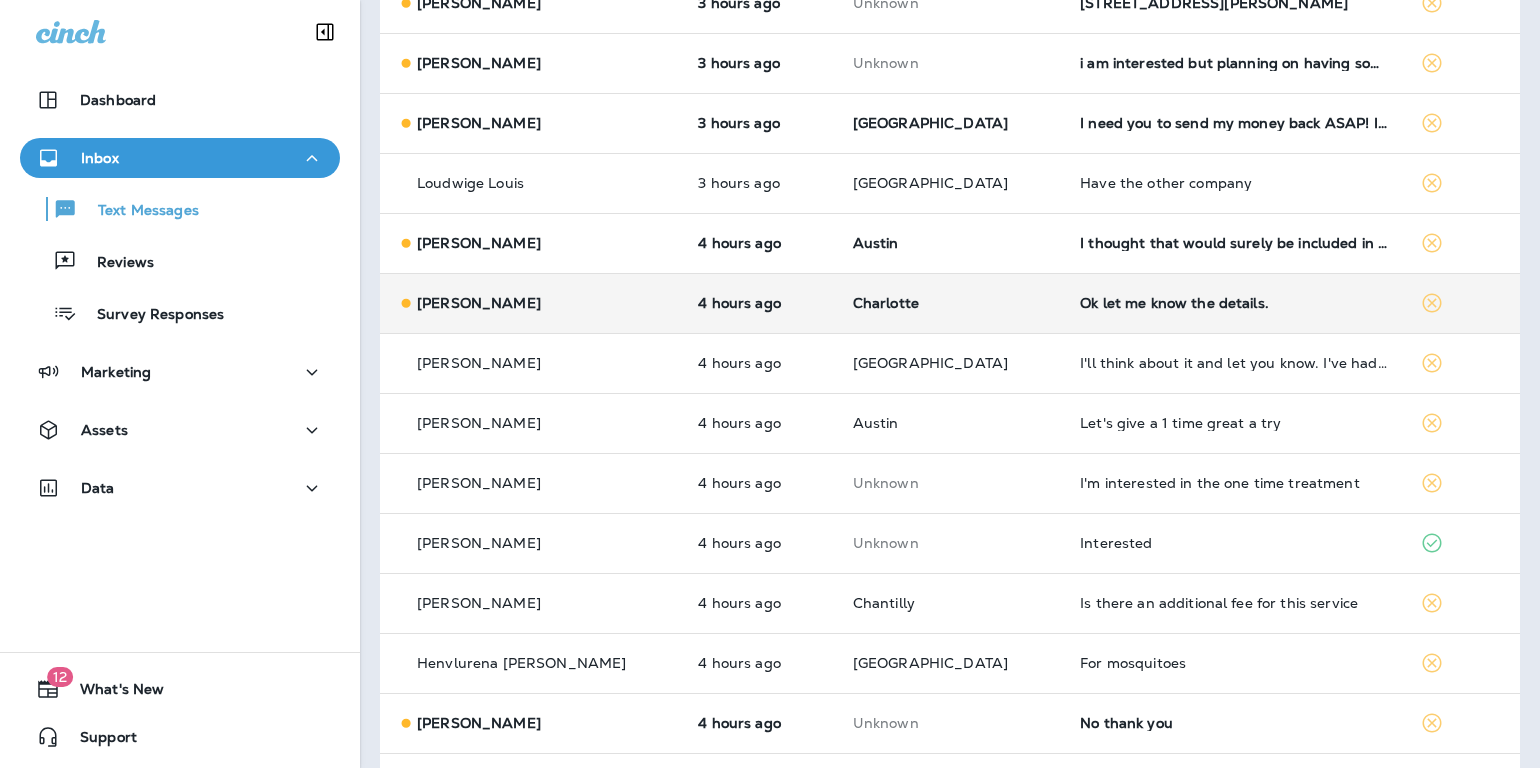 click on "Ok let me know the details." at bounding box center (1234, 303) 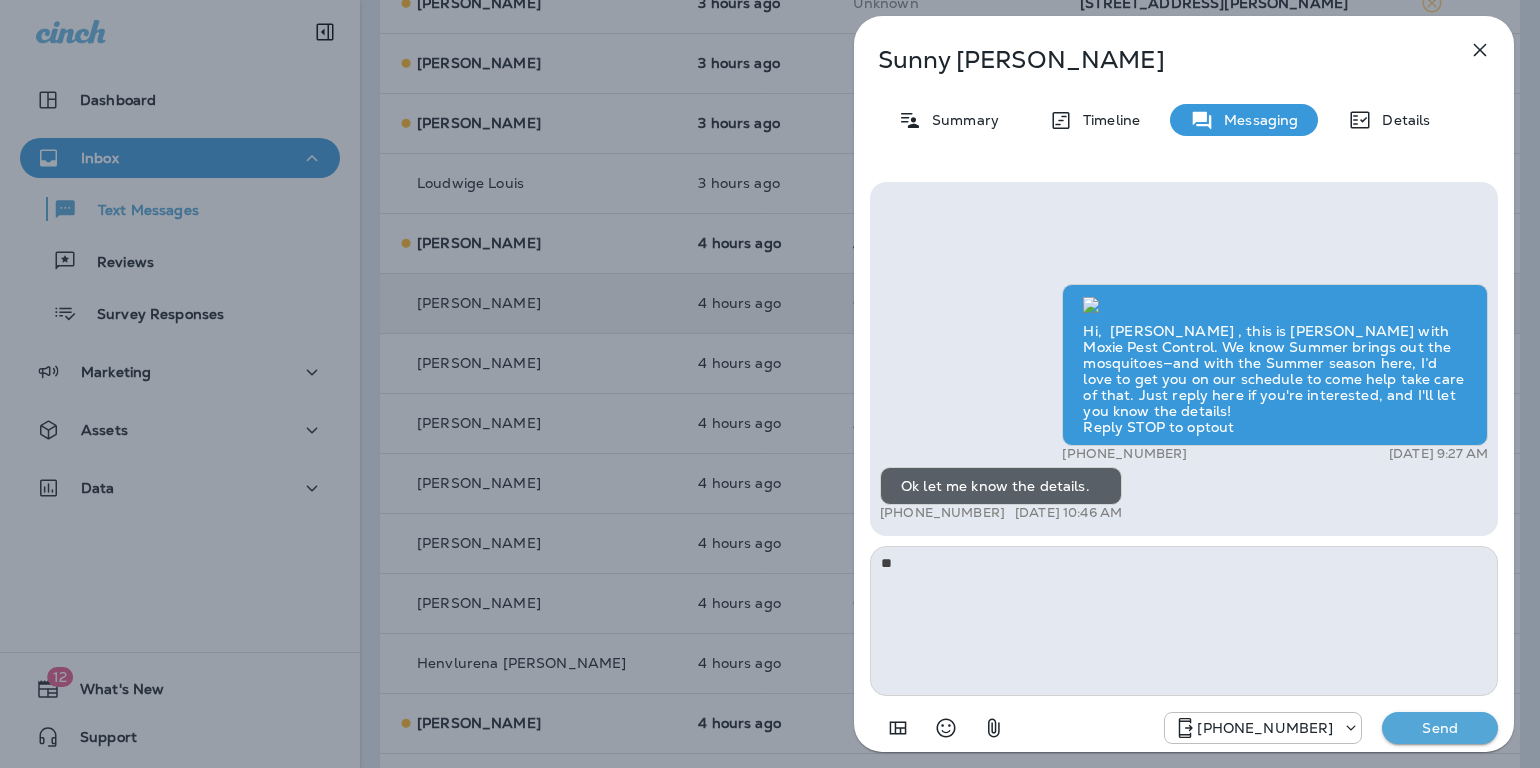 type on "*" 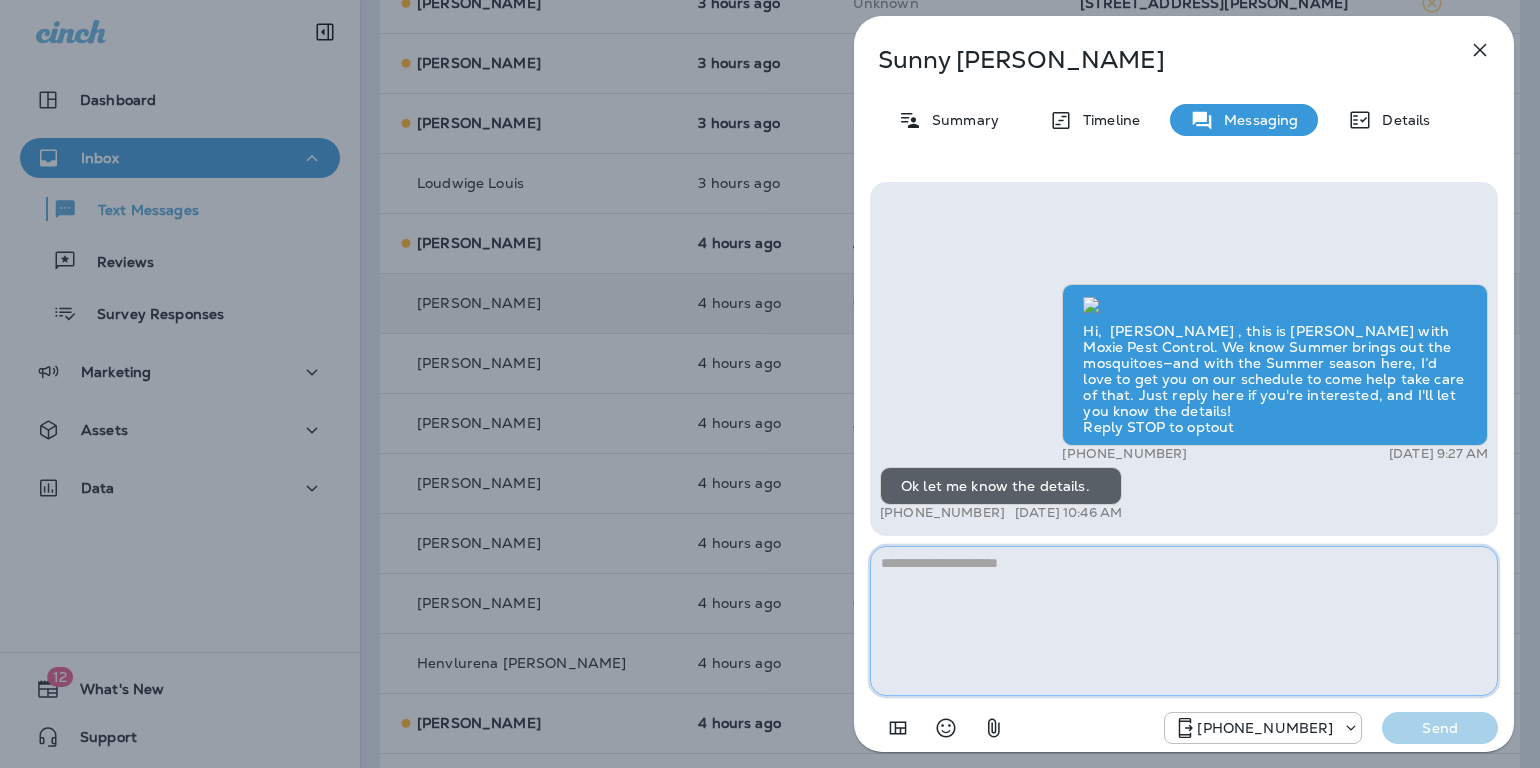 paste on "**********" 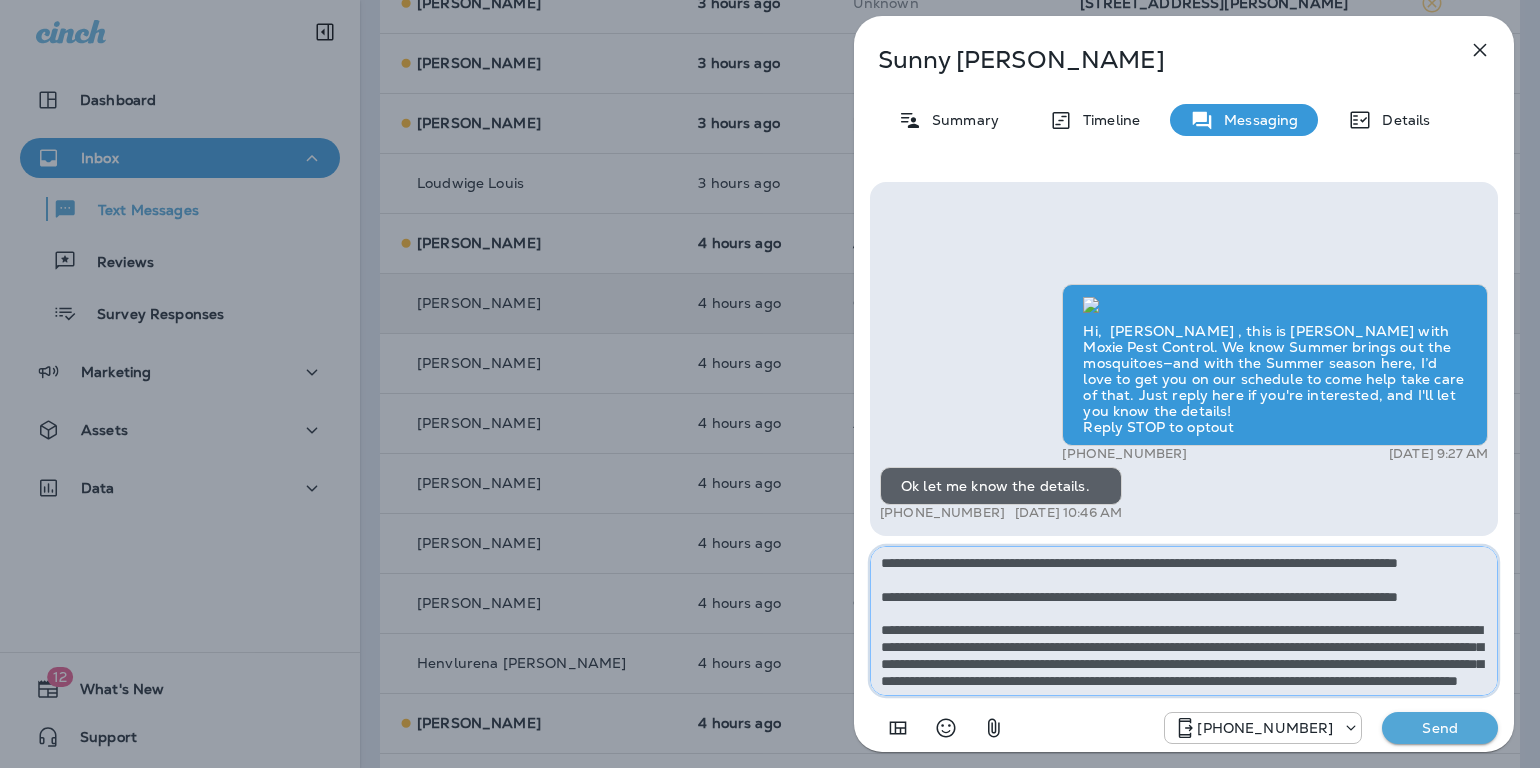 scroll, scrollTop: 179, scrollLeft: 0, axis: vertical 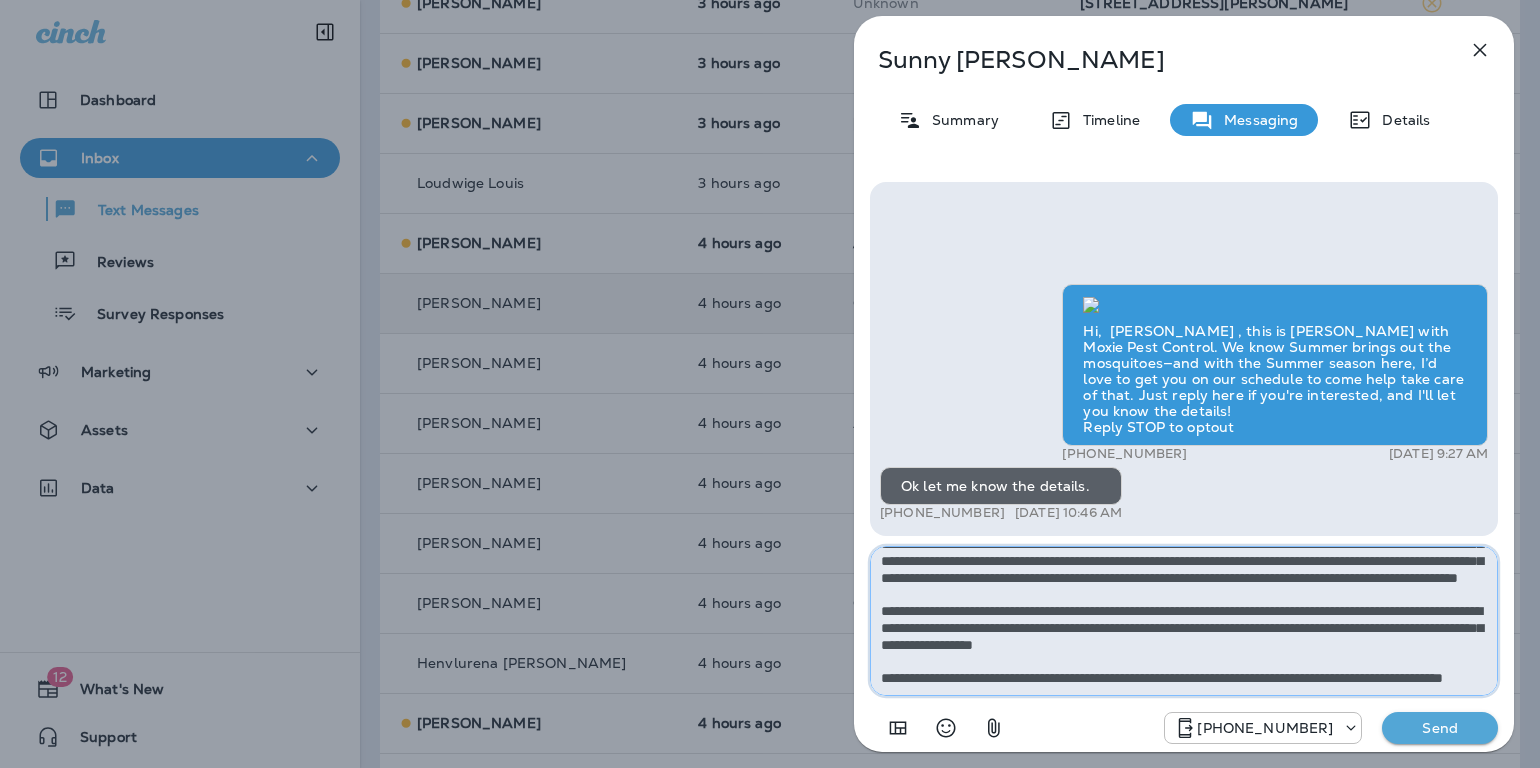 type on "**********" 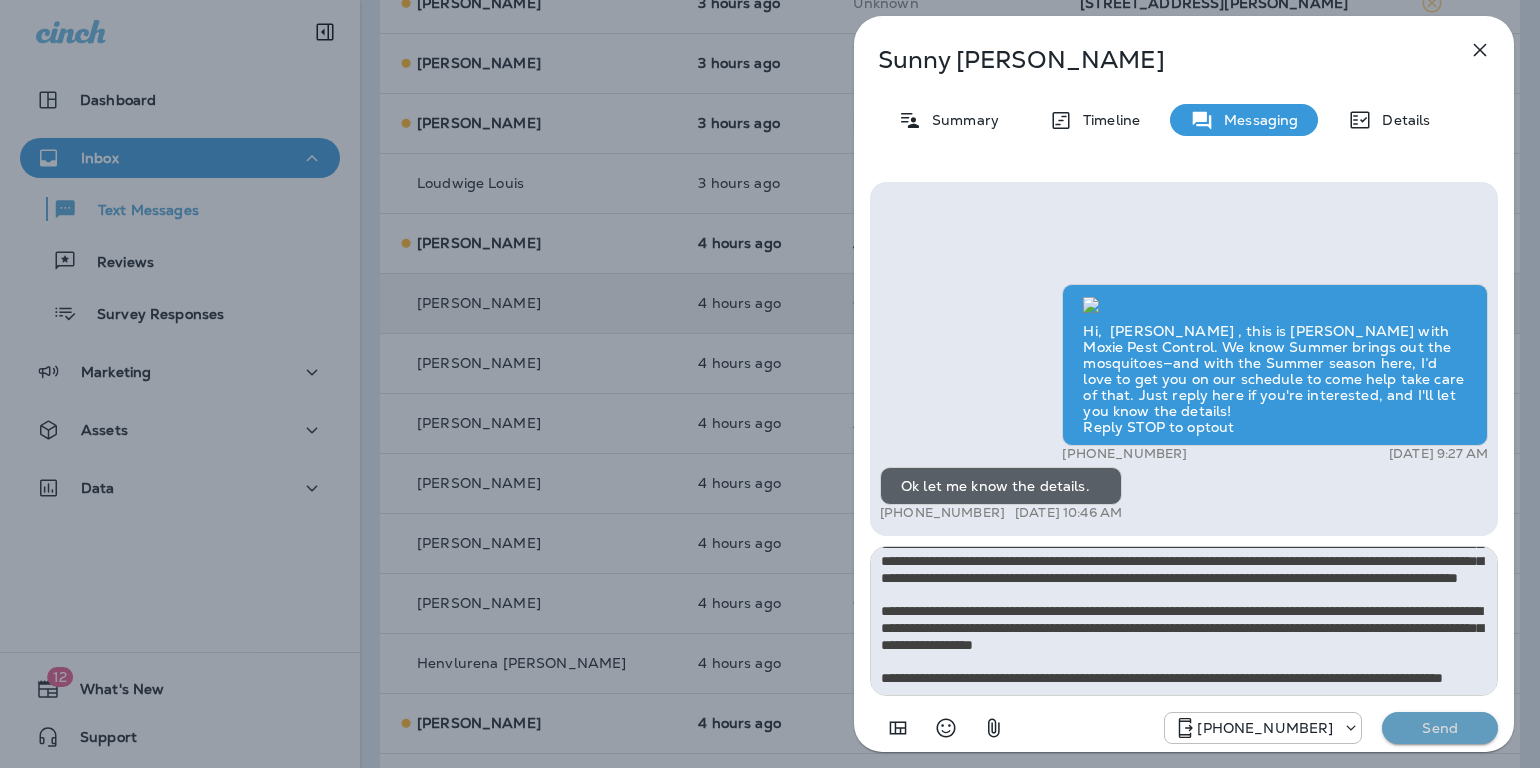 click on "Send" at bounding box center (1440, 728) 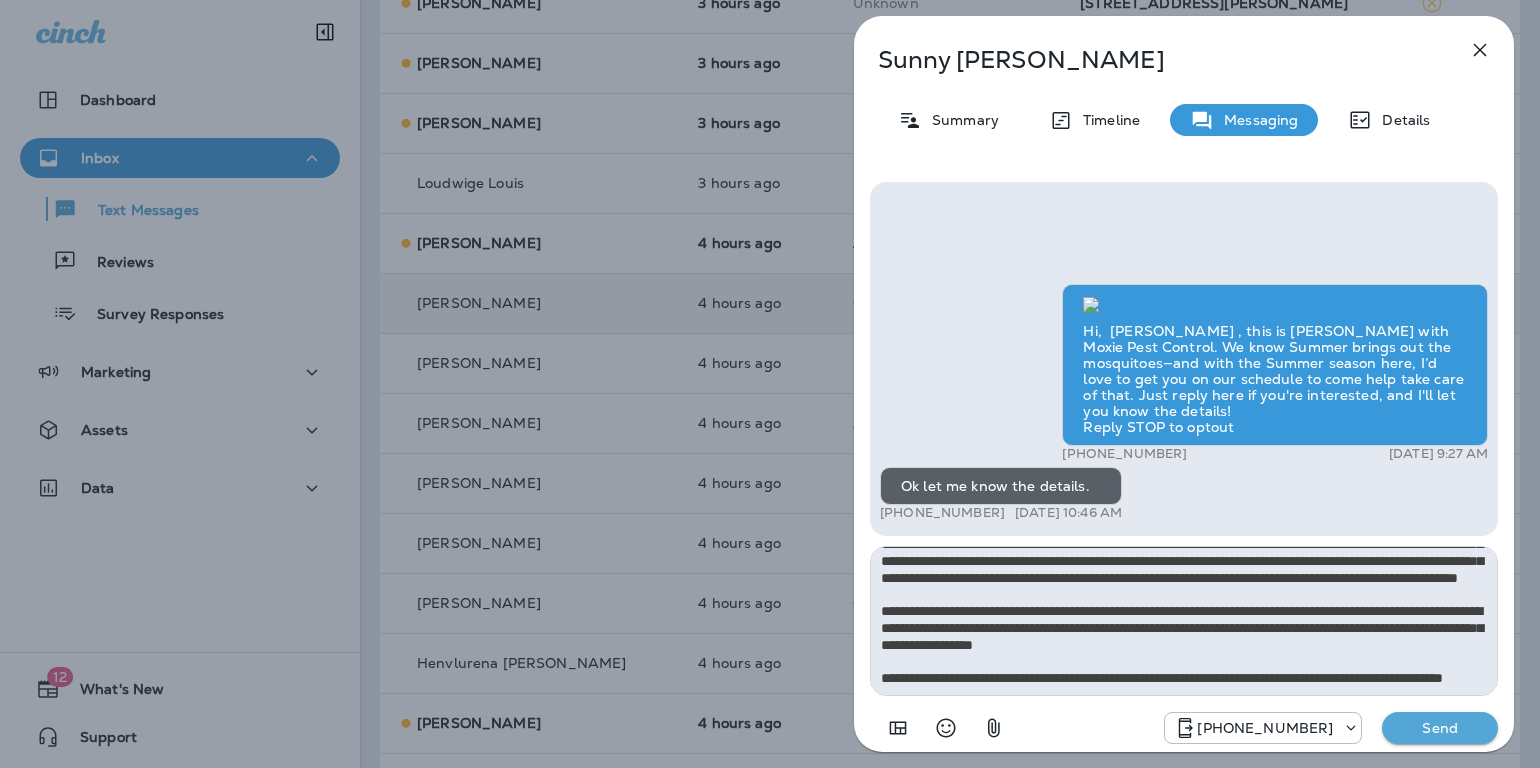 type 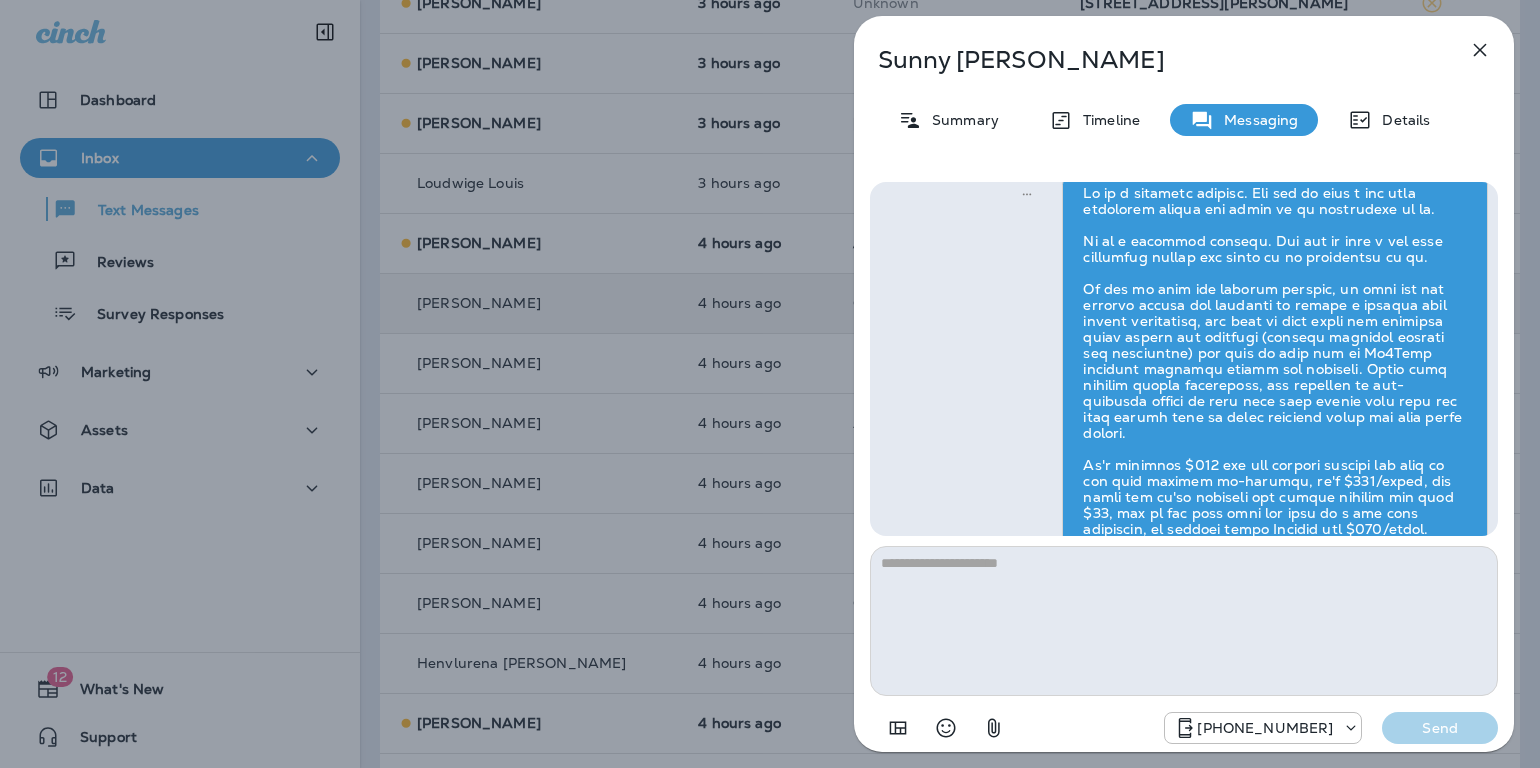 scroll, scrollTop: 0, scrollLeft: 0, axis: both 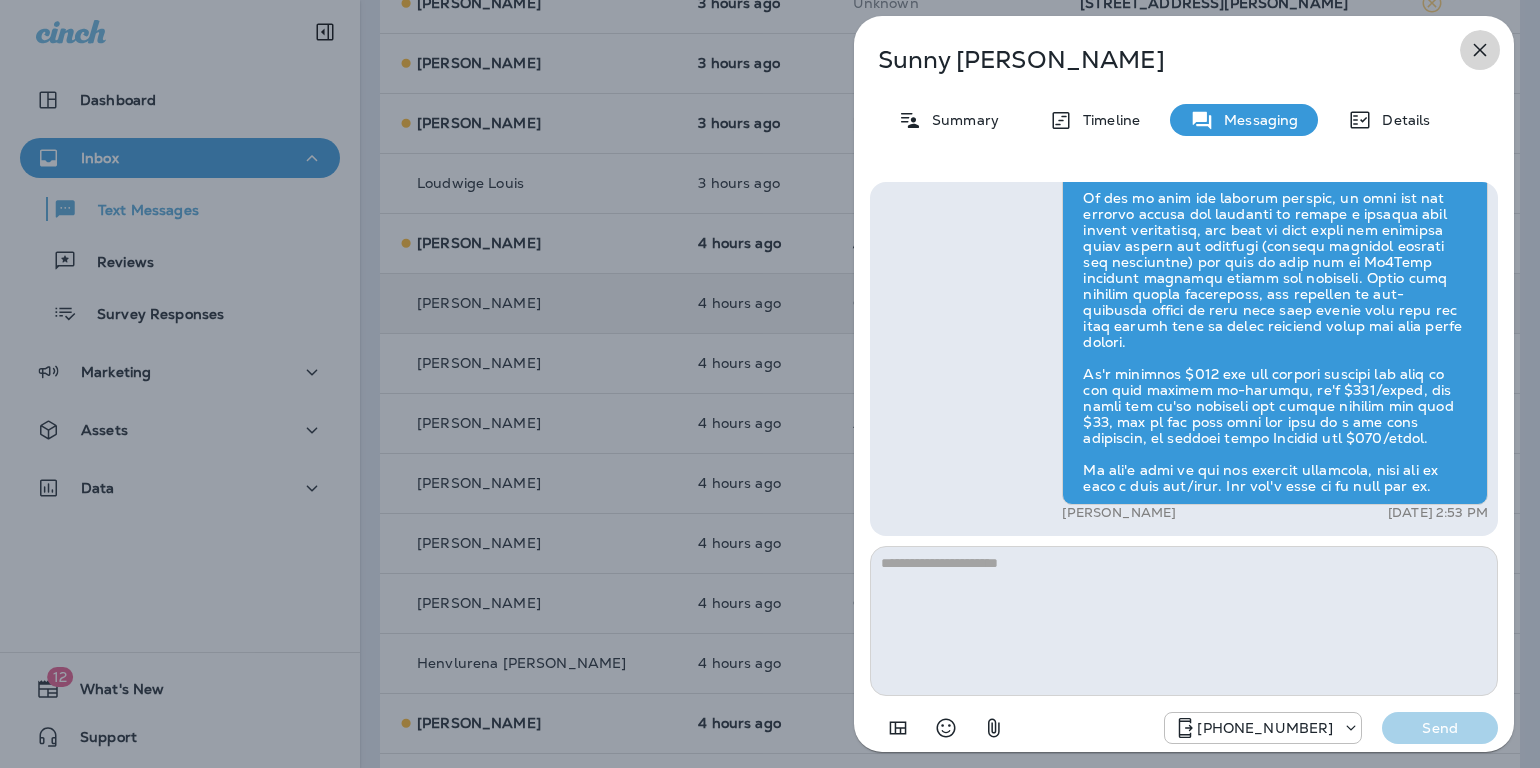 click 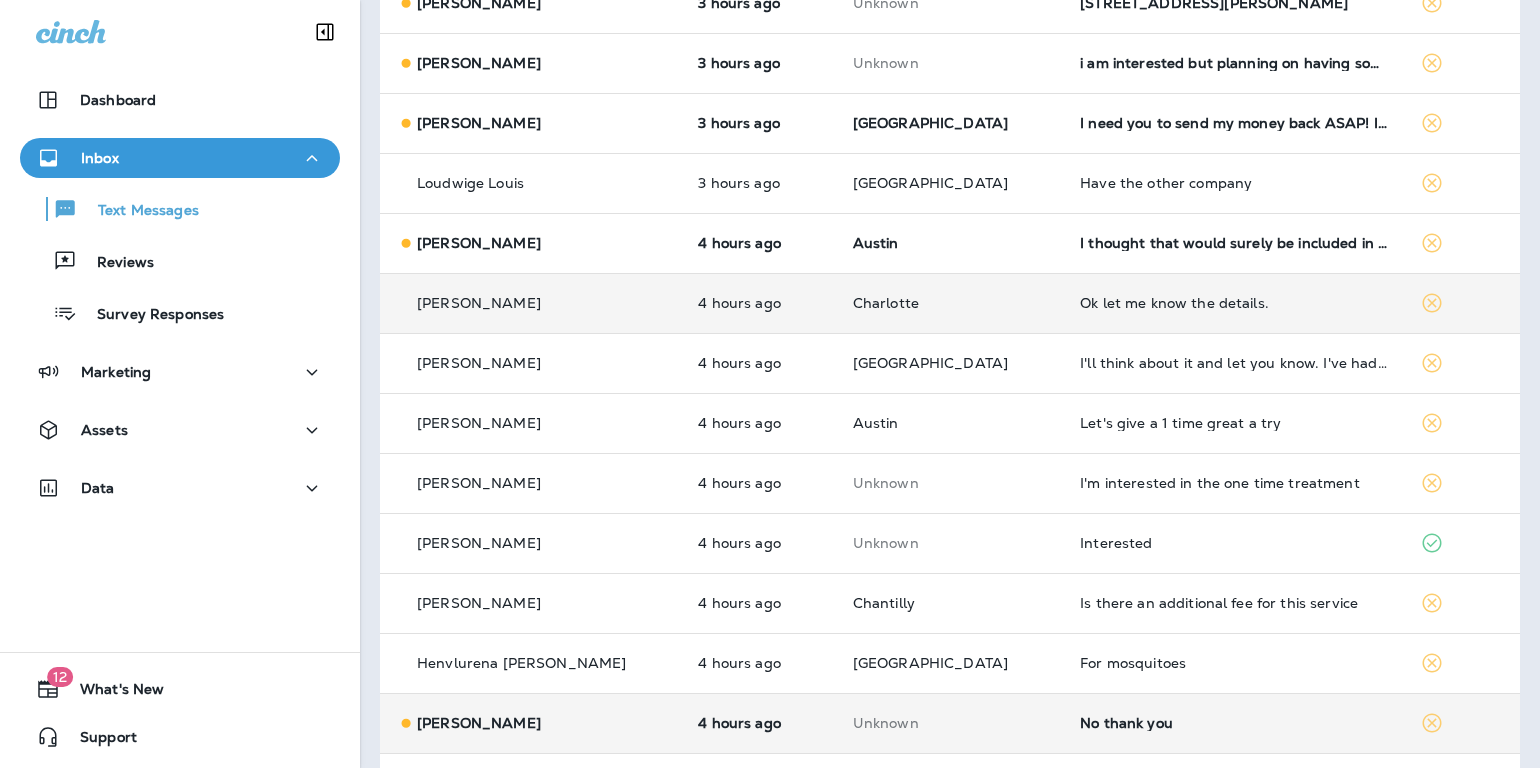 click on "No thank you" at bounding box center [1234, 723] 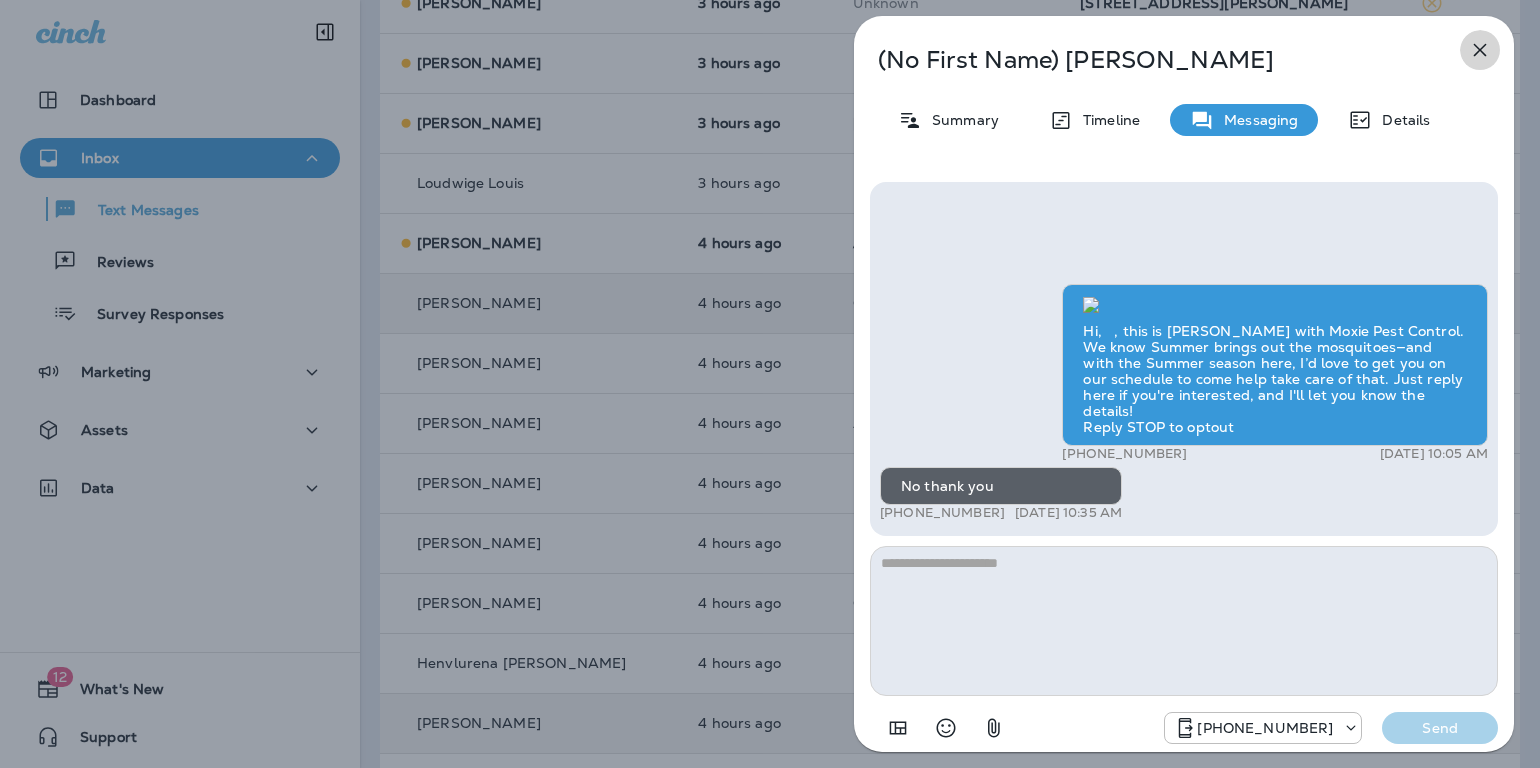 click 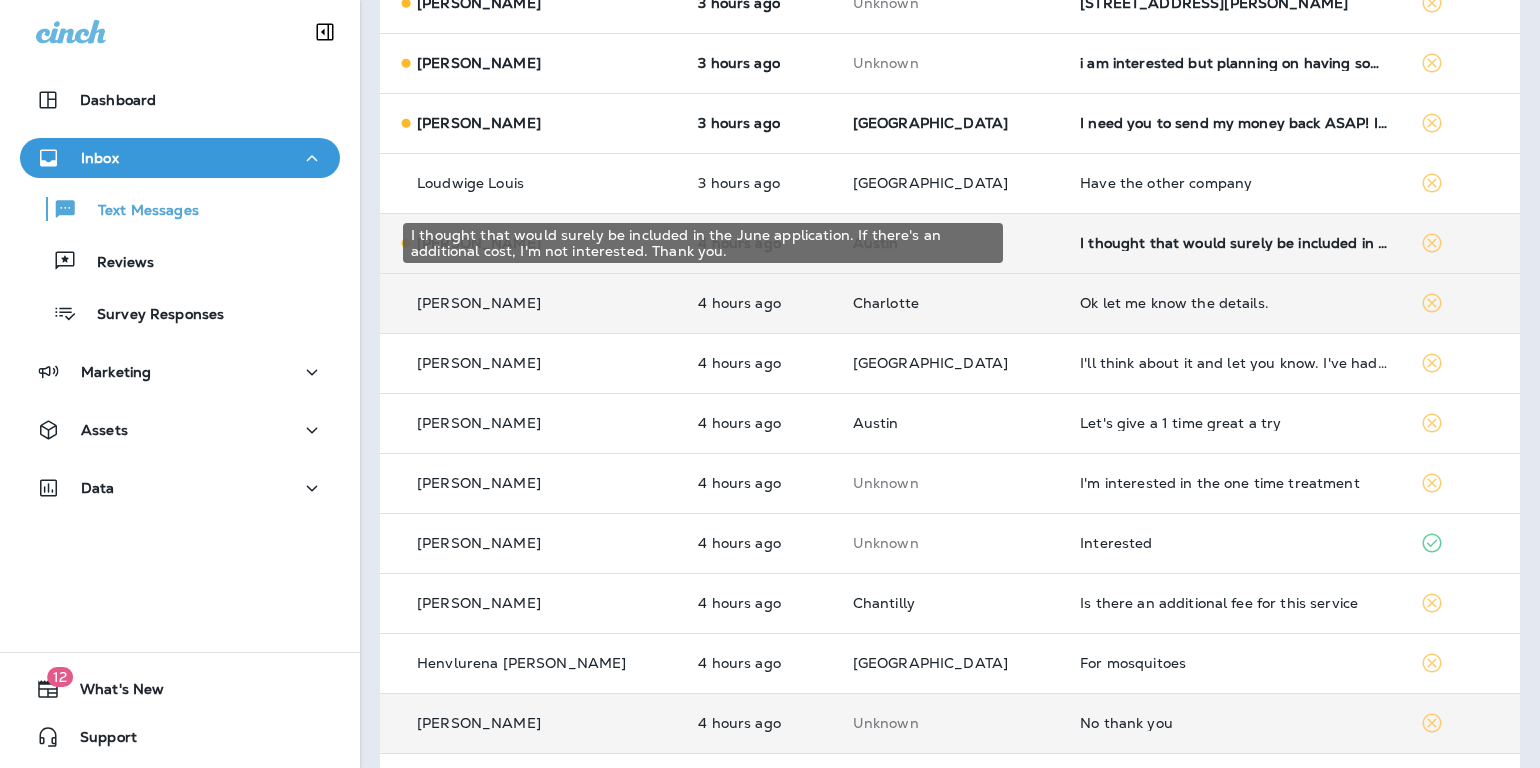 click on "I thought that would surely  be included in the June application. If there's an additional cost, I'm not interested. Thank you." at bounding box center [1234, 243] 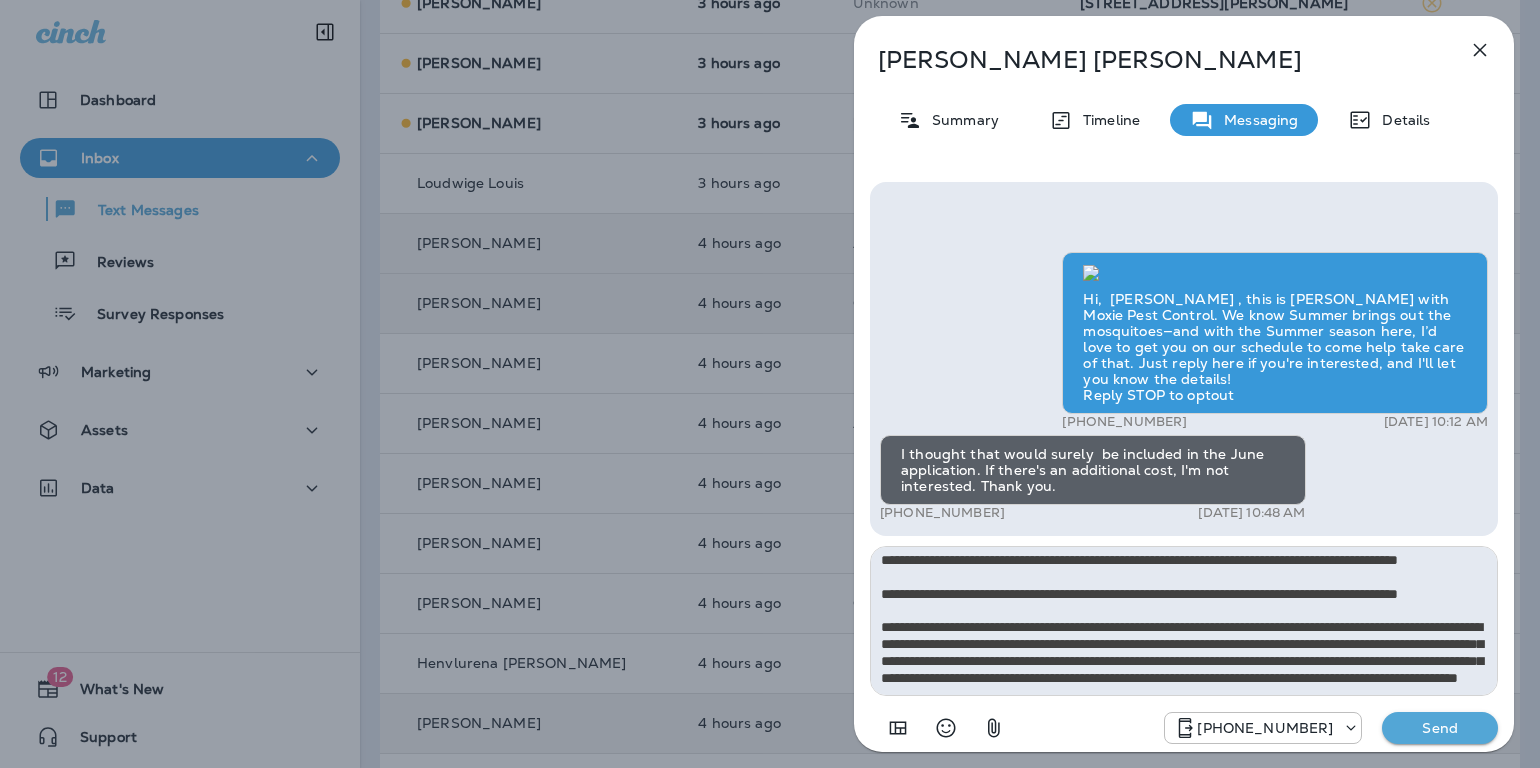 scroll, scrollTop: 0, scrollLeft: 0, axis: both 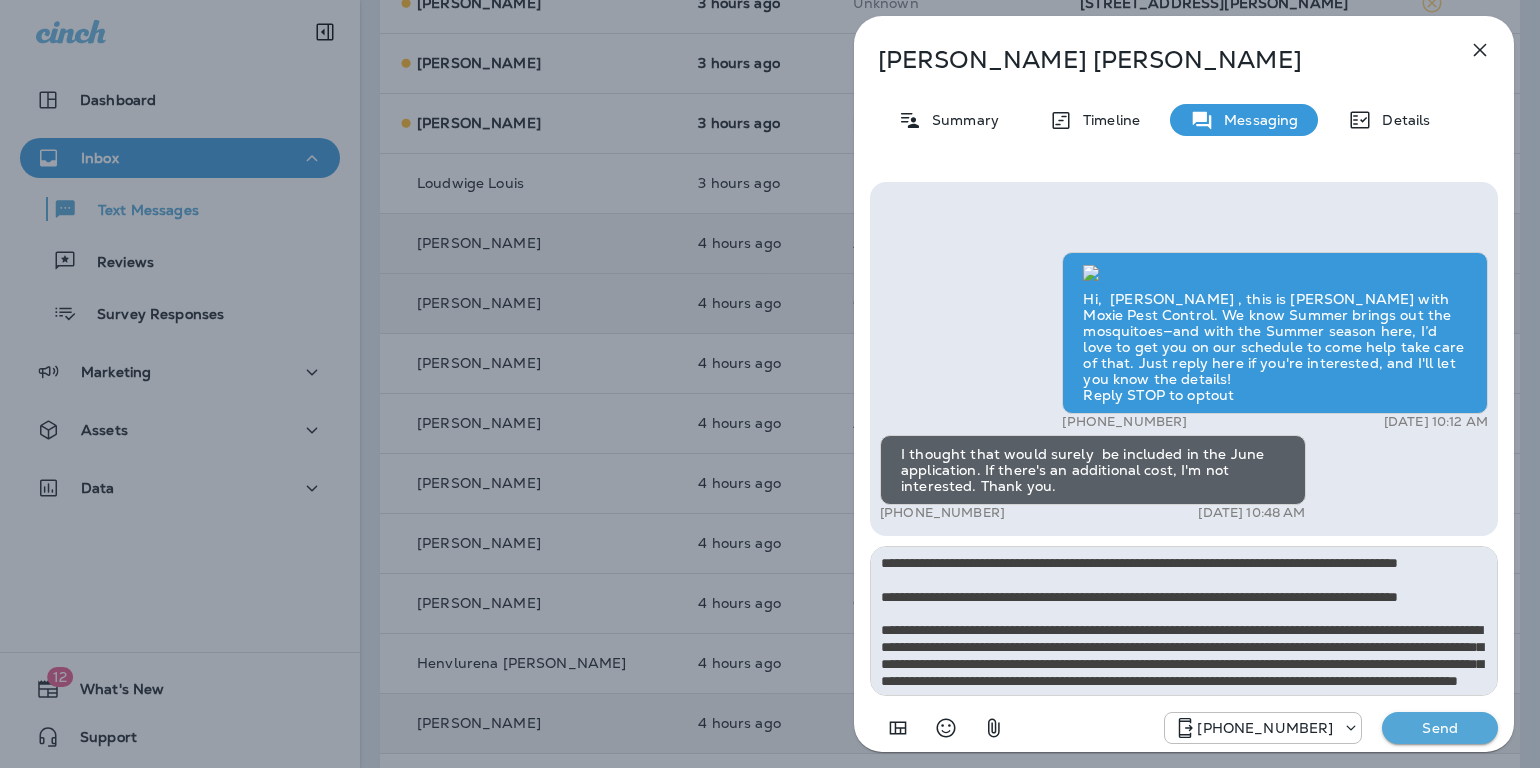 type on "**********" 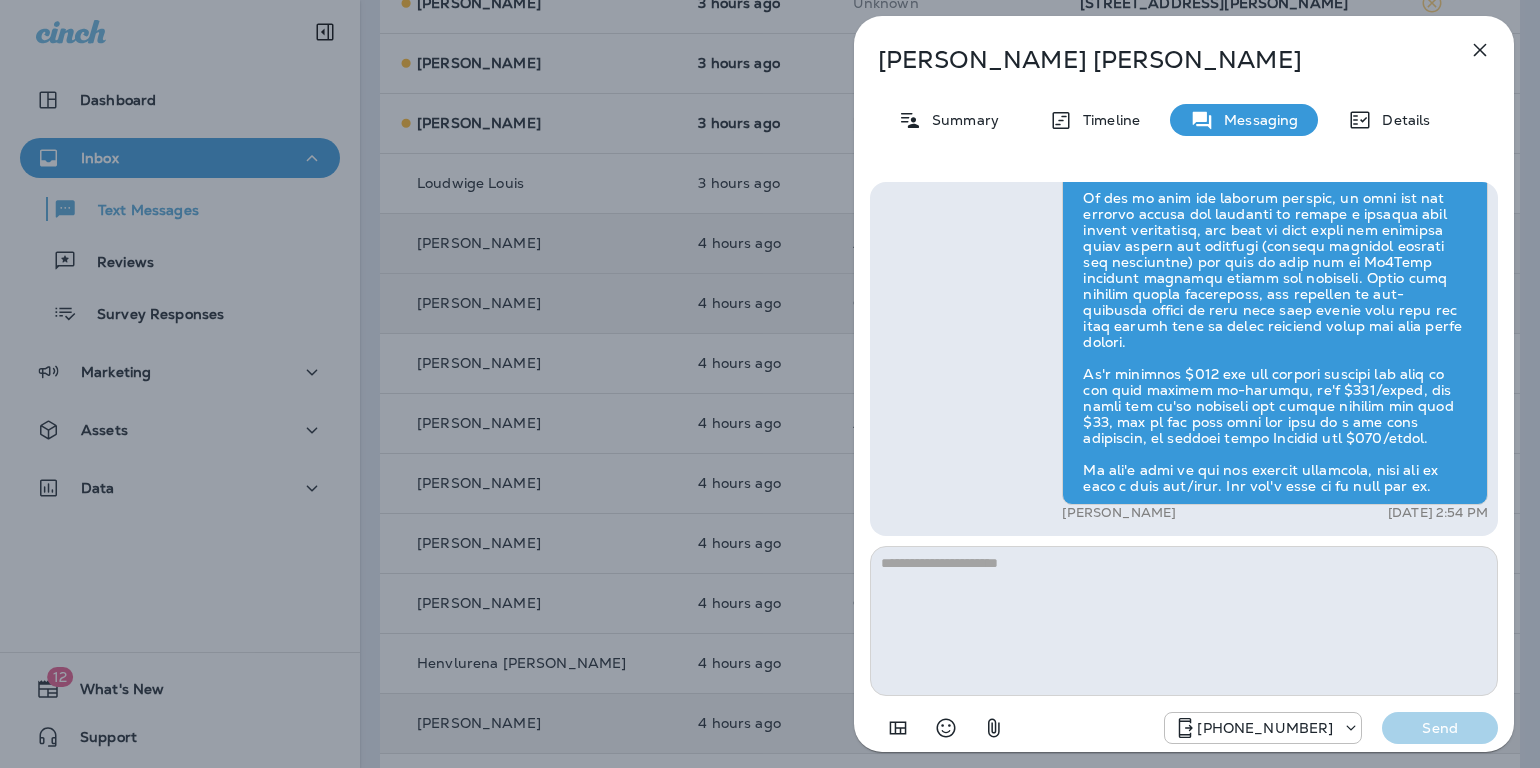 click 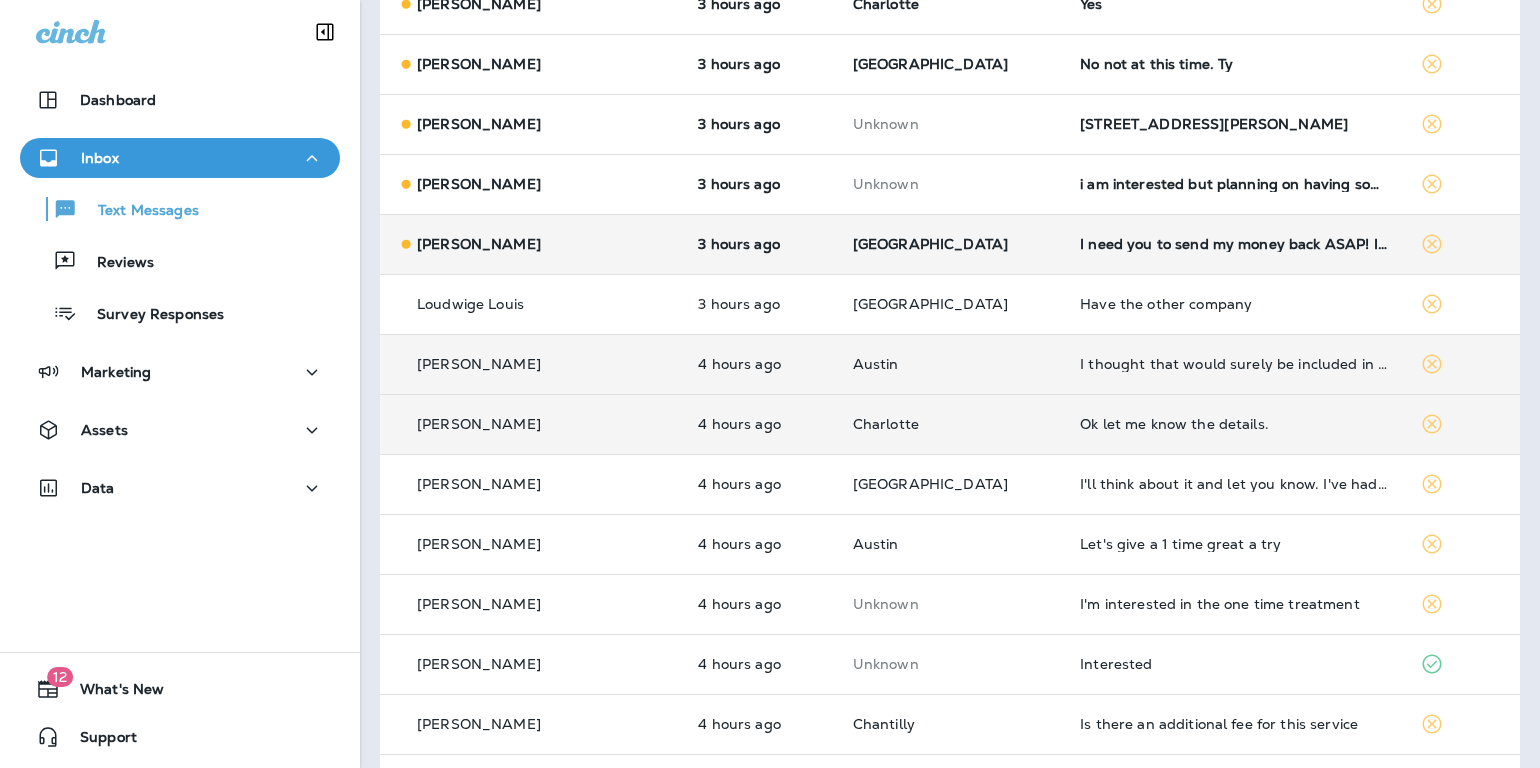 scroll, scrollTop: 1706, scrollLeft: 0, axis: vertical 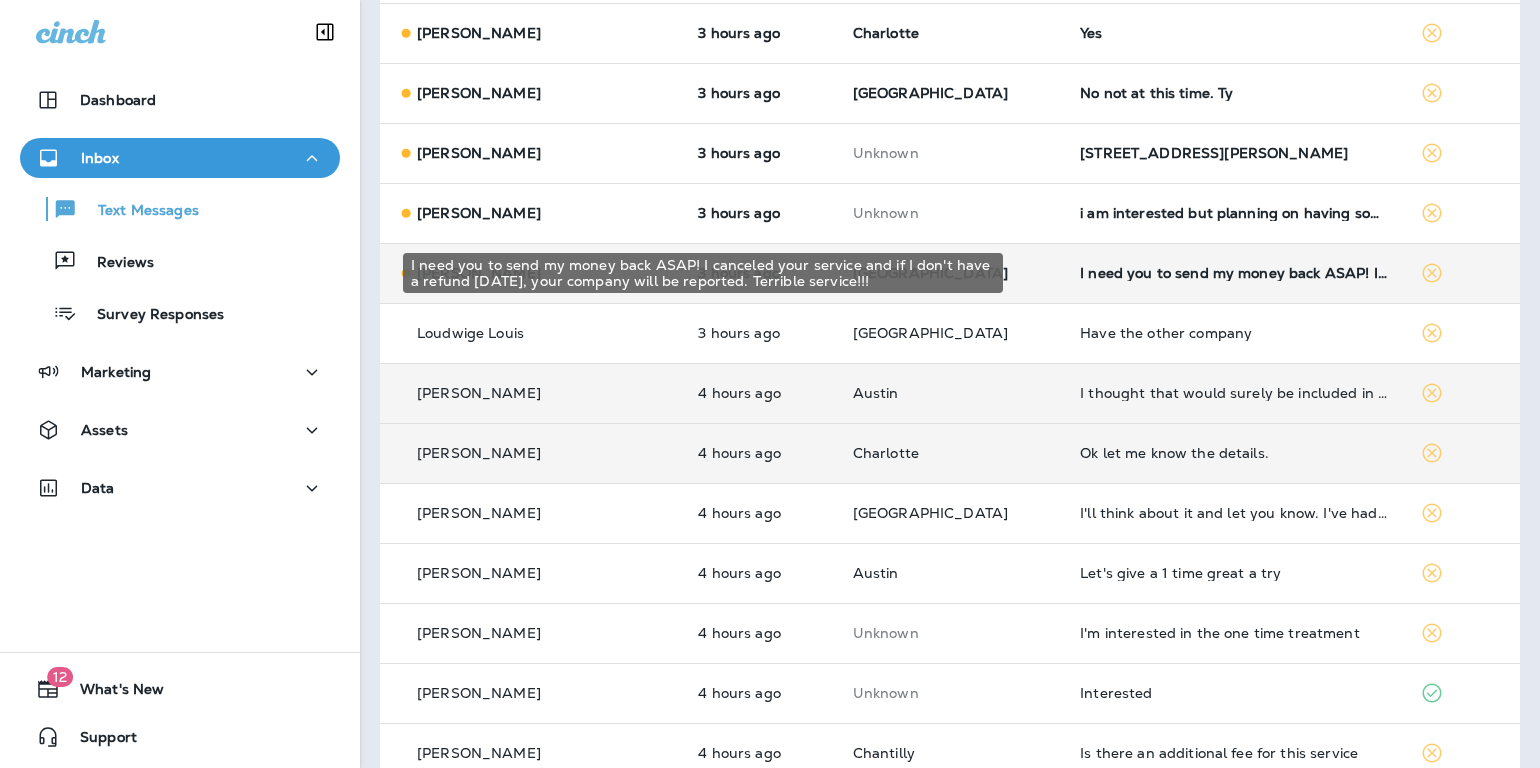 click on "I need you to send my money back ASAP! I canceled your service and if I don't have a refund today,  your company will be reported. Terrible service!!!" at bounding box center (1234, 273) 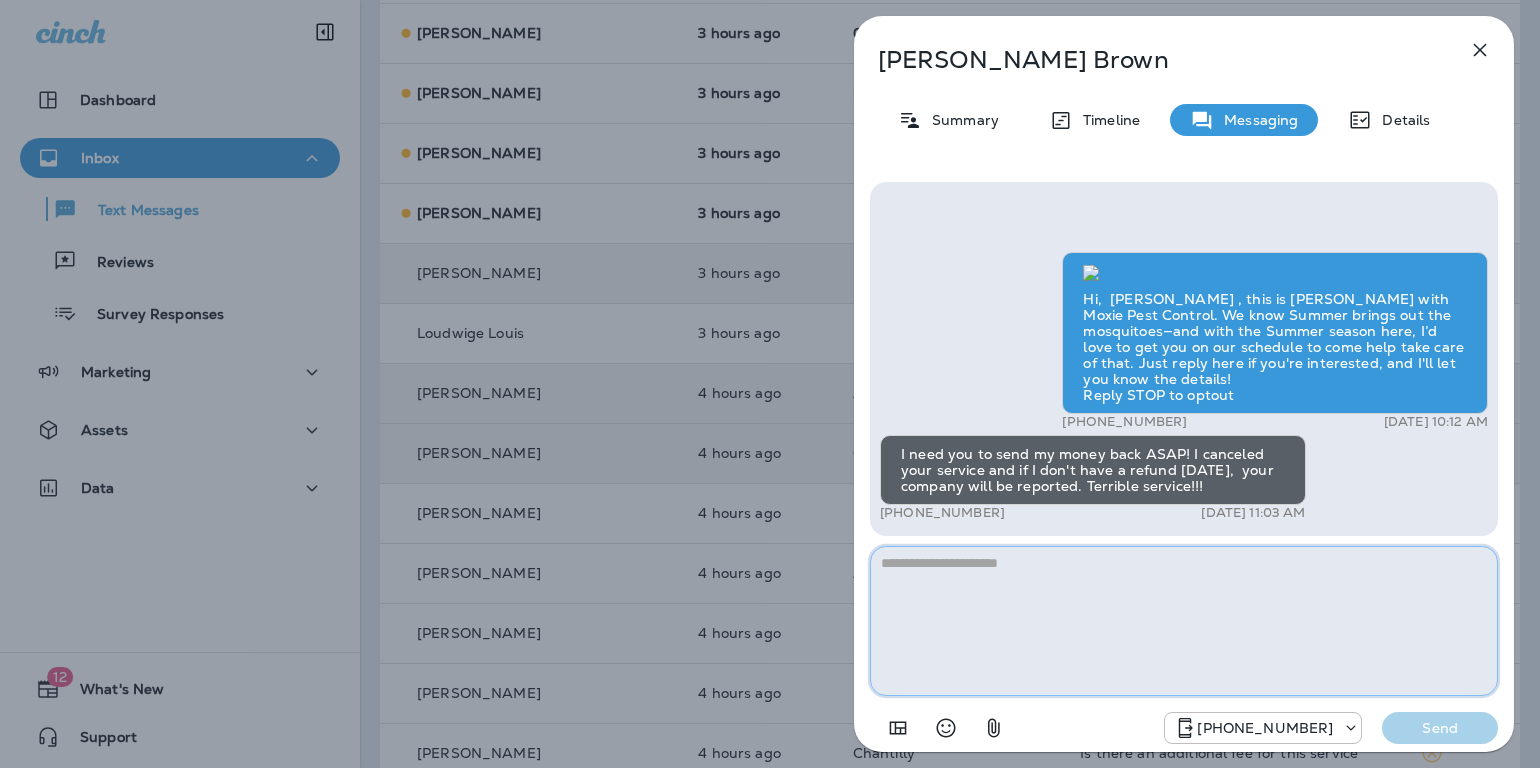 paste on "**********" 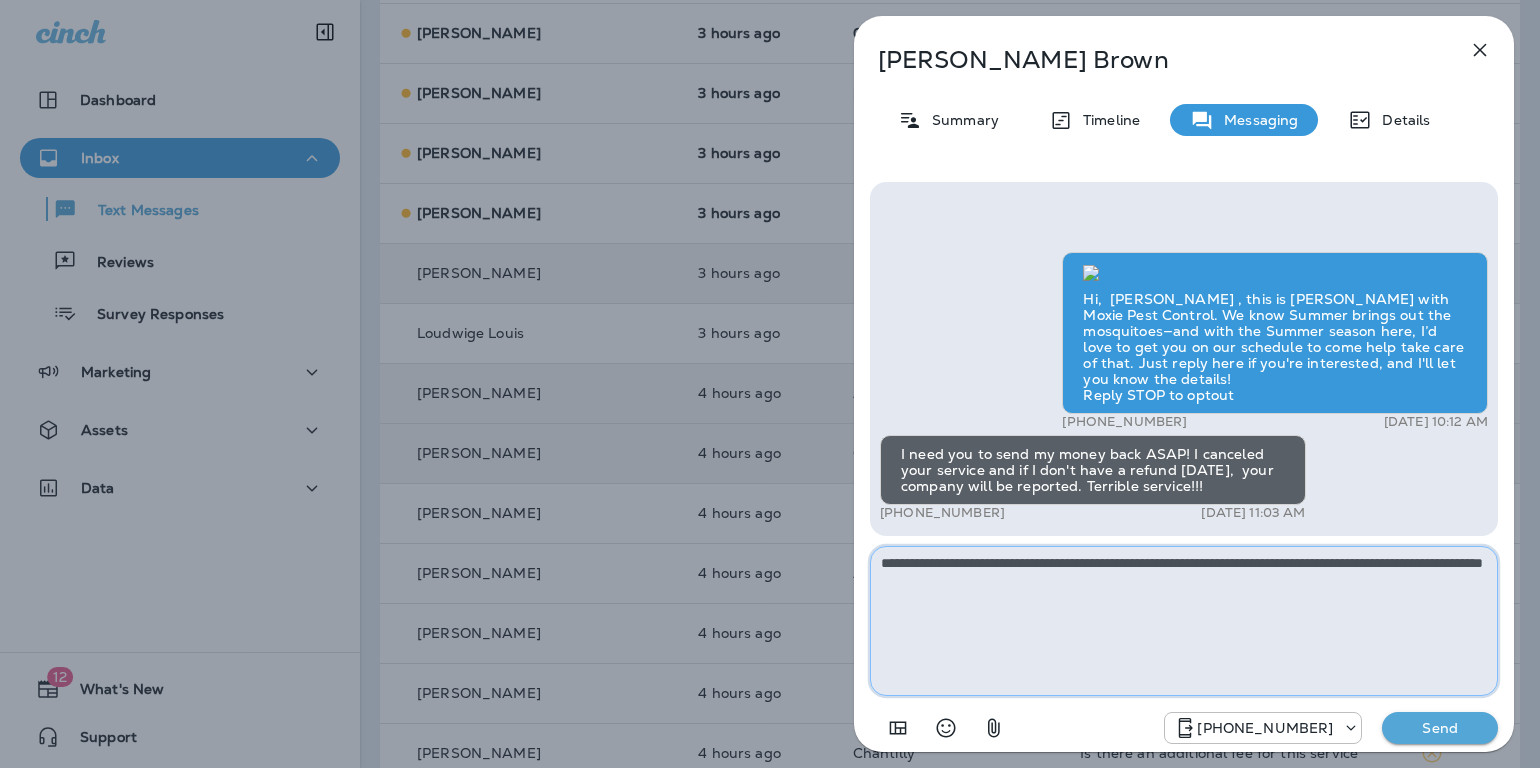 type on "**********" 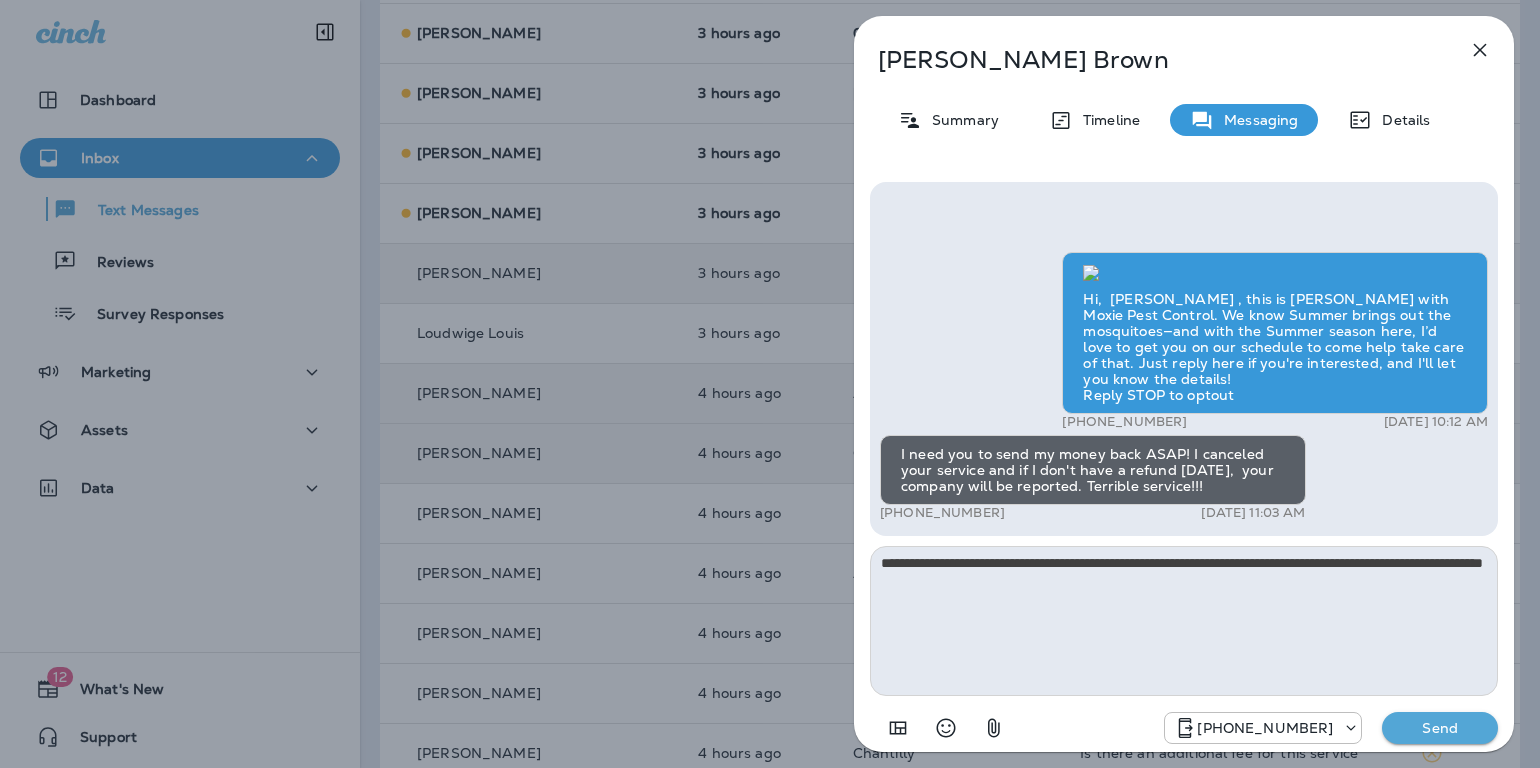 click on "Send" at bounding box center (1440, 728) 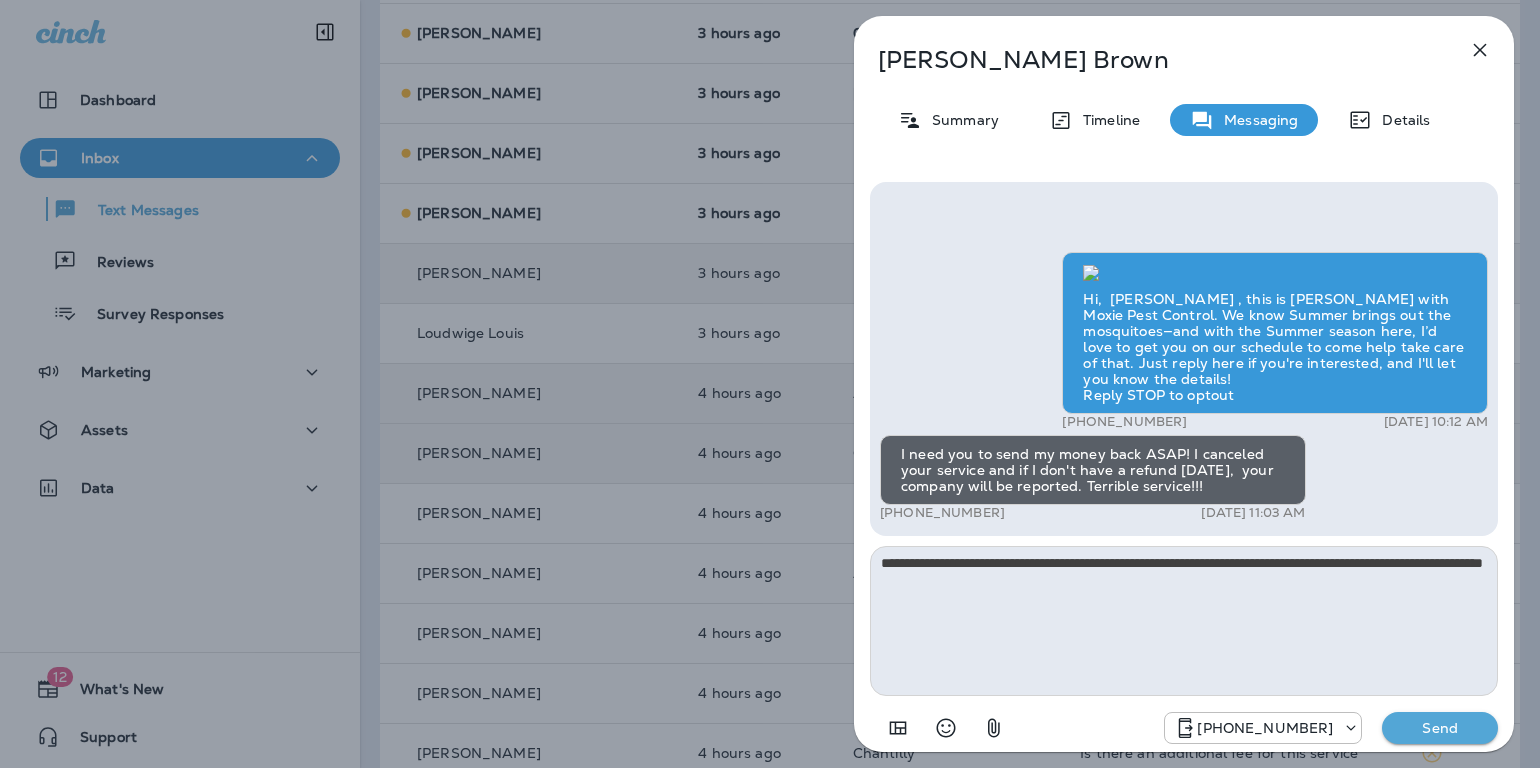 type 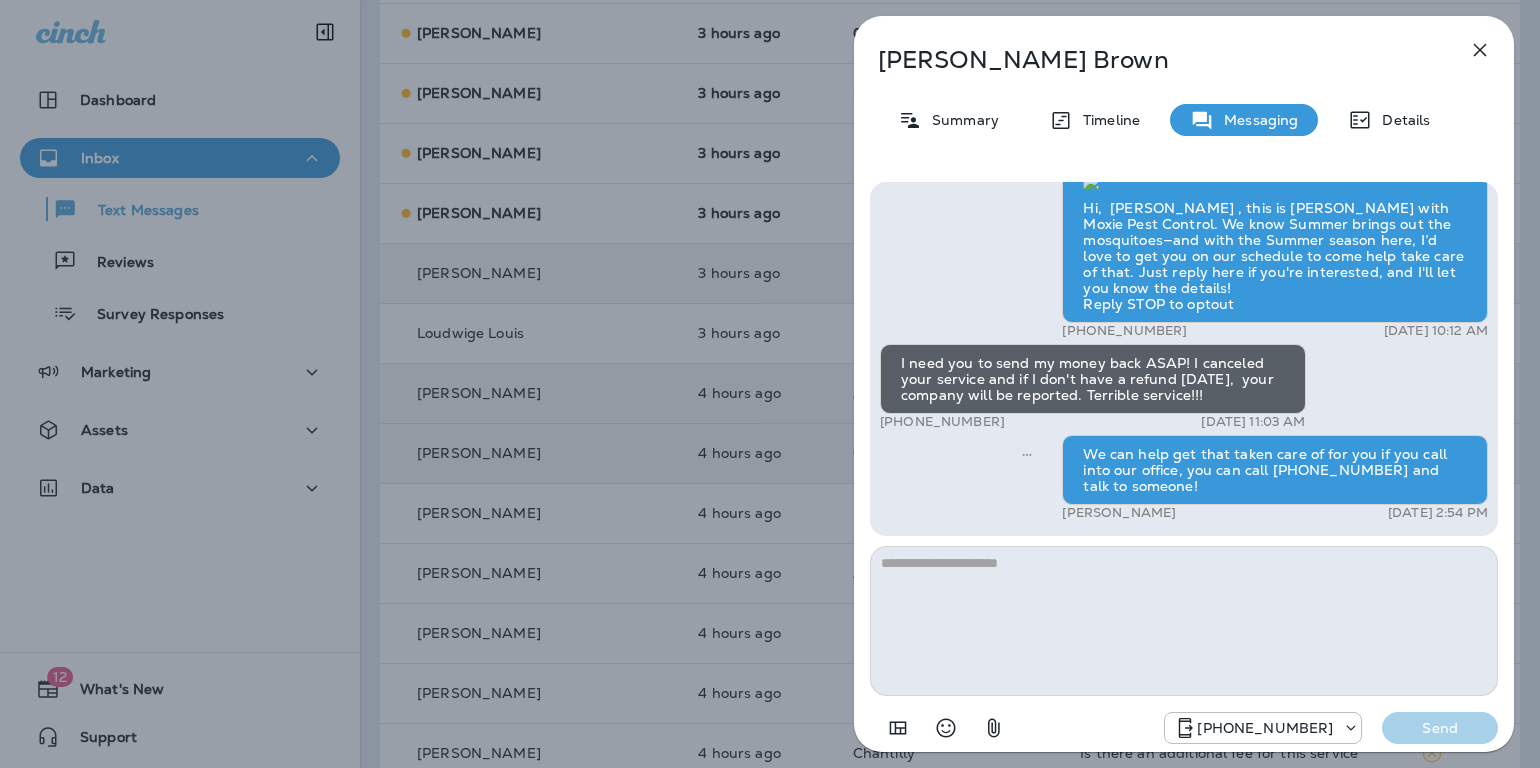 click 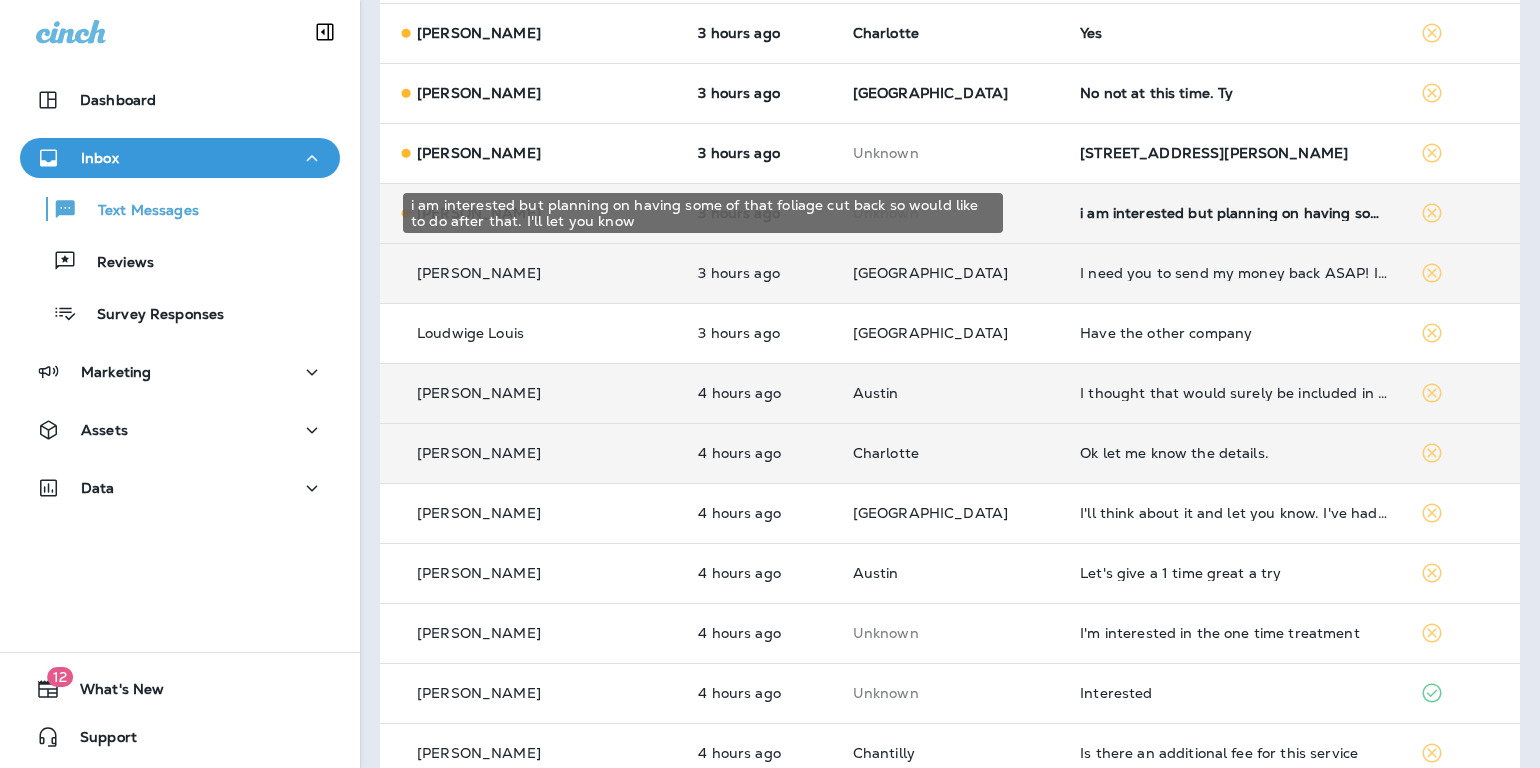 click on "i am interested but planning on having some of that foliage cut back so would like to do after that. I'll let you know" at bounding box center (1234, 213) 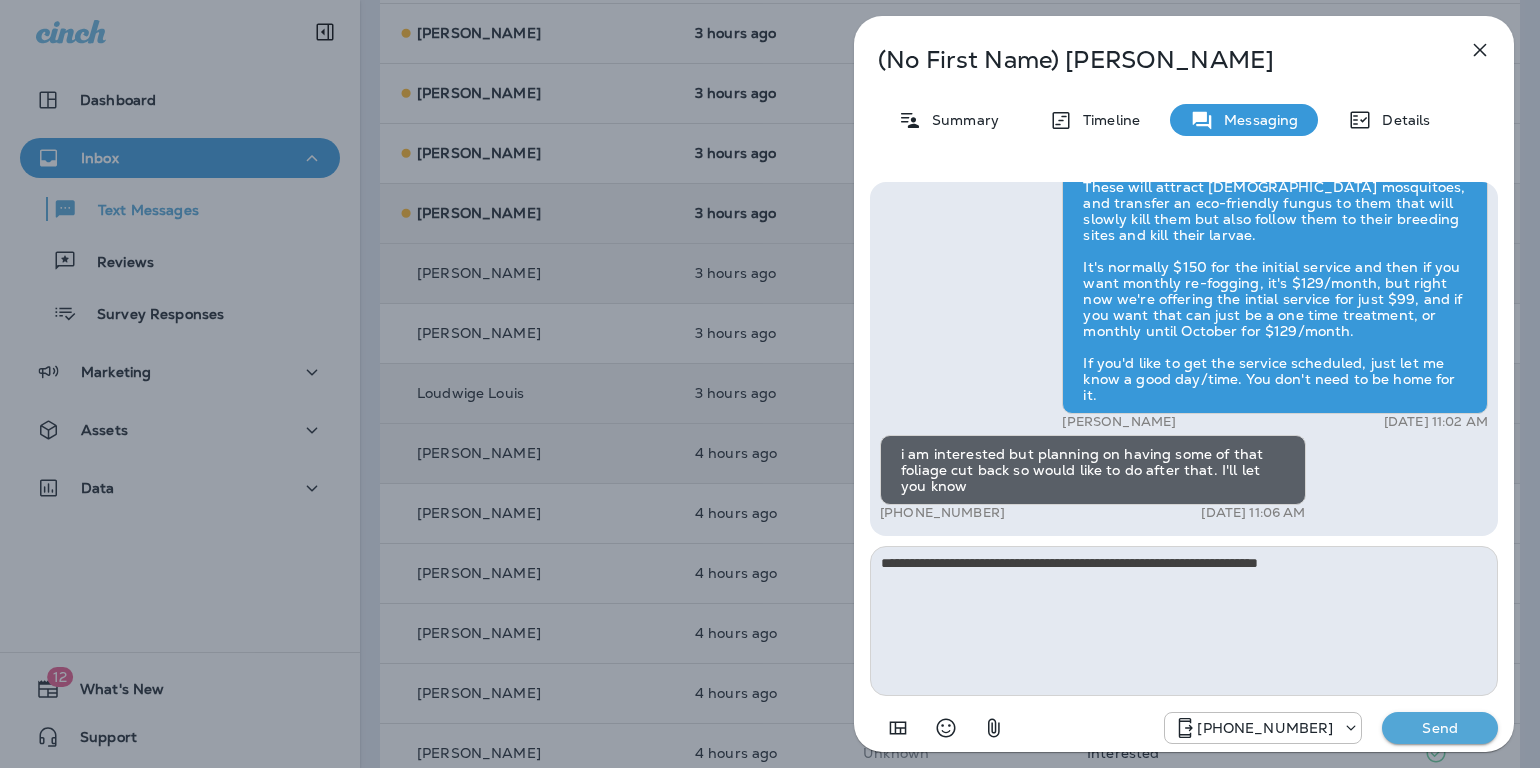 type on "**********" 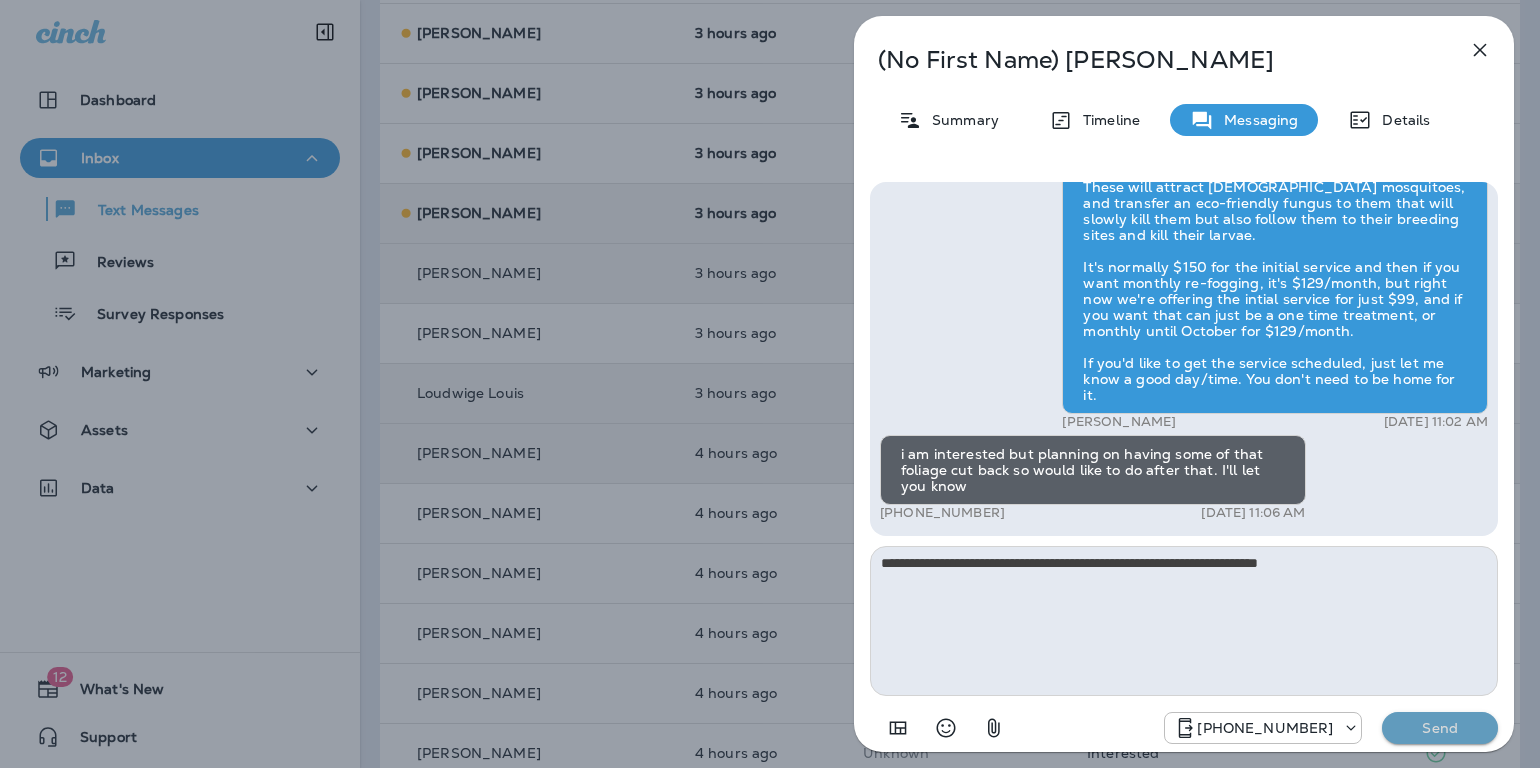 click on "Send" at bounding box center [1440, 728] 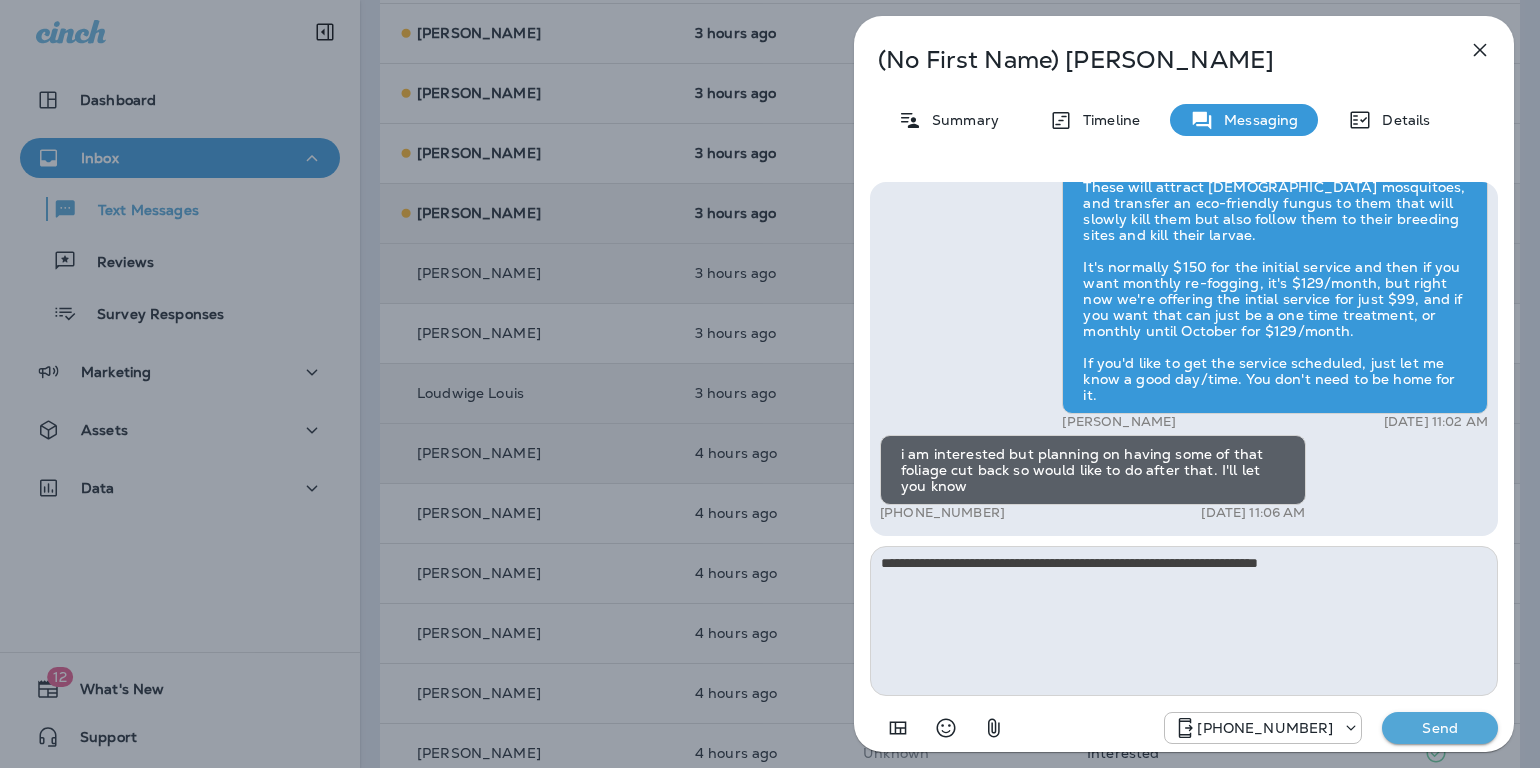 type 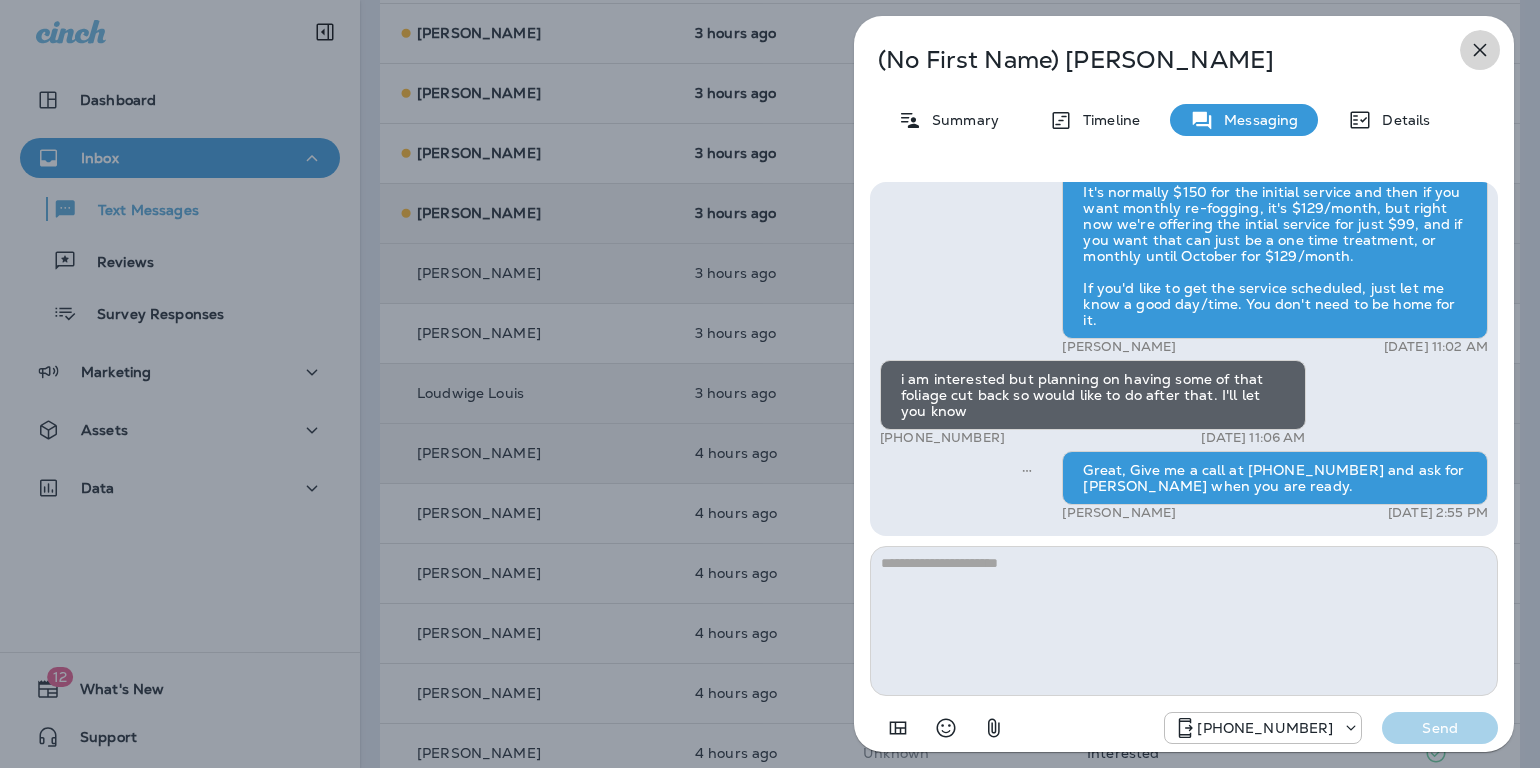 click 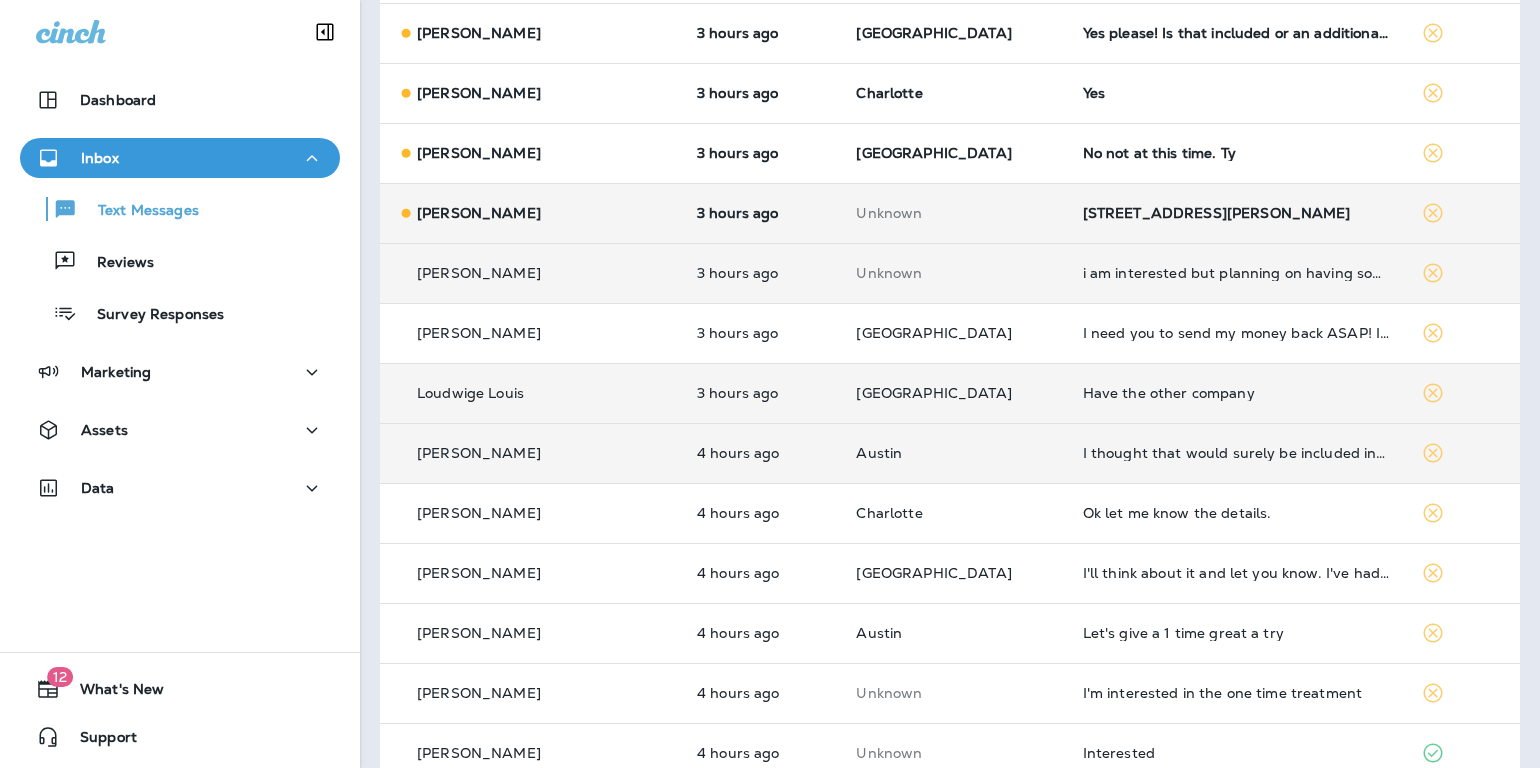 click on "100 Tatham Road
Bensalem Pa 19020" at bounding box center (1236, 213) 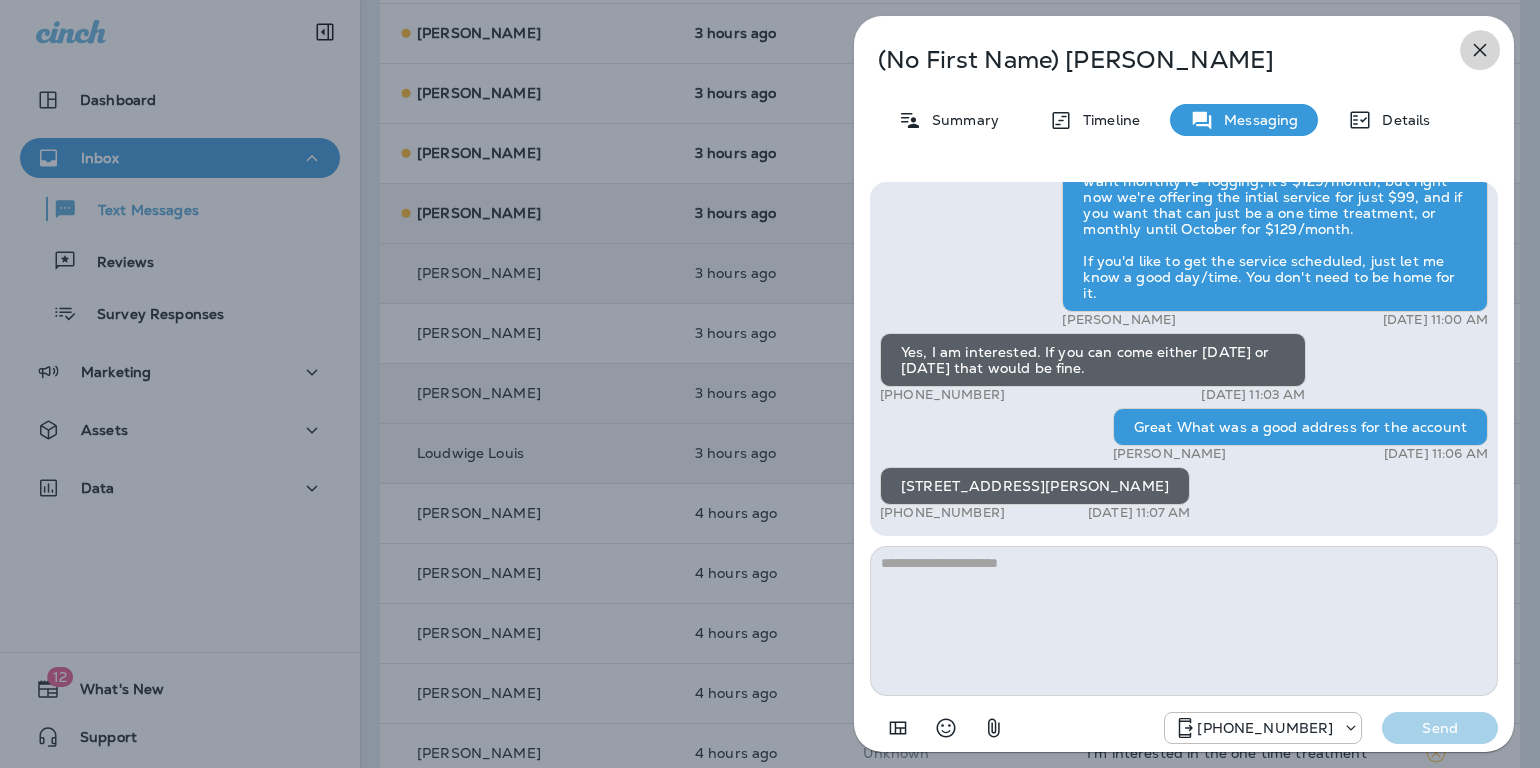 click 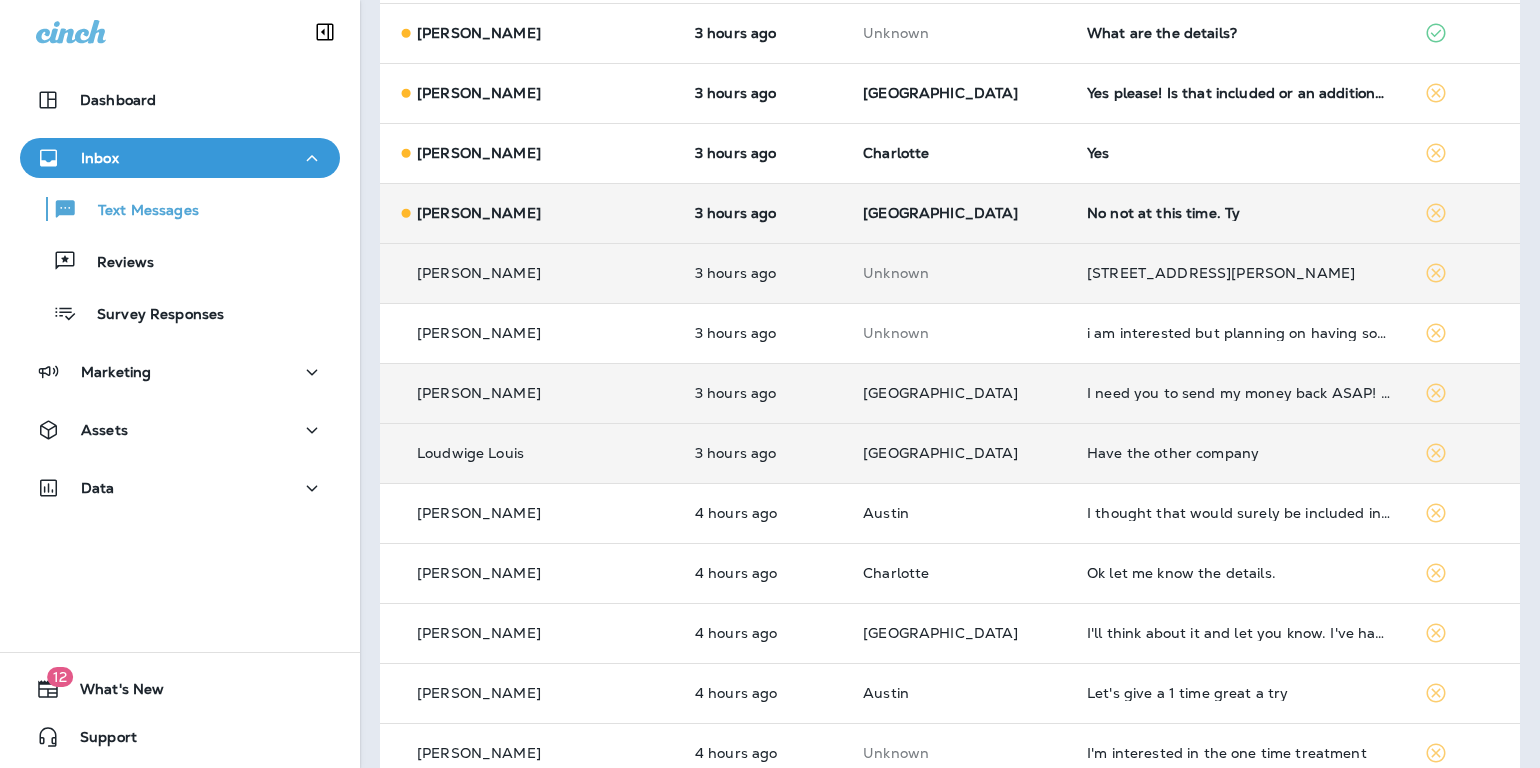 click on "No not at this time. Ty" at bounding box center (1239, 213) 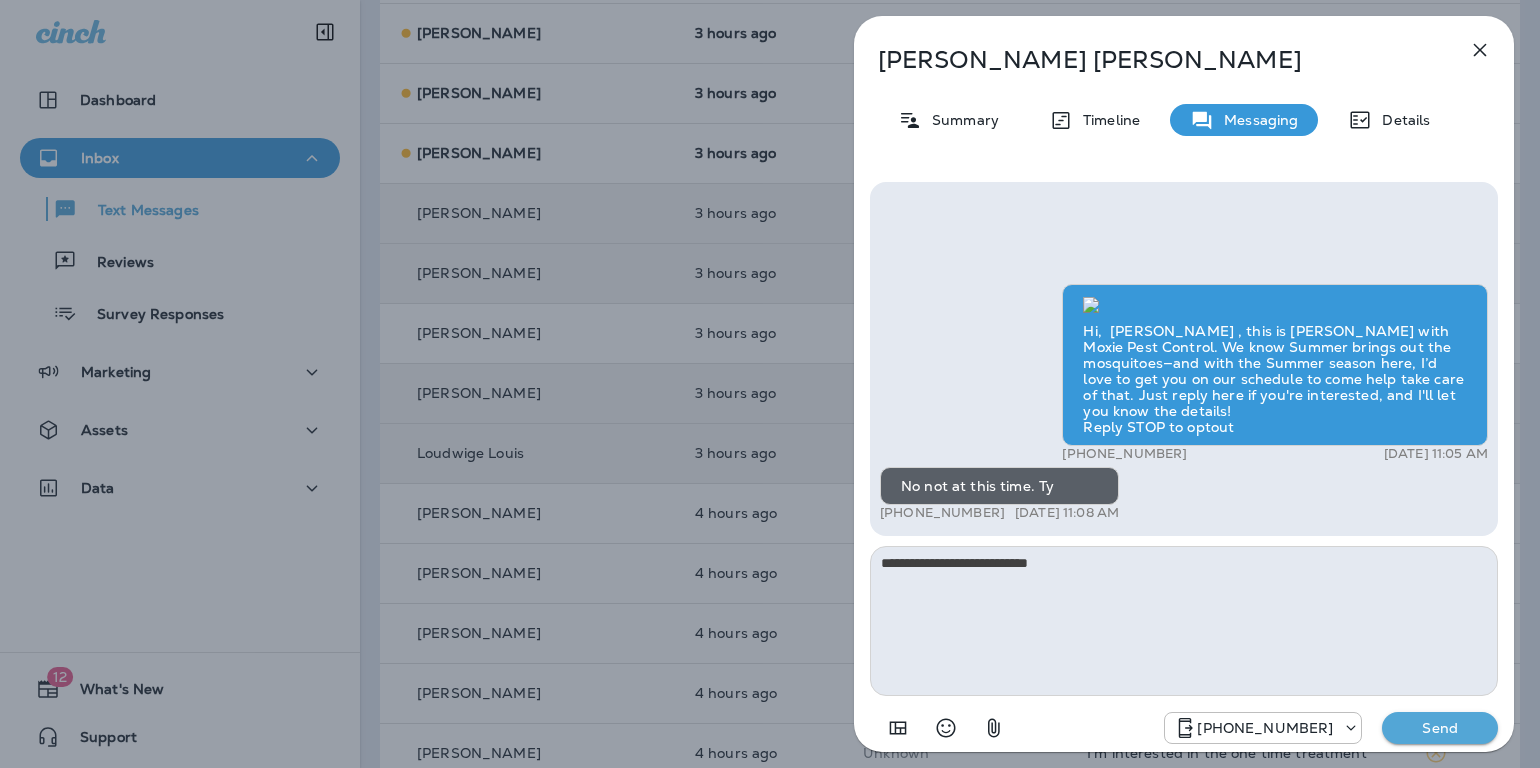 type on "**********" 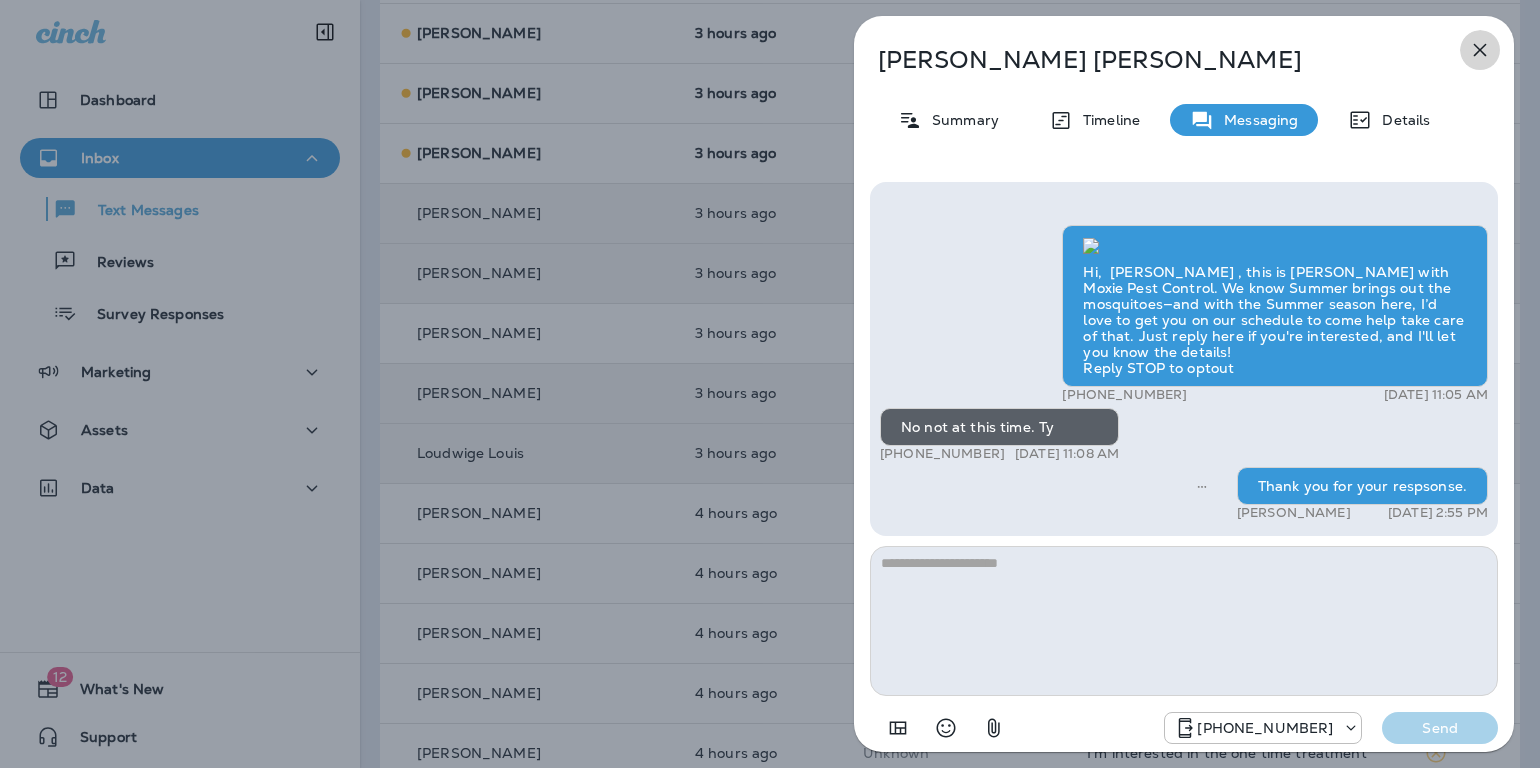 click 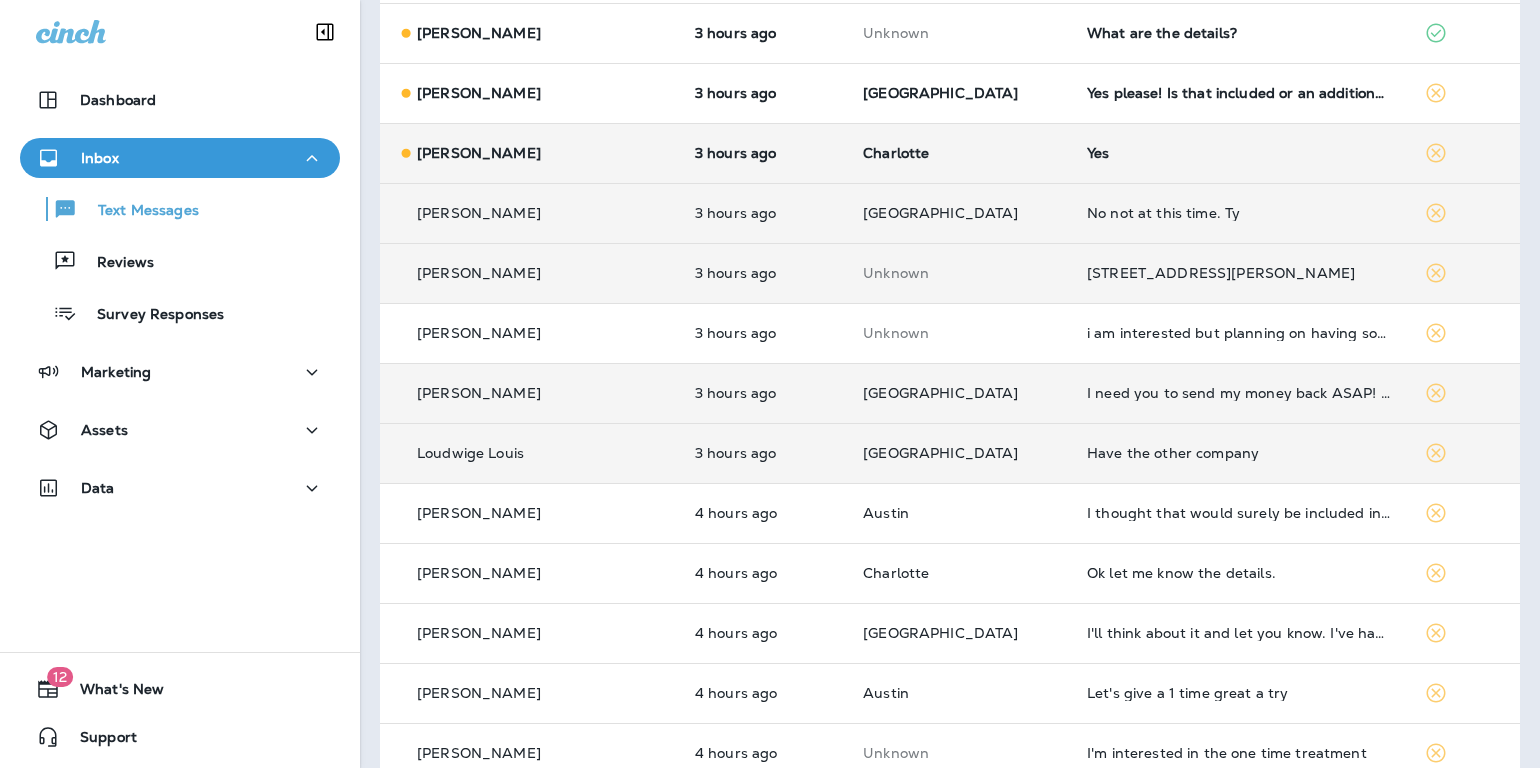 click on "Yes" at bounding box center (1239, 153) 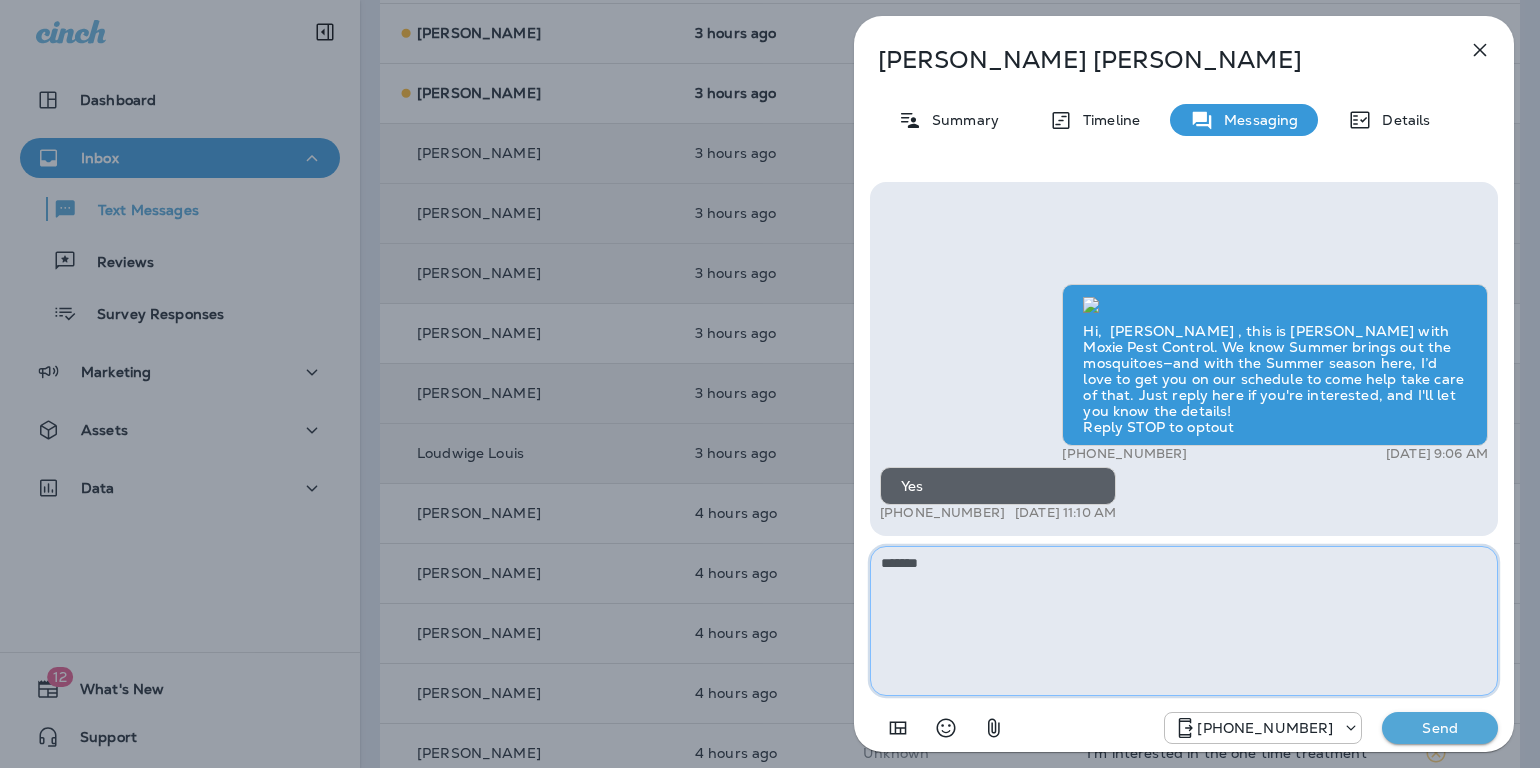 paste on "**********" 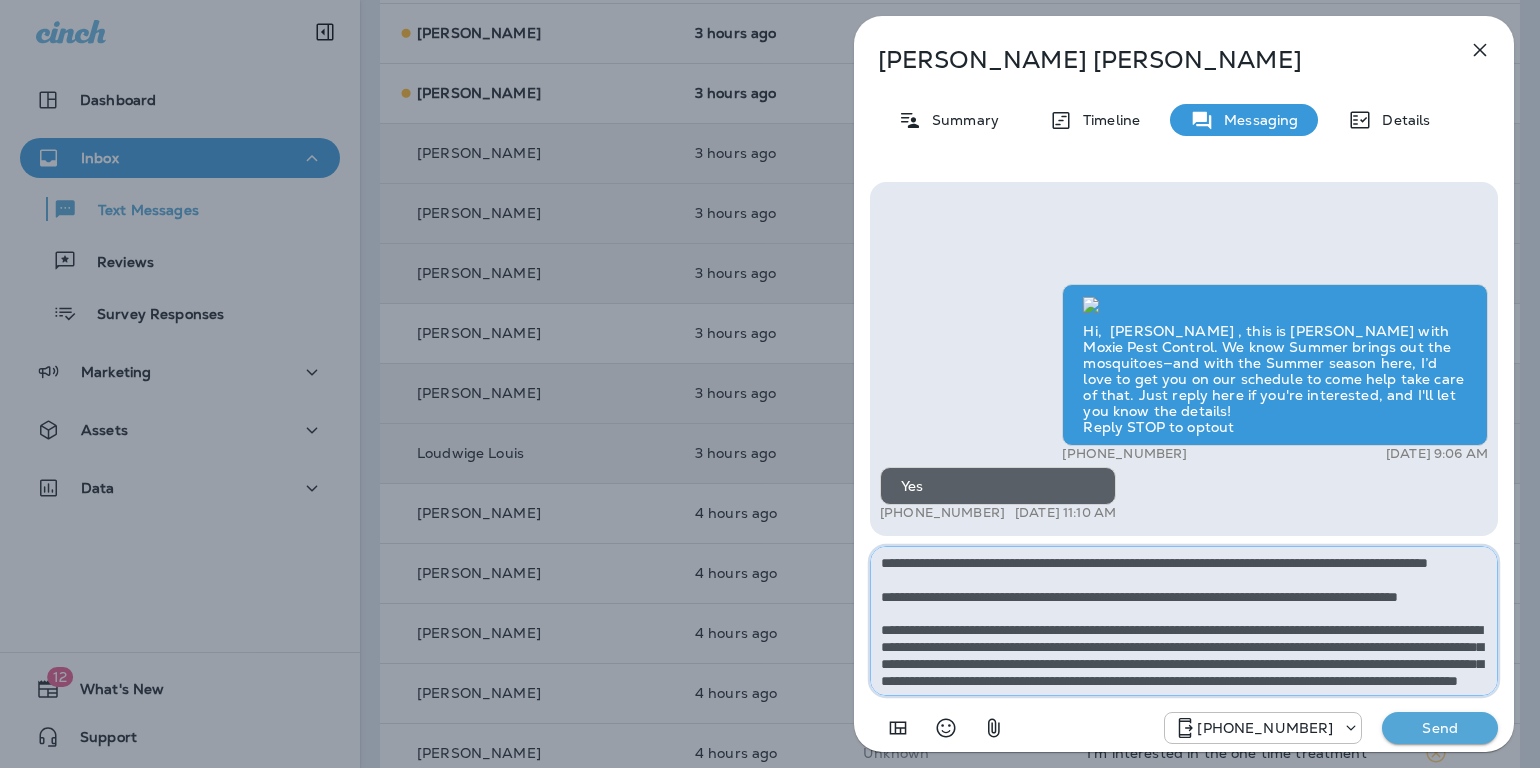 scroll, scrollTop: 162, scrollLeft: 0, axis: vertical 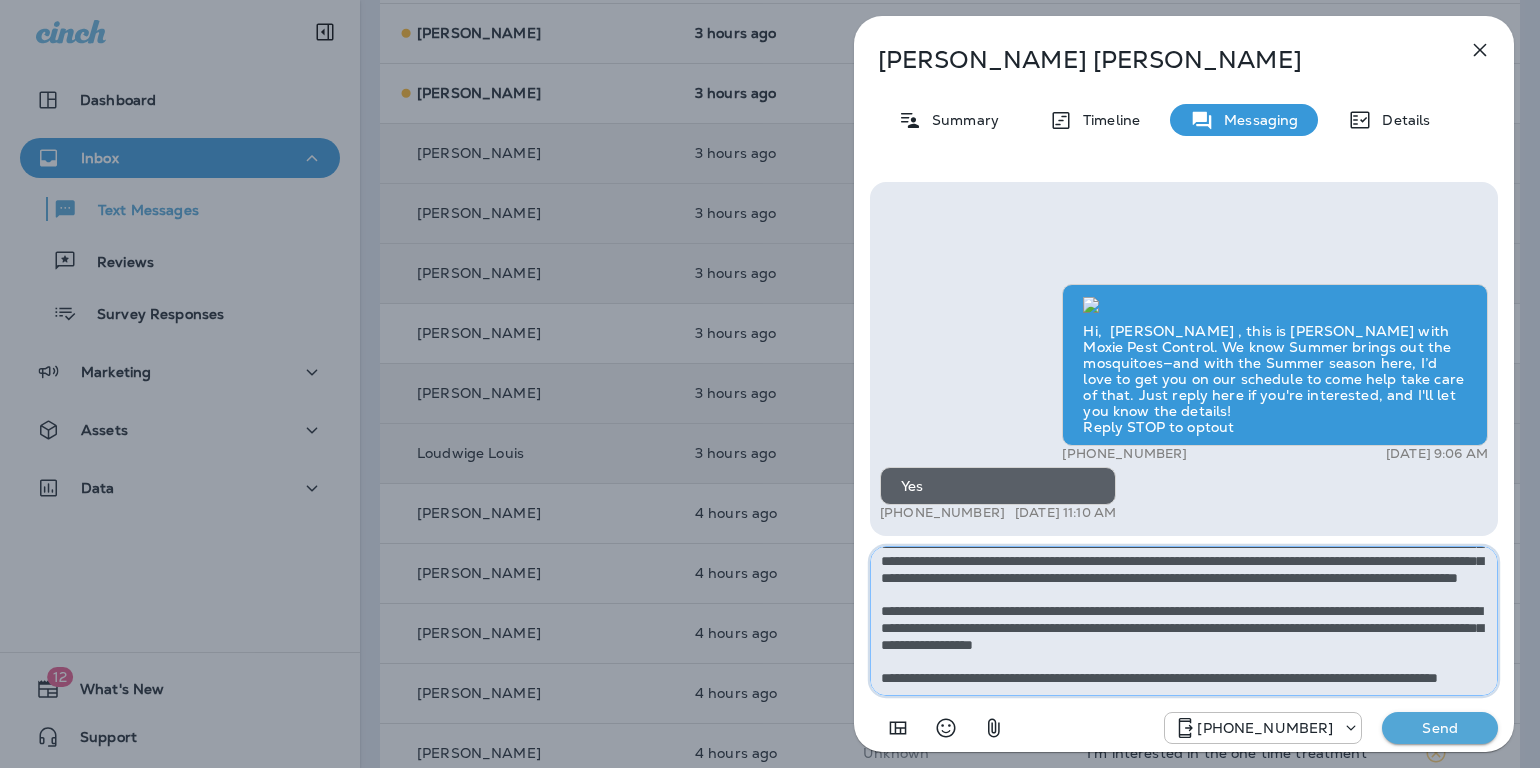type on "**********" 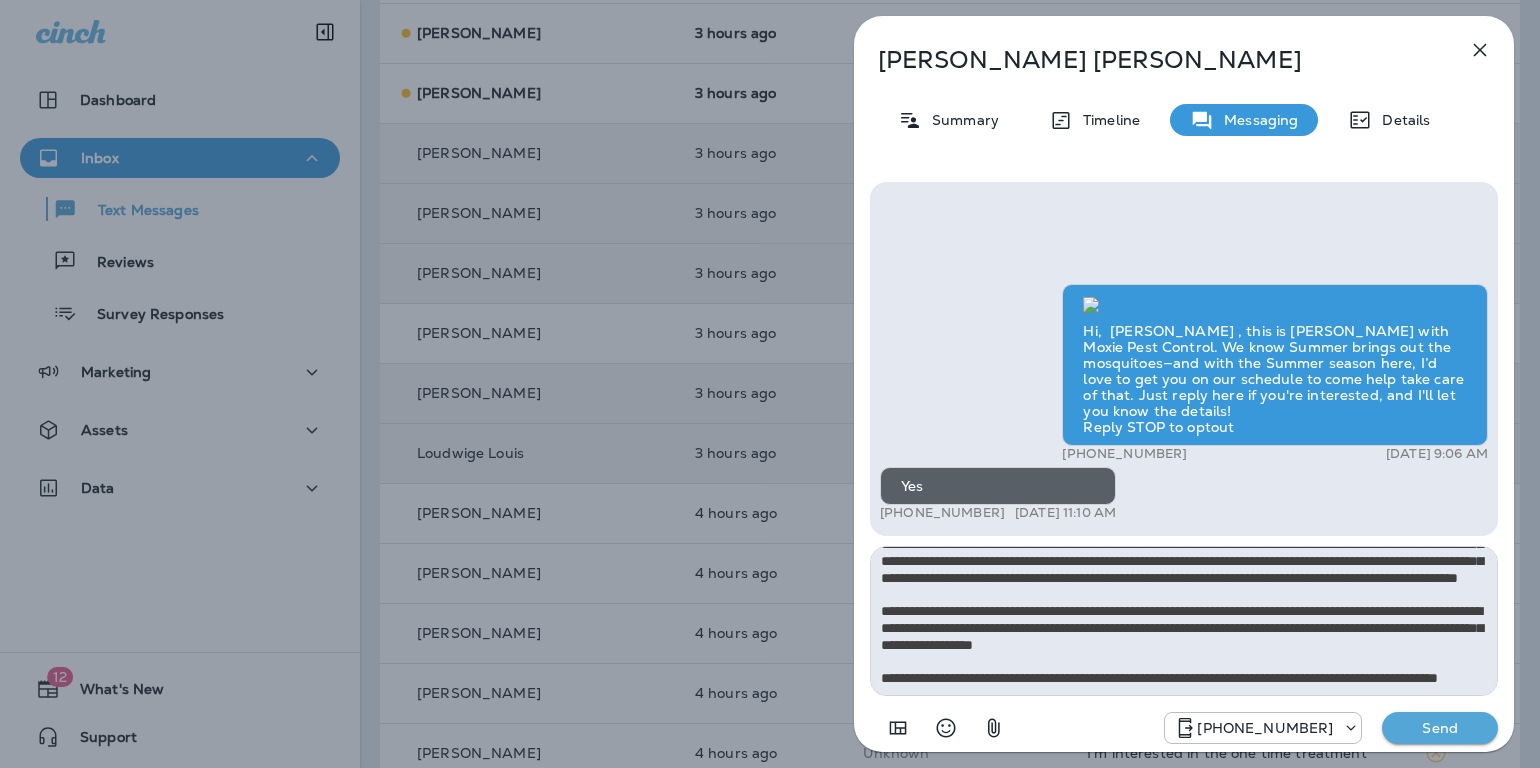 click on "Send" at bounding box center (1440, 728) 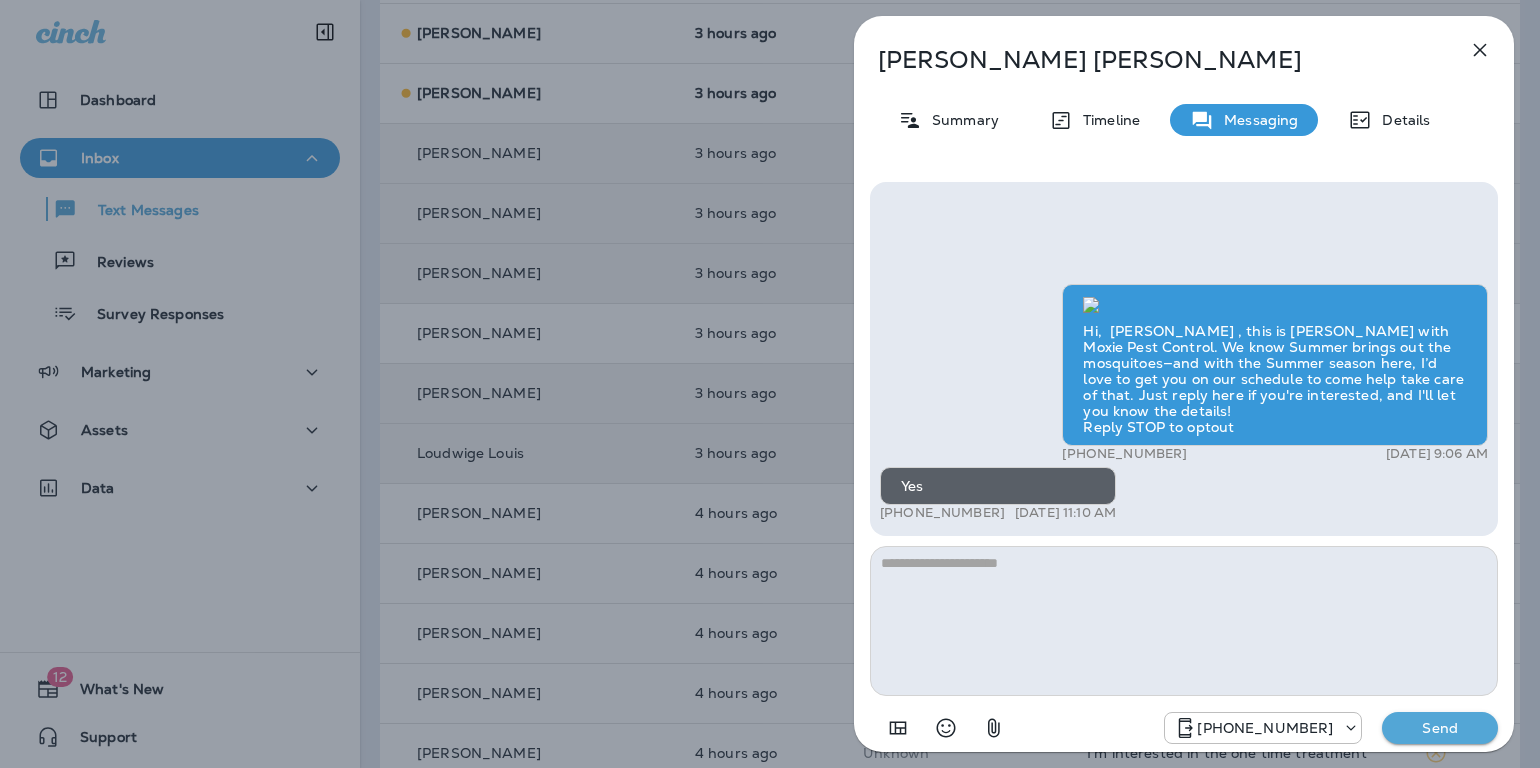 scroll, scrollTop: 0, scrollLeft: 0, axis: both 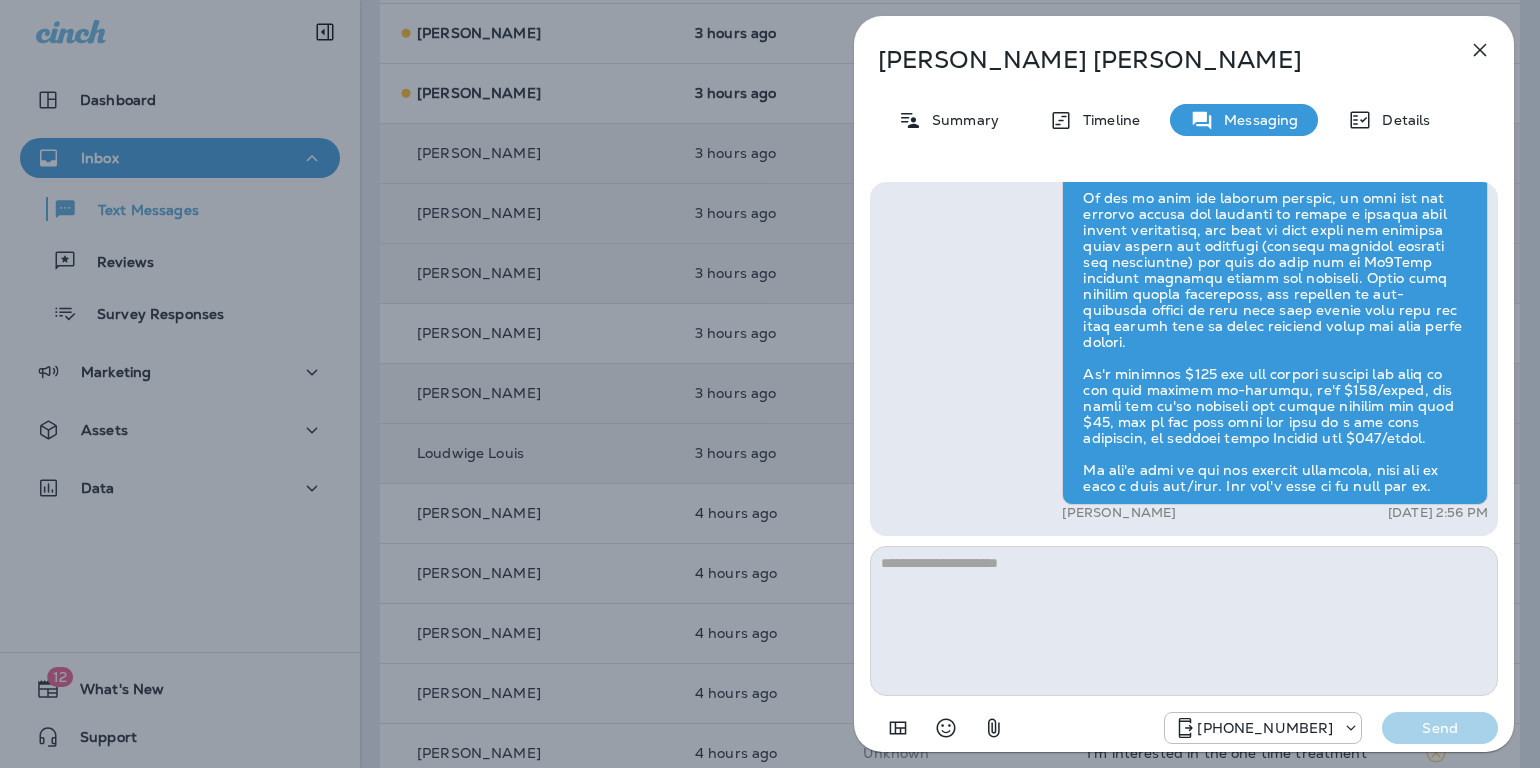 click 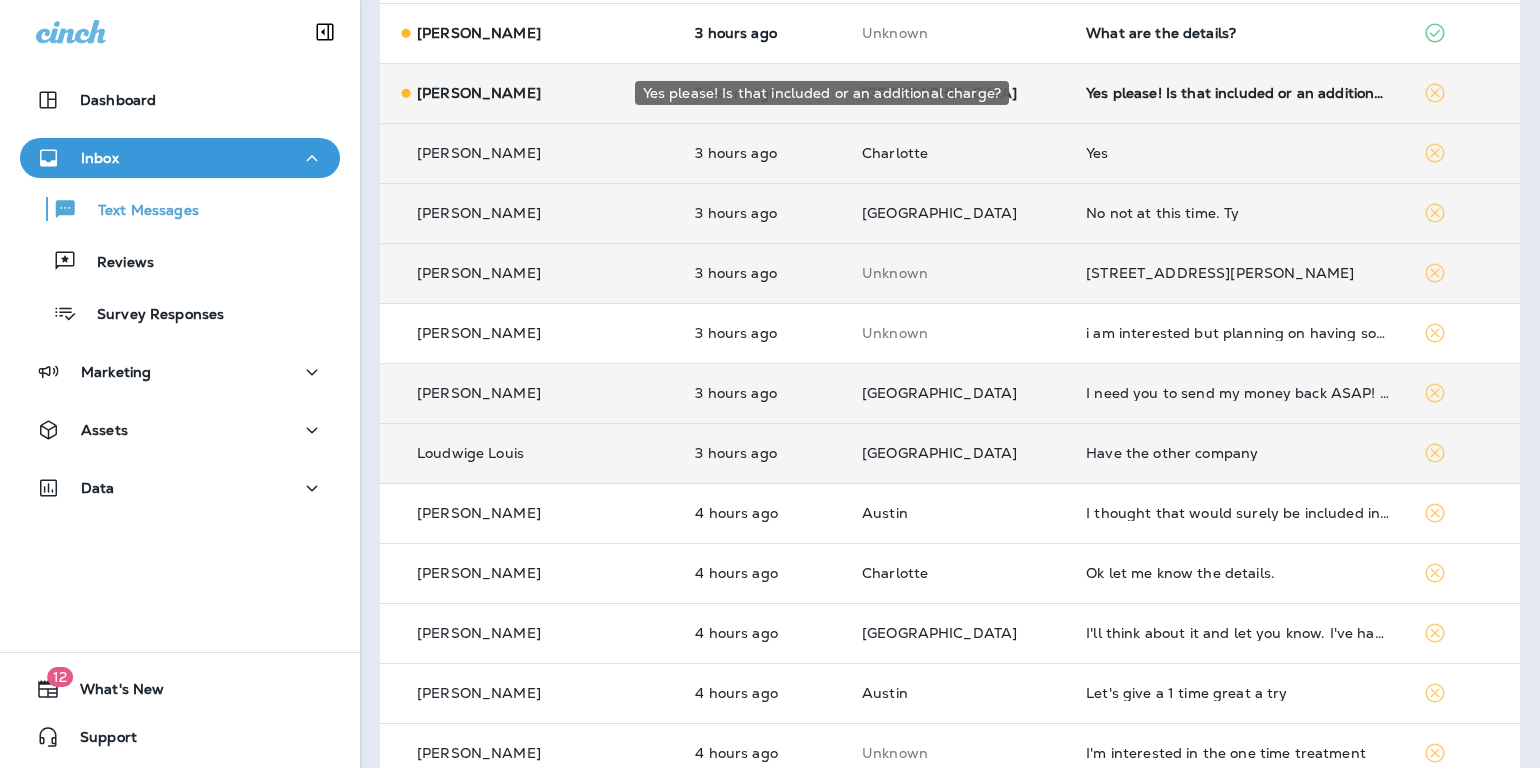 click on "Yes please! Is that included or an additional charge?" at bounding box center (1238, 93) 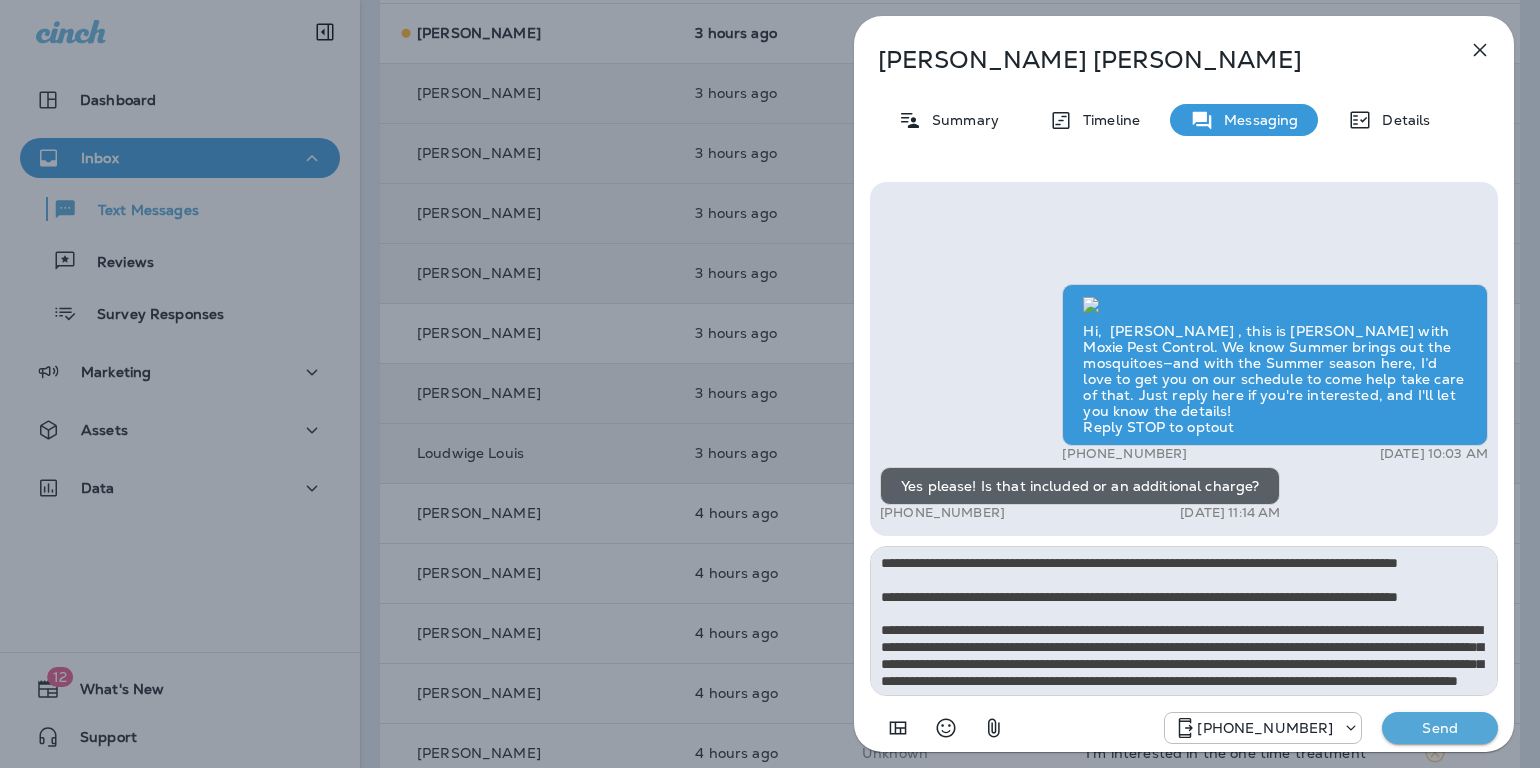 scroll, scrollTop: 162, scrollLeft: 0, axis: vertical 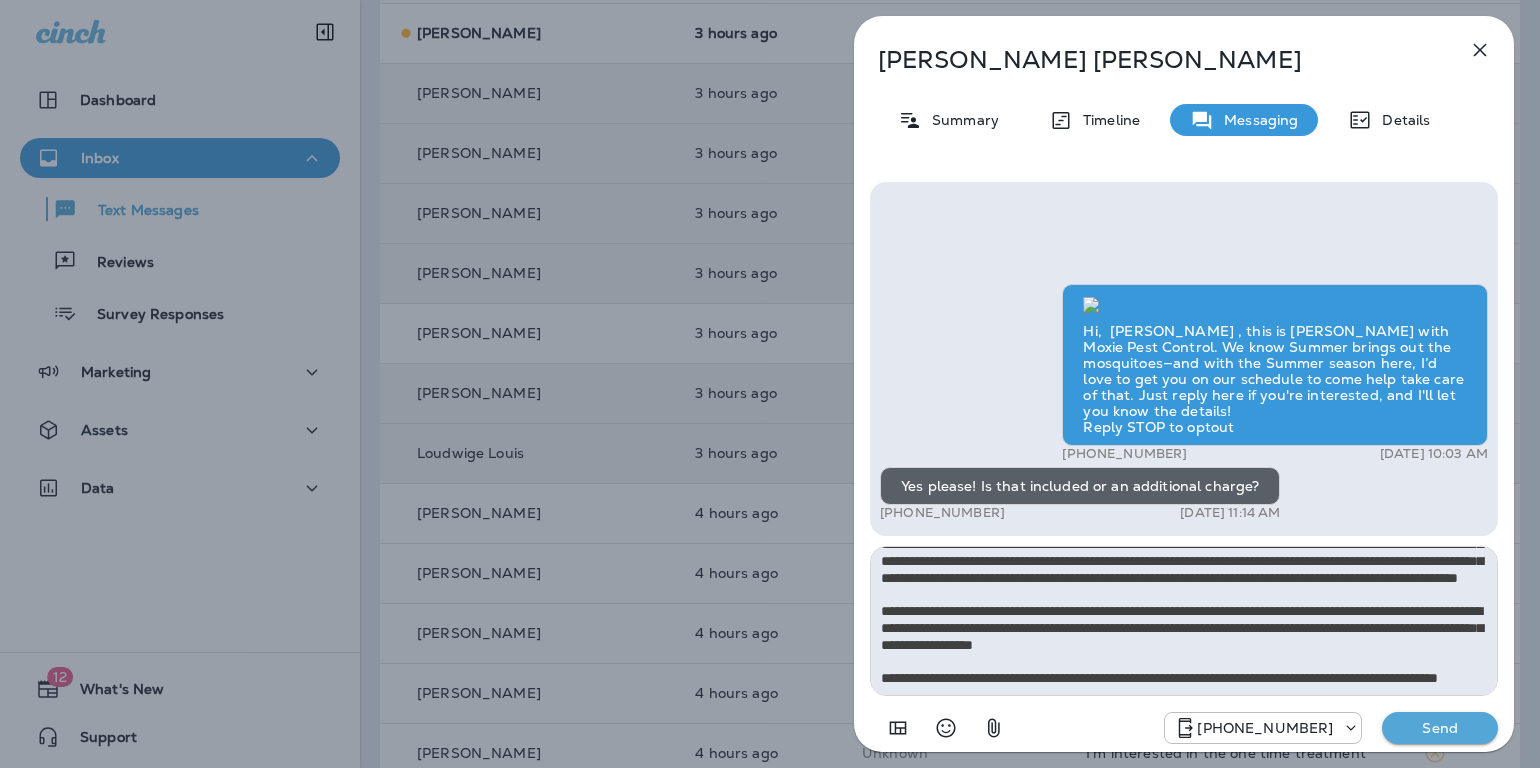 type on "**********" 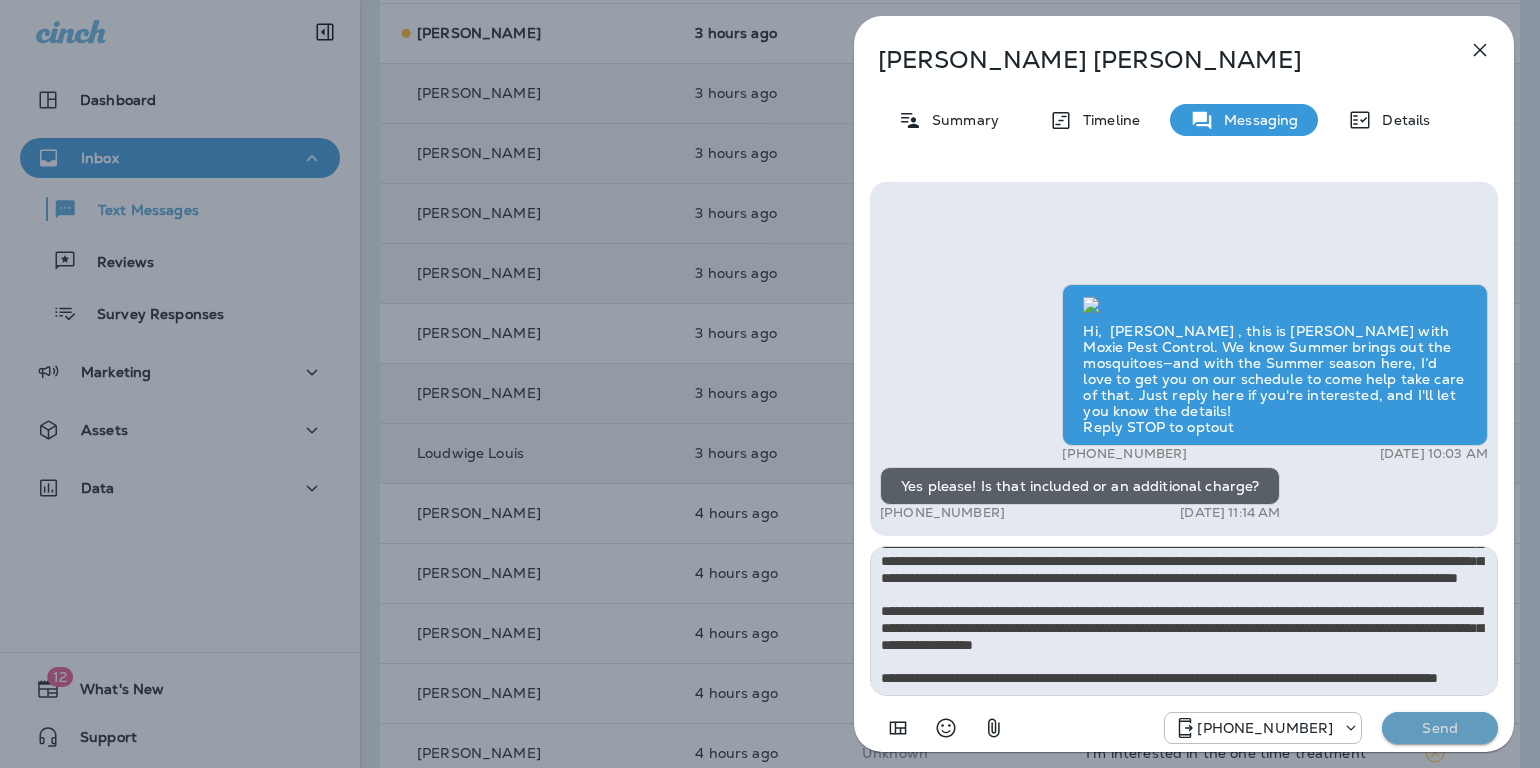 click on "Send" at bounding box center [1440, 728] 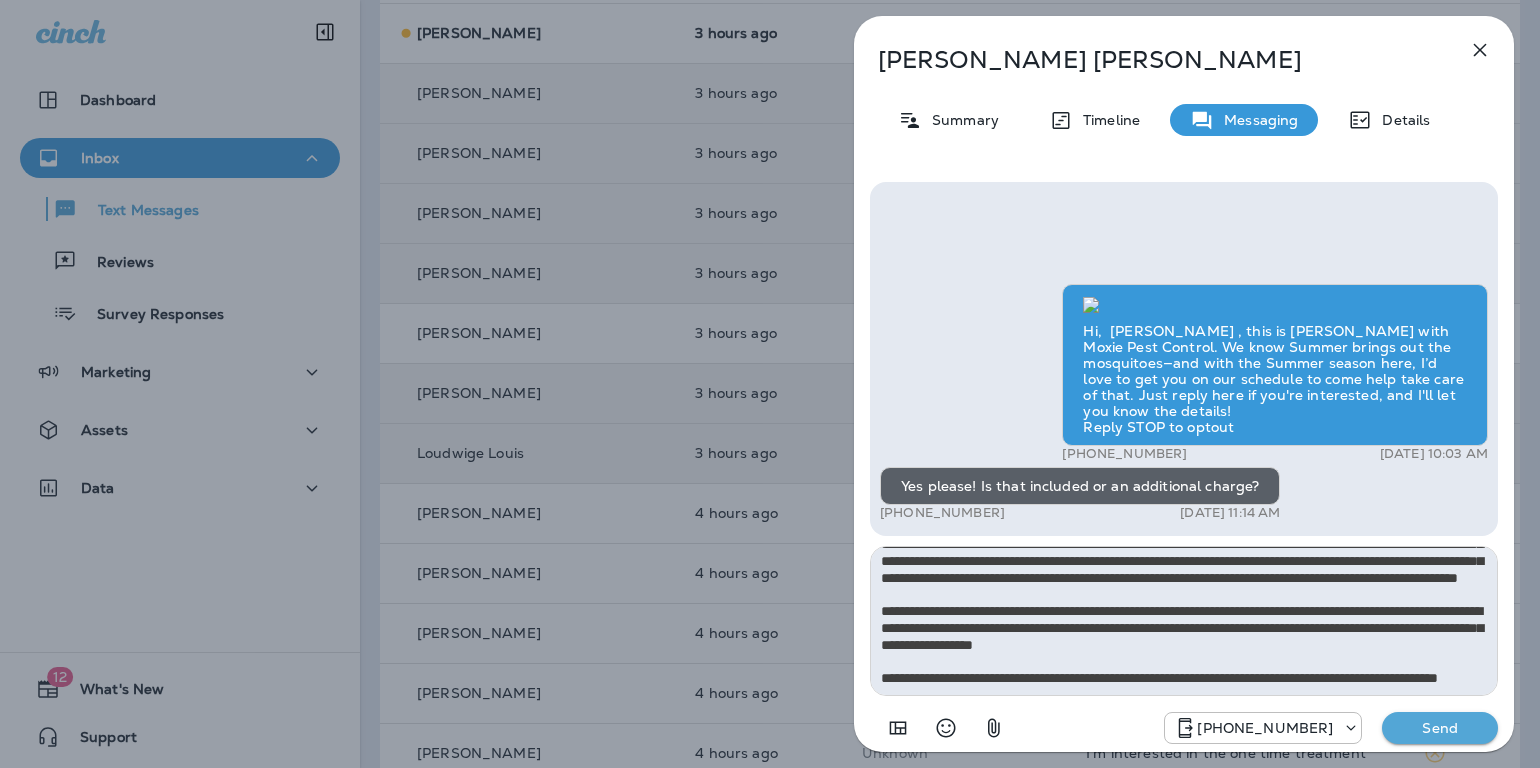type 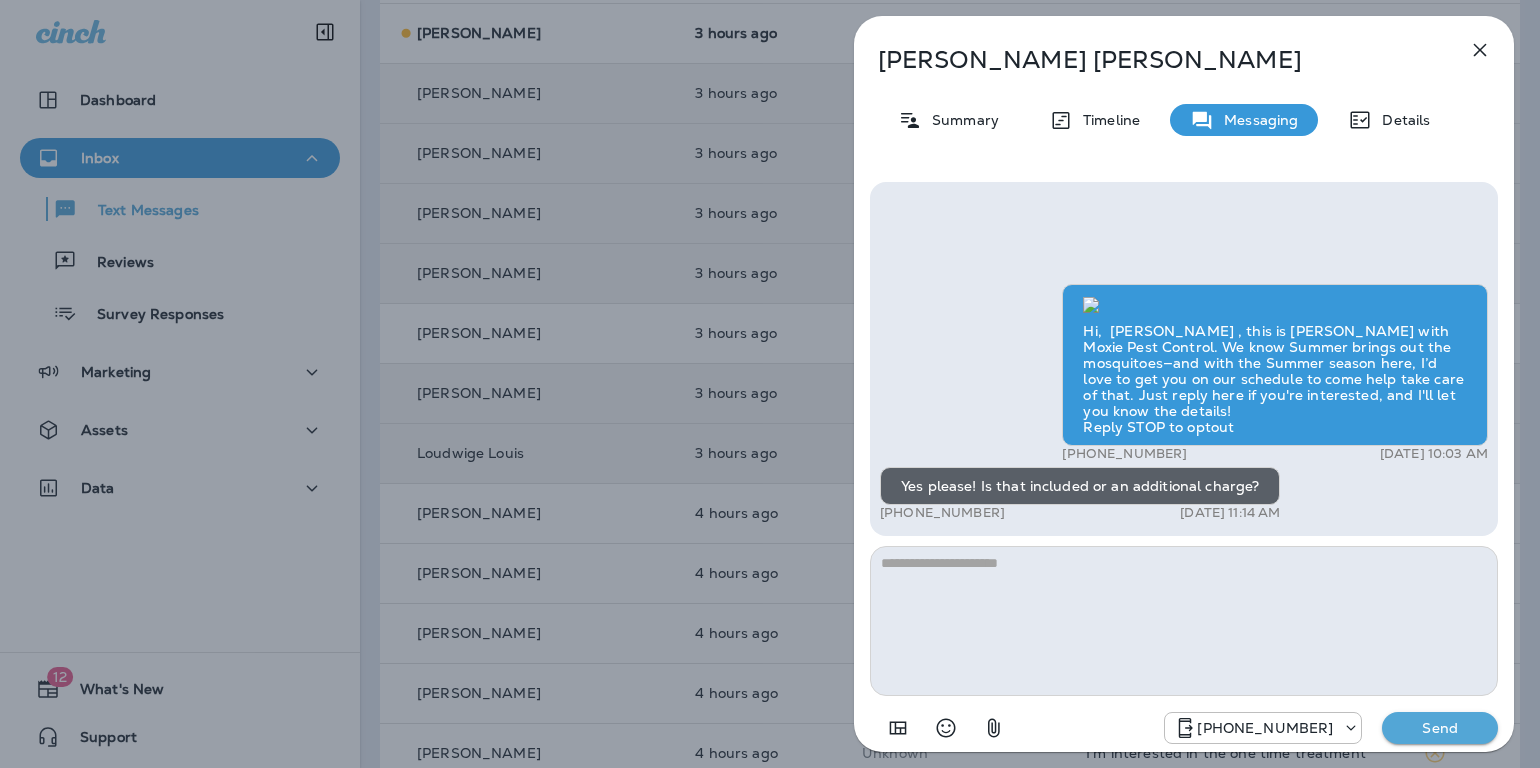 scroll, scrollTop: 0, scrollLeft: 0, axis: both 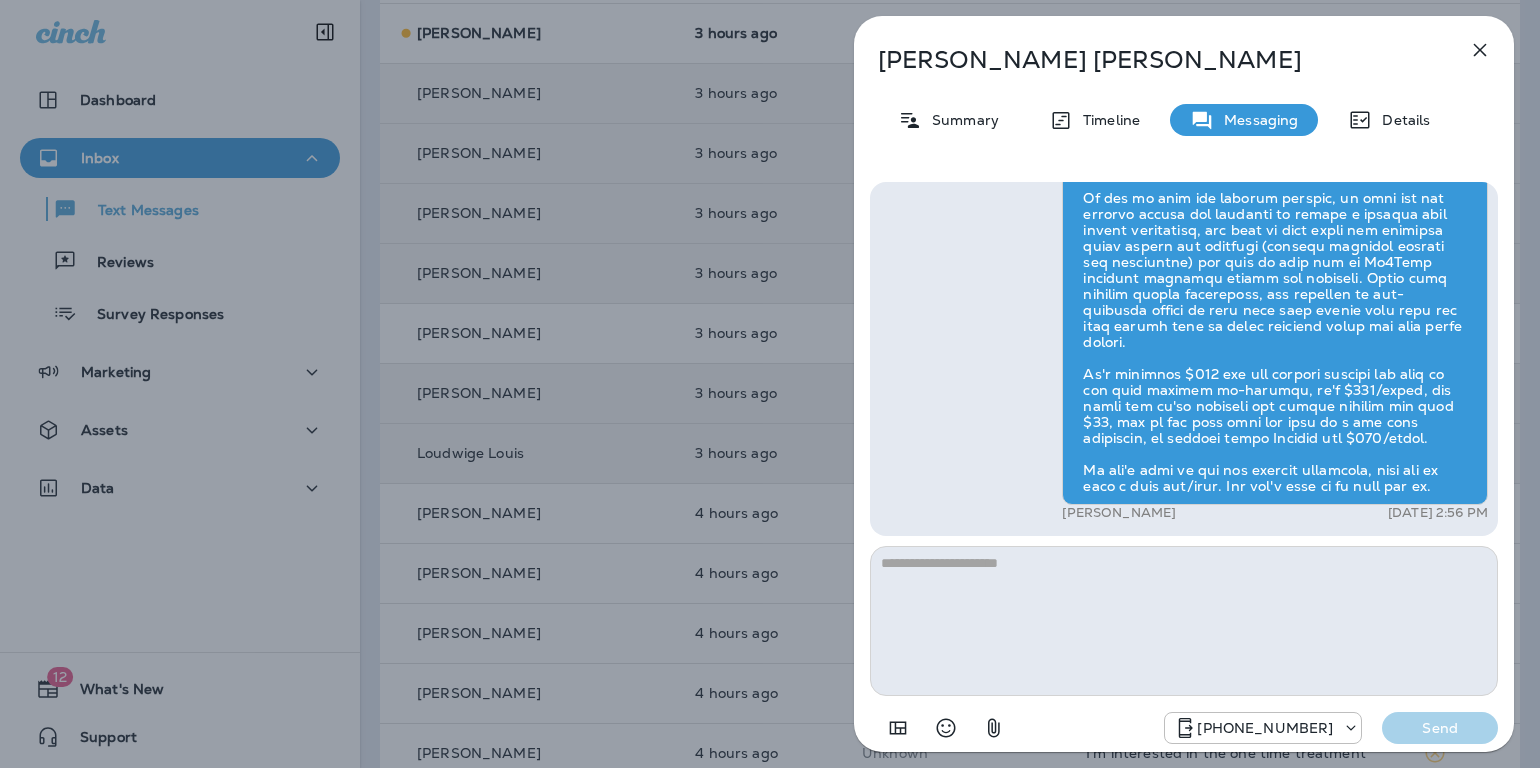 click 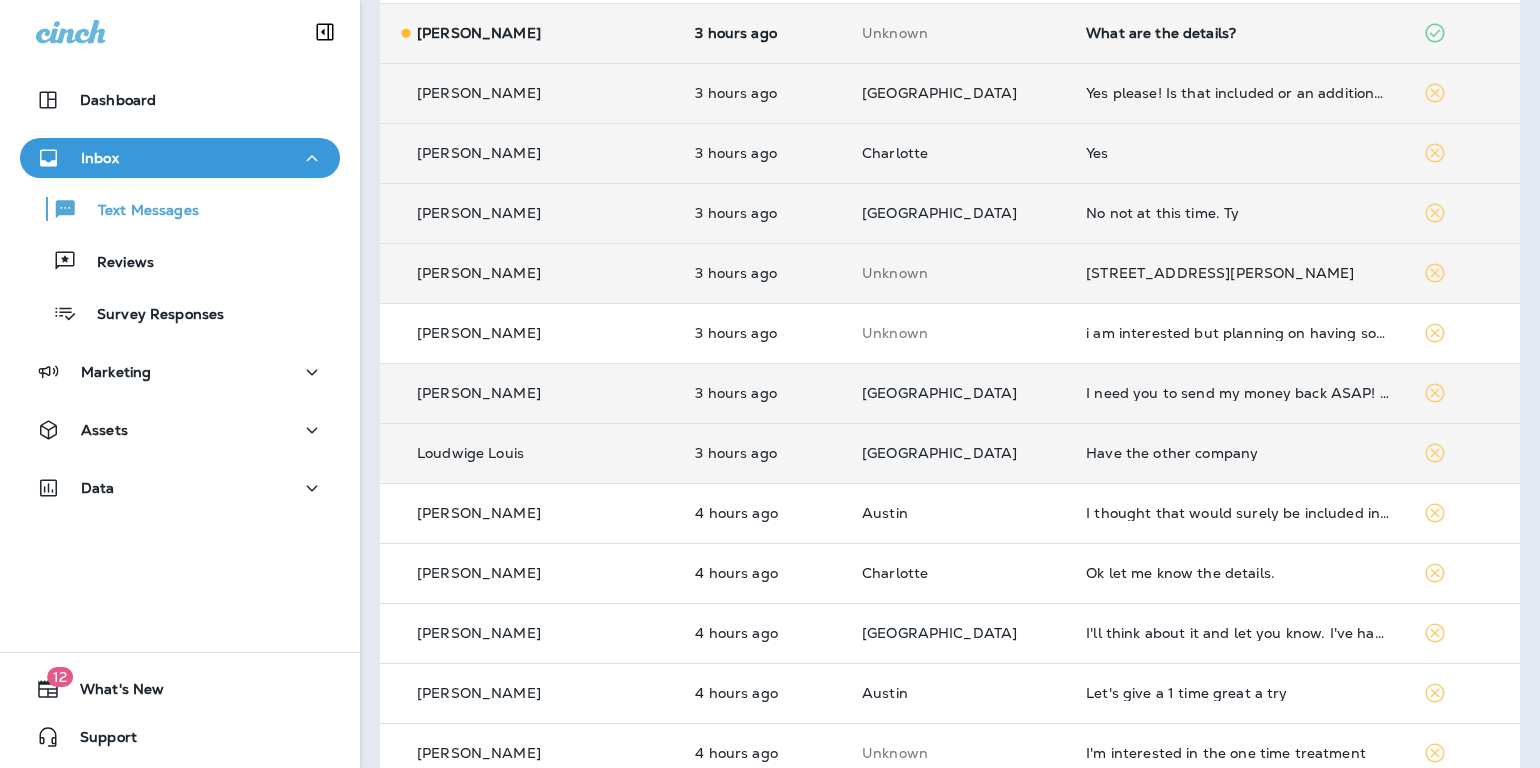 click on "What are the details?" at bounding box center [1238, 33] 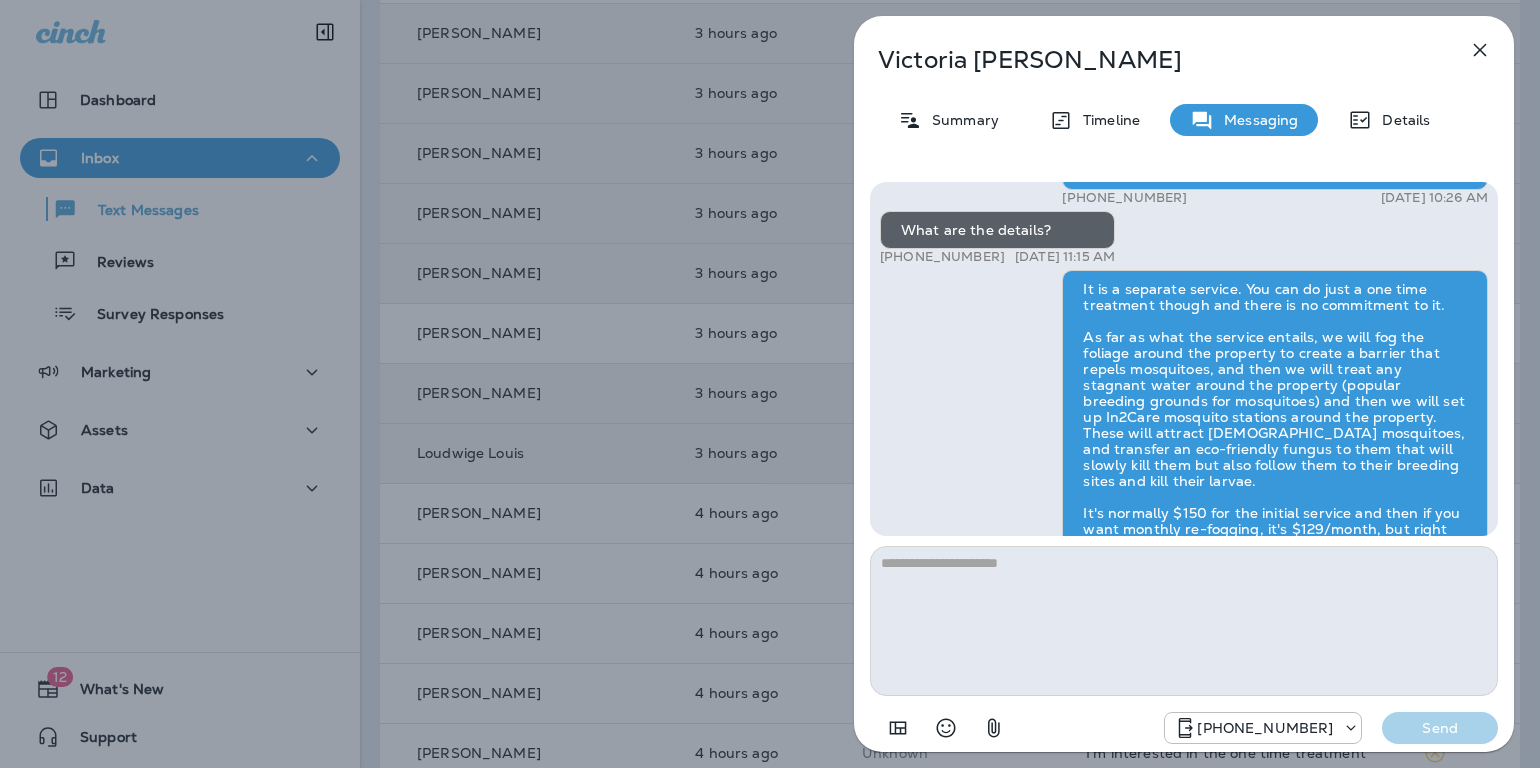 scroll, scrollTop: -372, scrollLeft: 0, axis: vertical 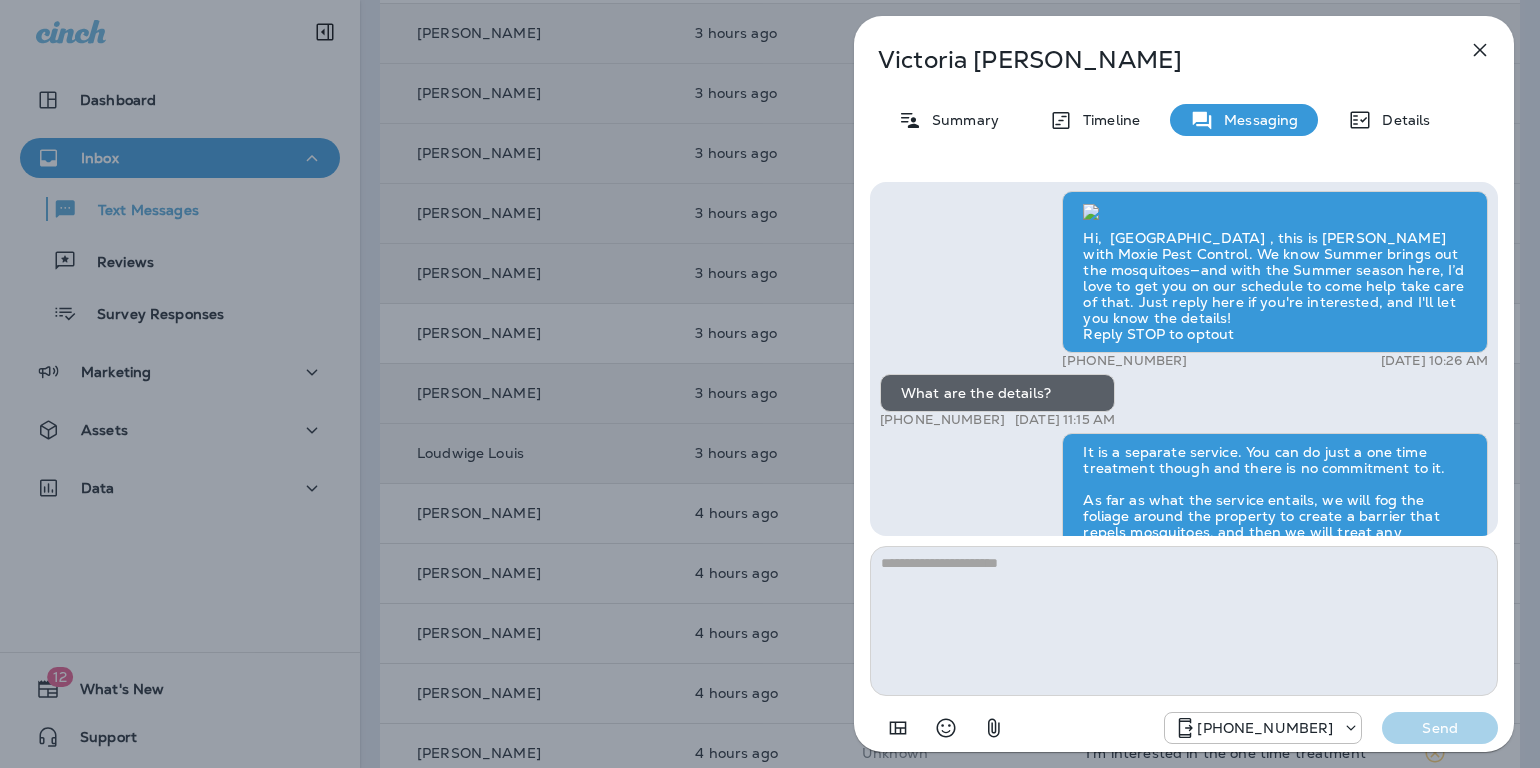 click 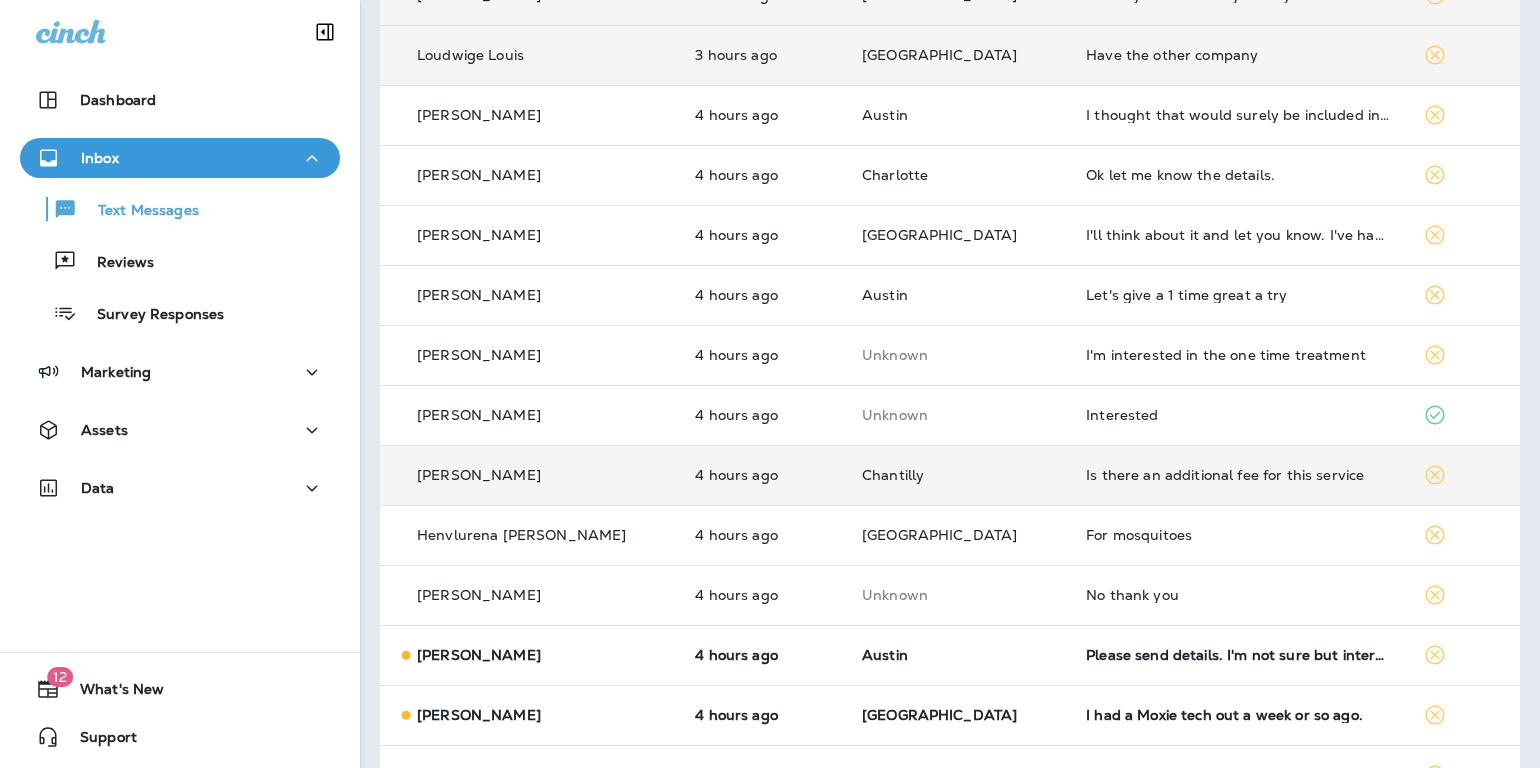 scroll, scrollTop: 2496, scrollLeft: 0, axis: vertical 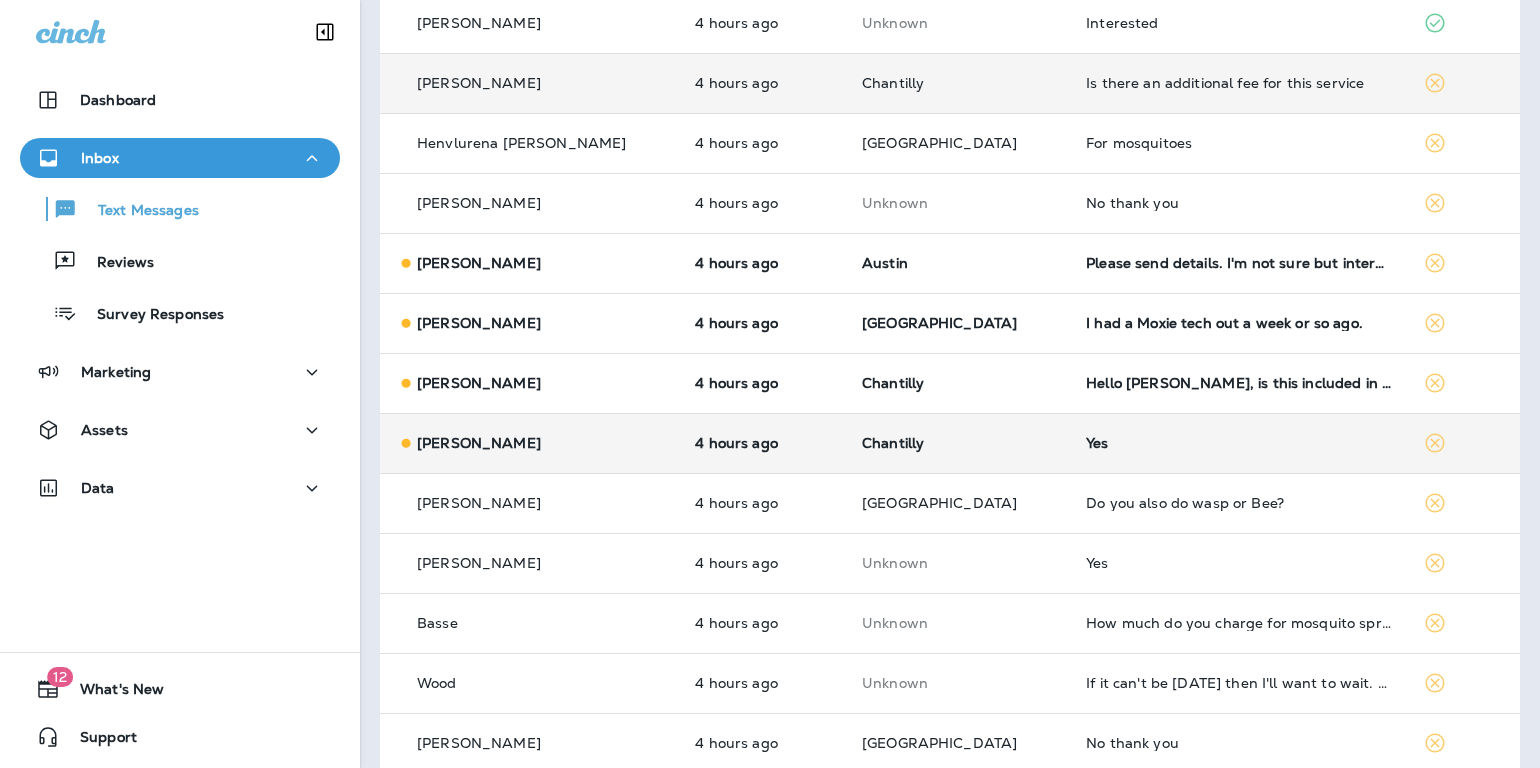 click on "Yes" at bounding box center (1238, 443) 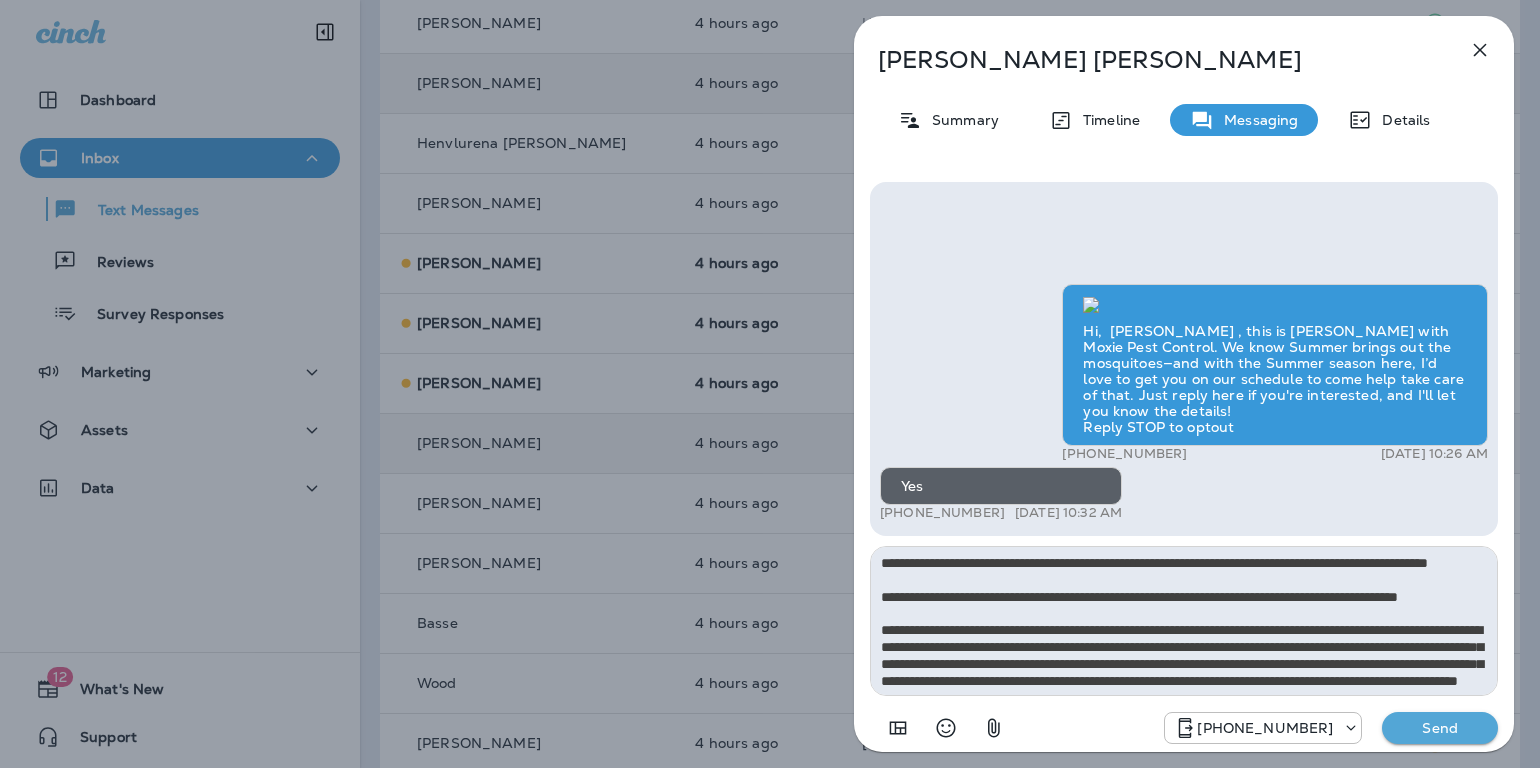 scroll, scrollTop: 162, scrollLeft: 0, axis: vertical 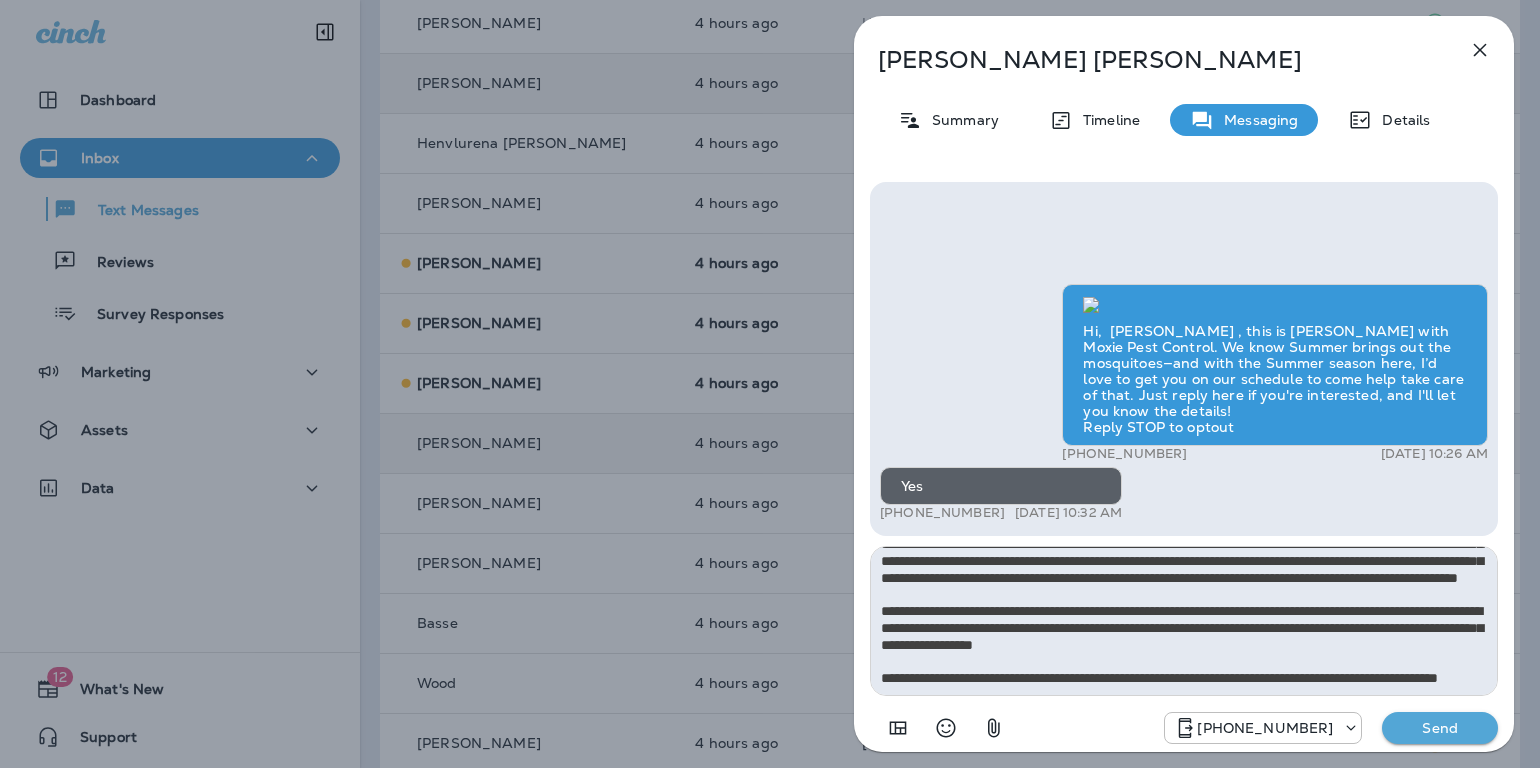 type on "**********" 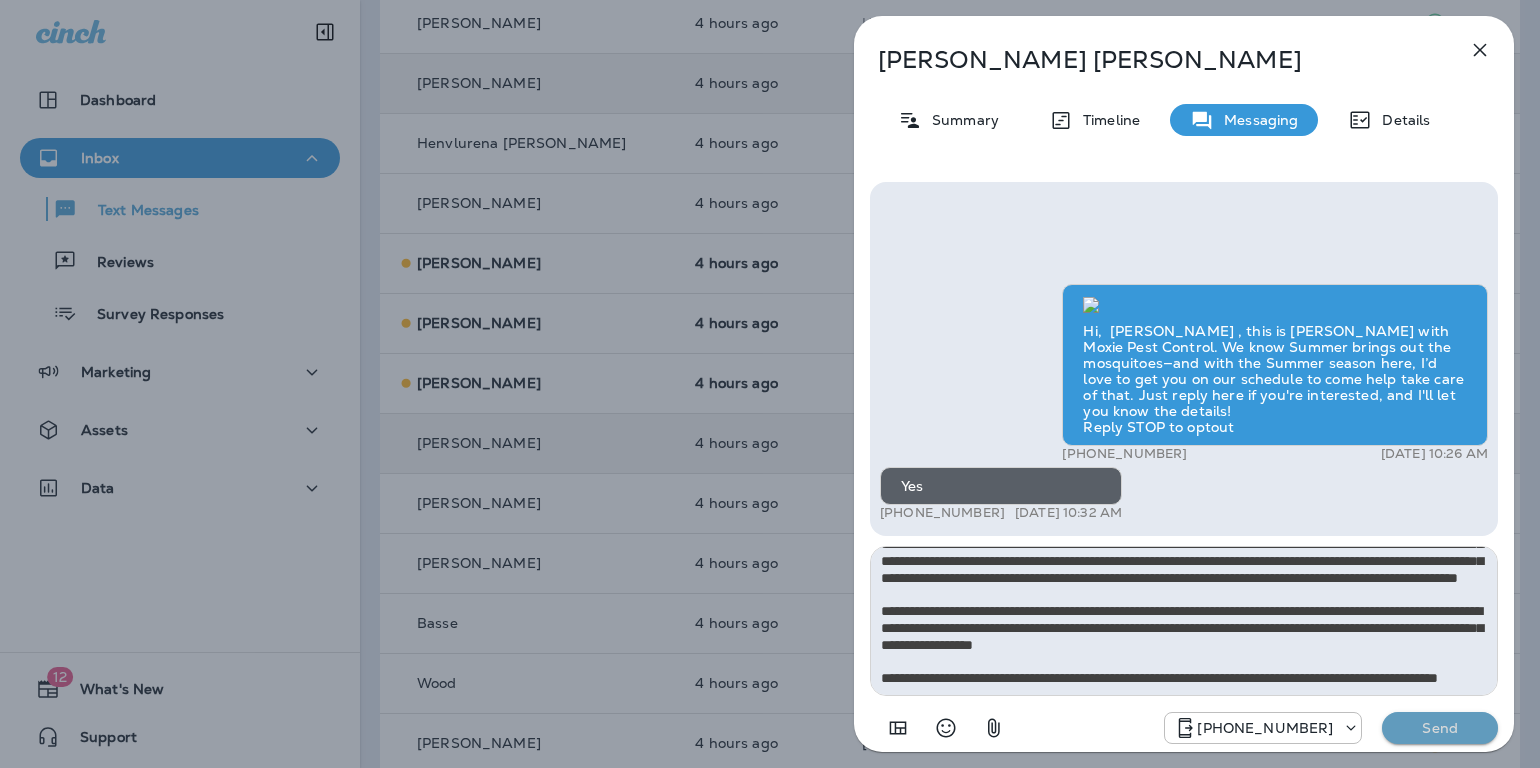 click on "Send" at bounding box center (1440, 728) 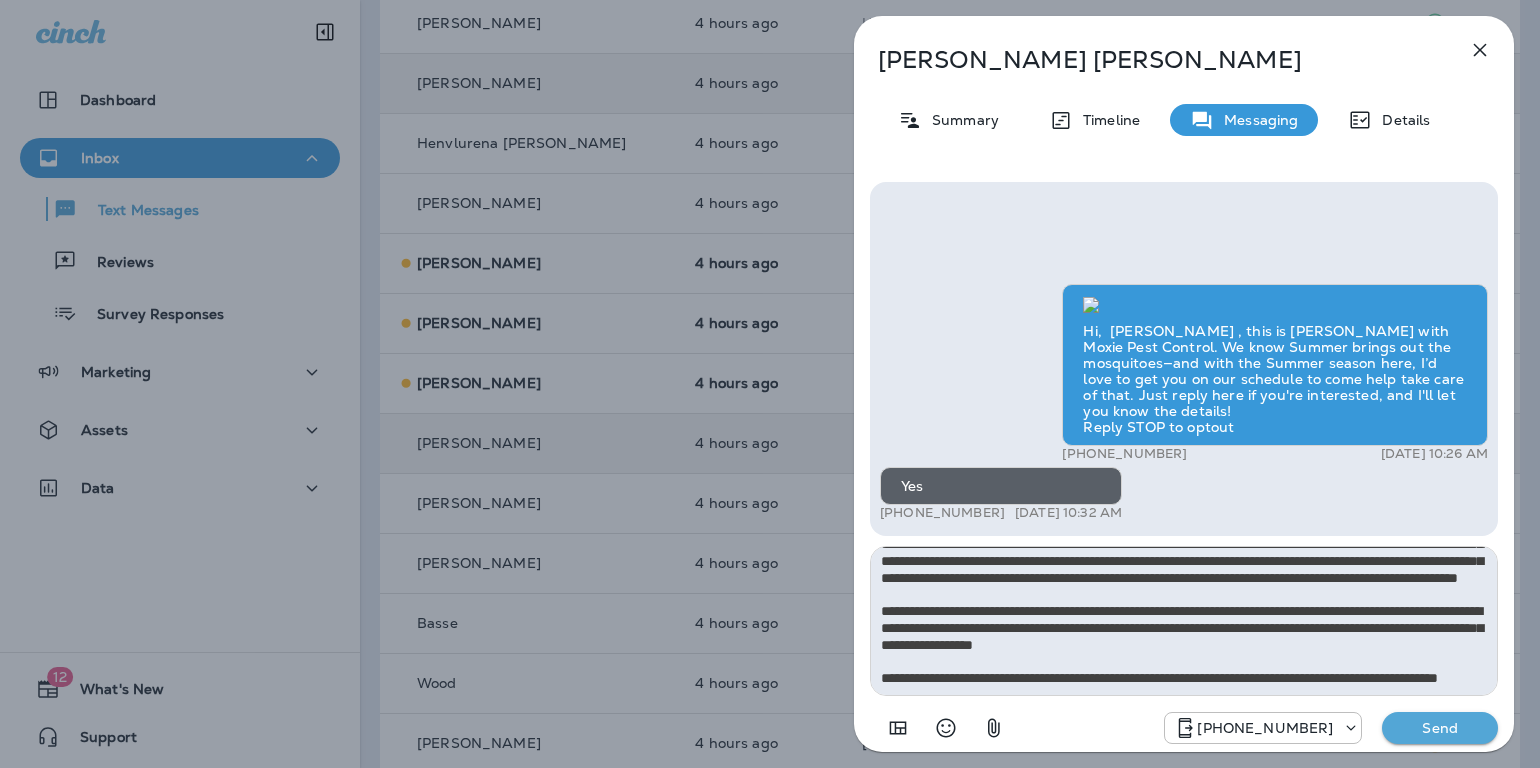 type 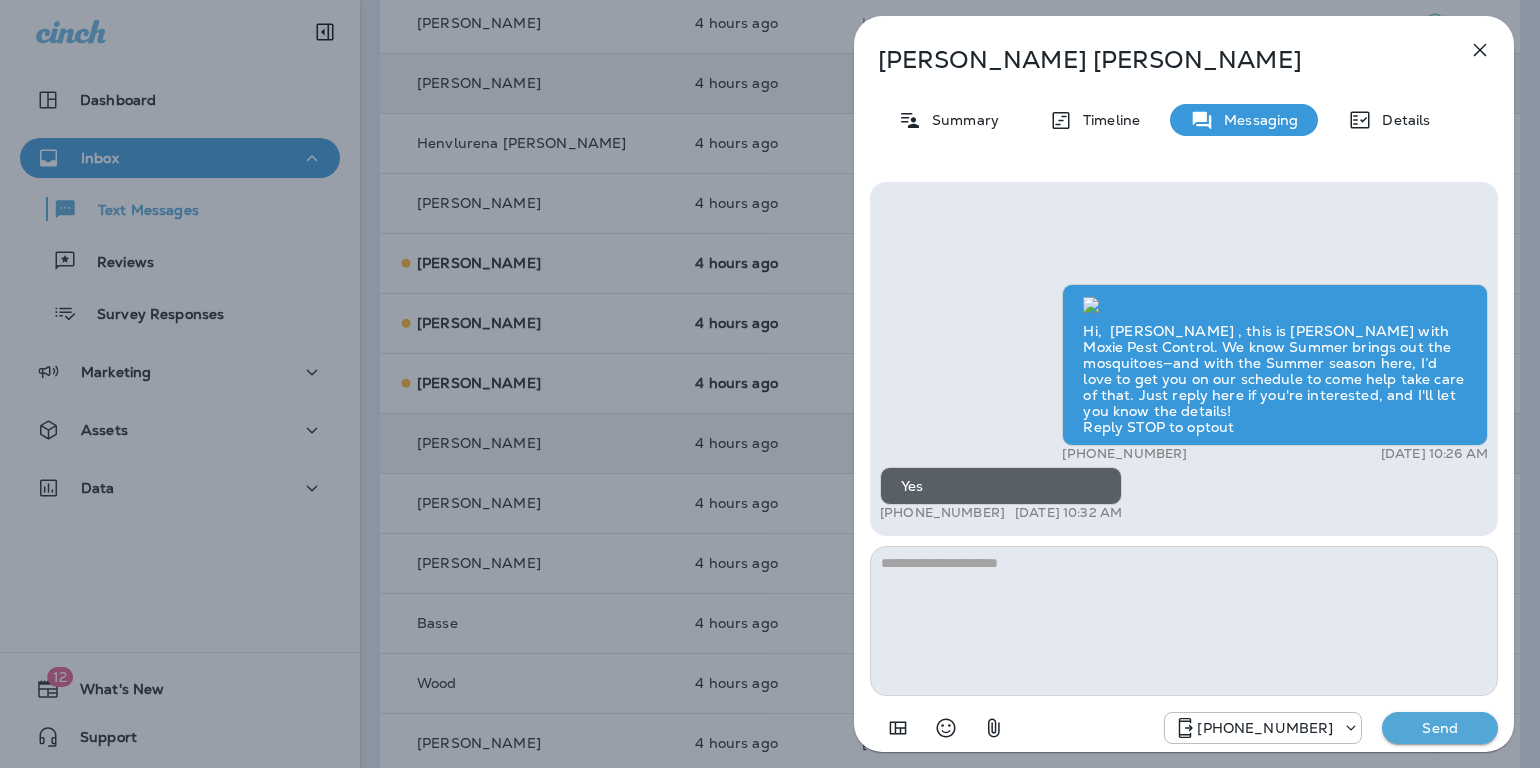 scroll, scrollTop: 0, scrollLeft: 0, axis: both 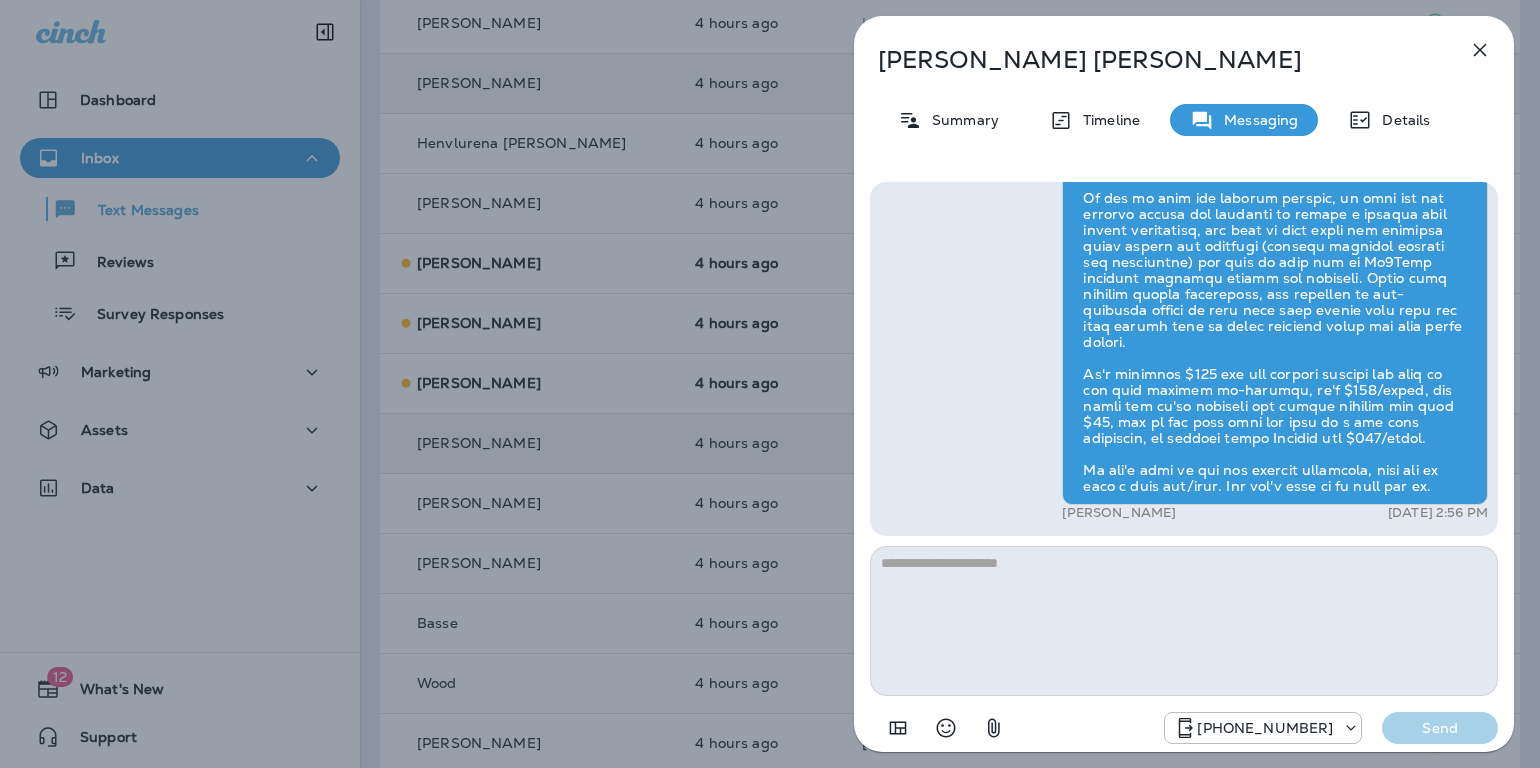 click 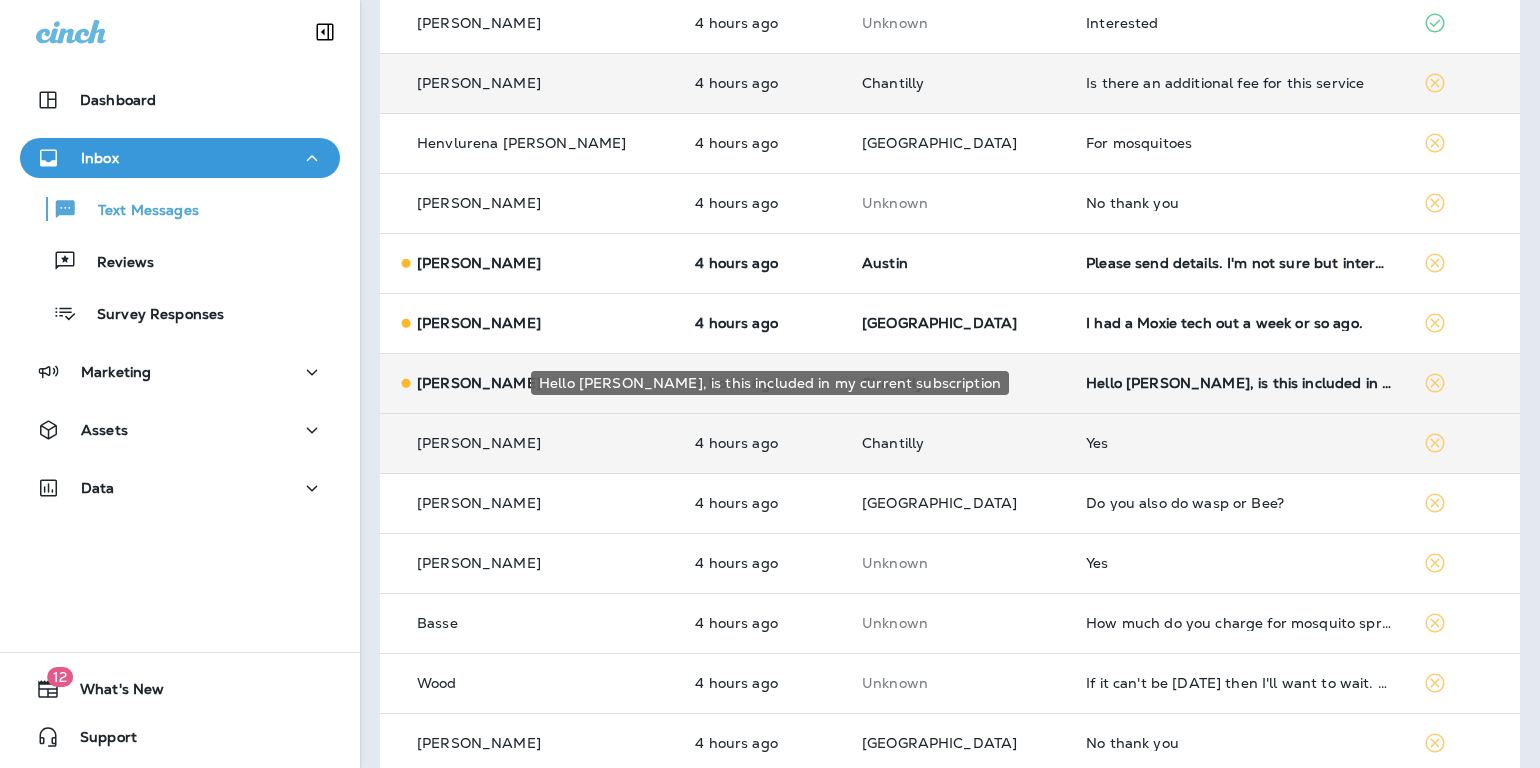 click on "Hello Cameron, is this included in my current subscription" at bounding box center (1238, 383) 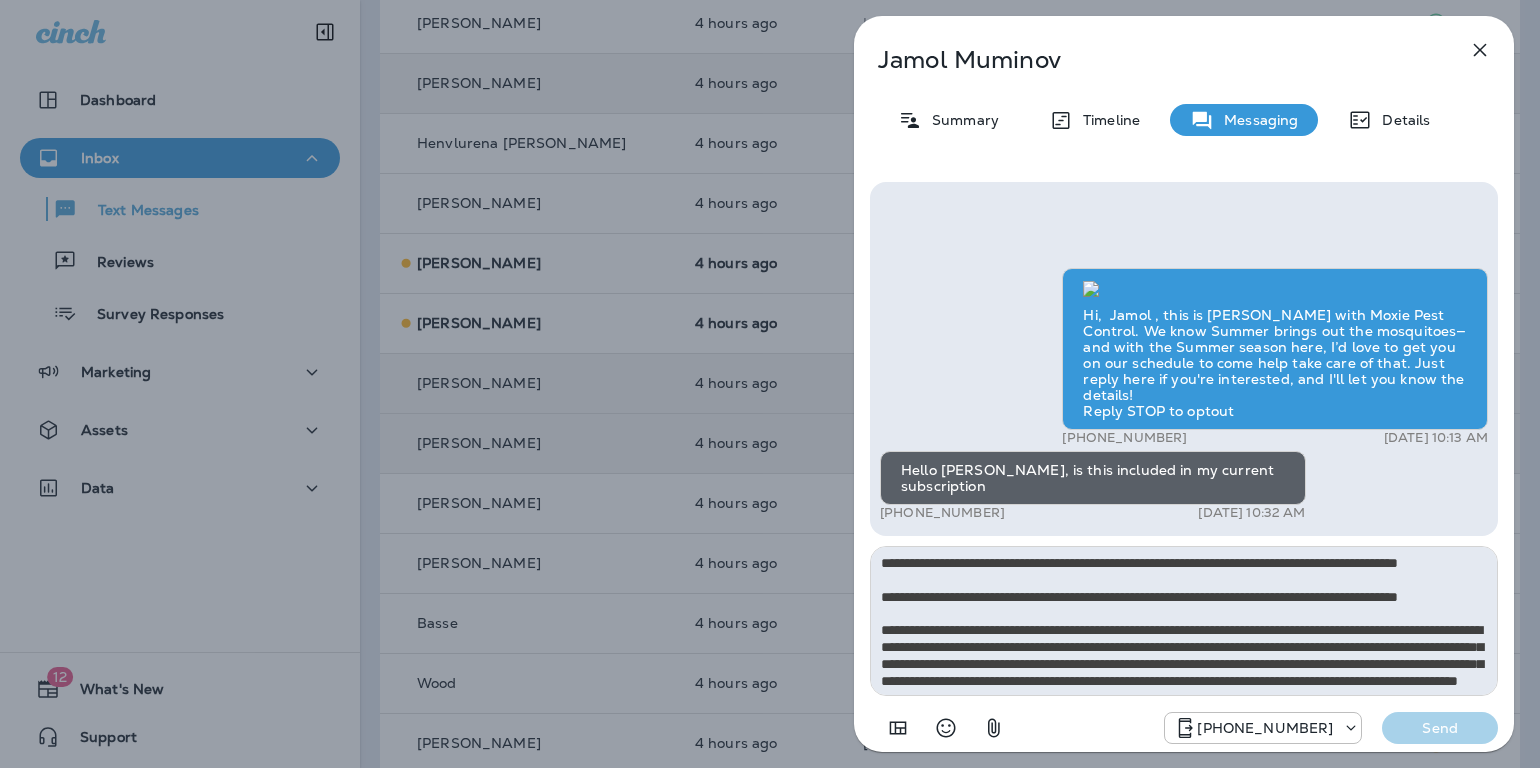 scroll, scrollTop: 162, scrollLeft: 0, axis: vertical 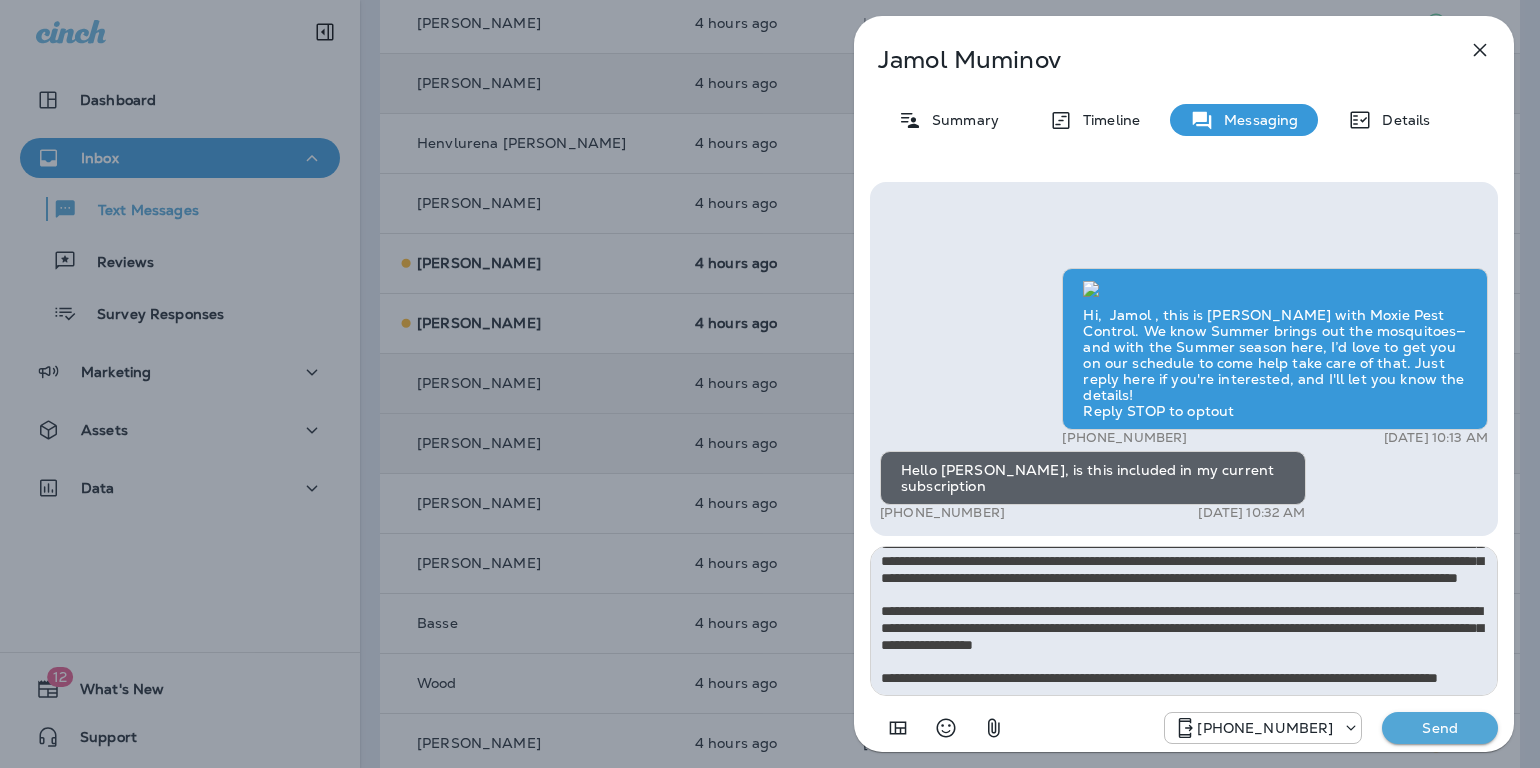 type on "**********" 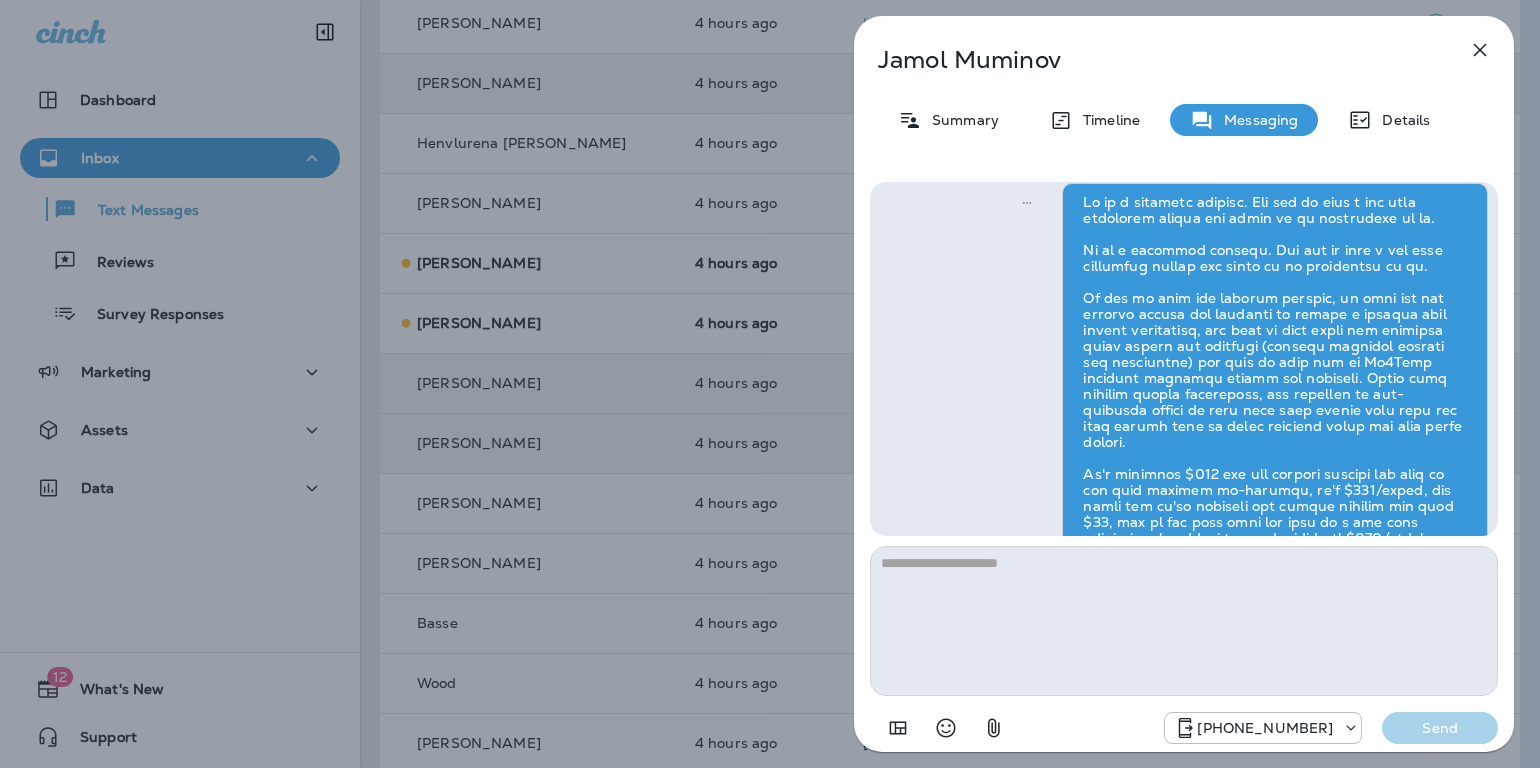scroll, scrollTop: 0, scrollLeft: 0, axis: both 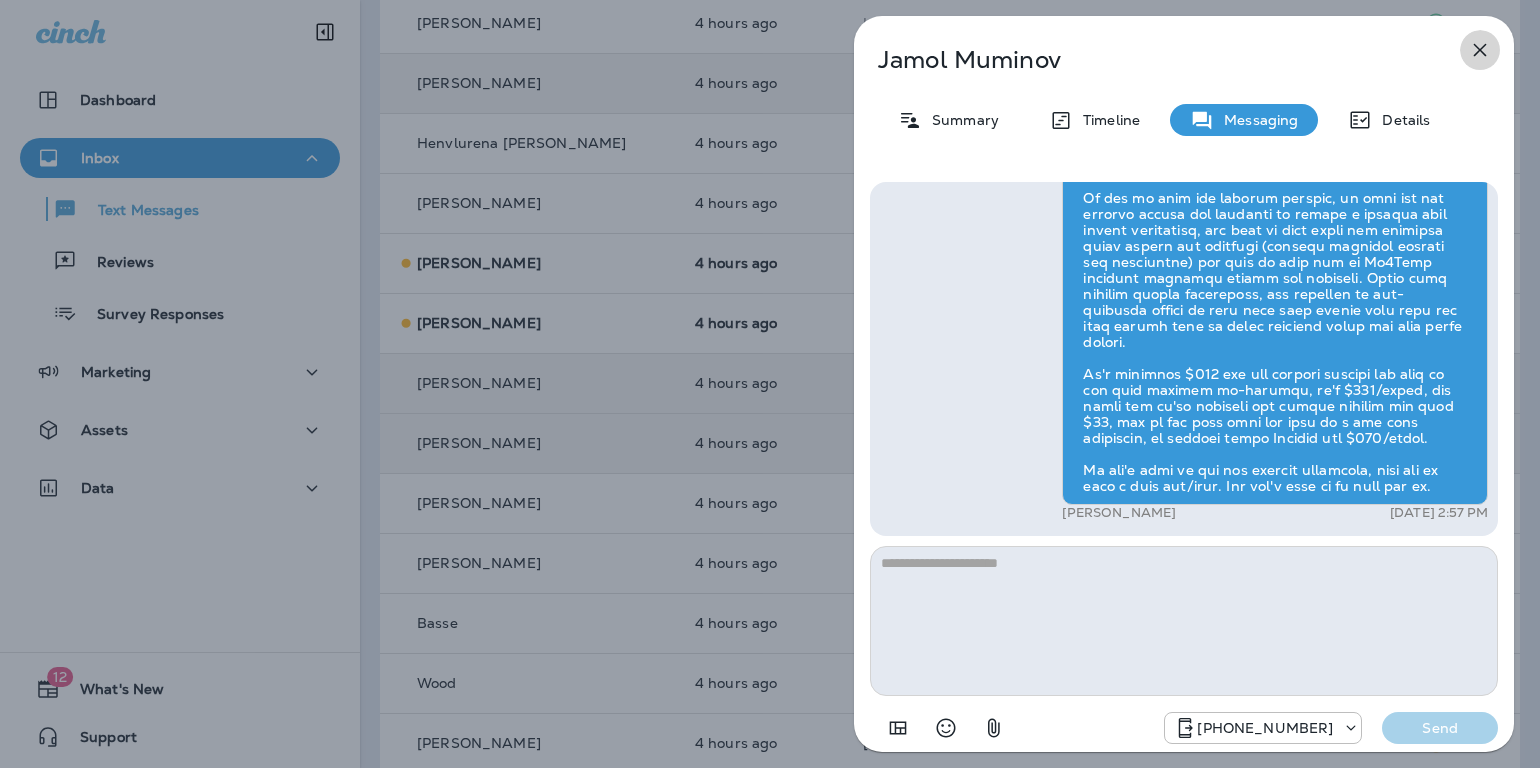 click 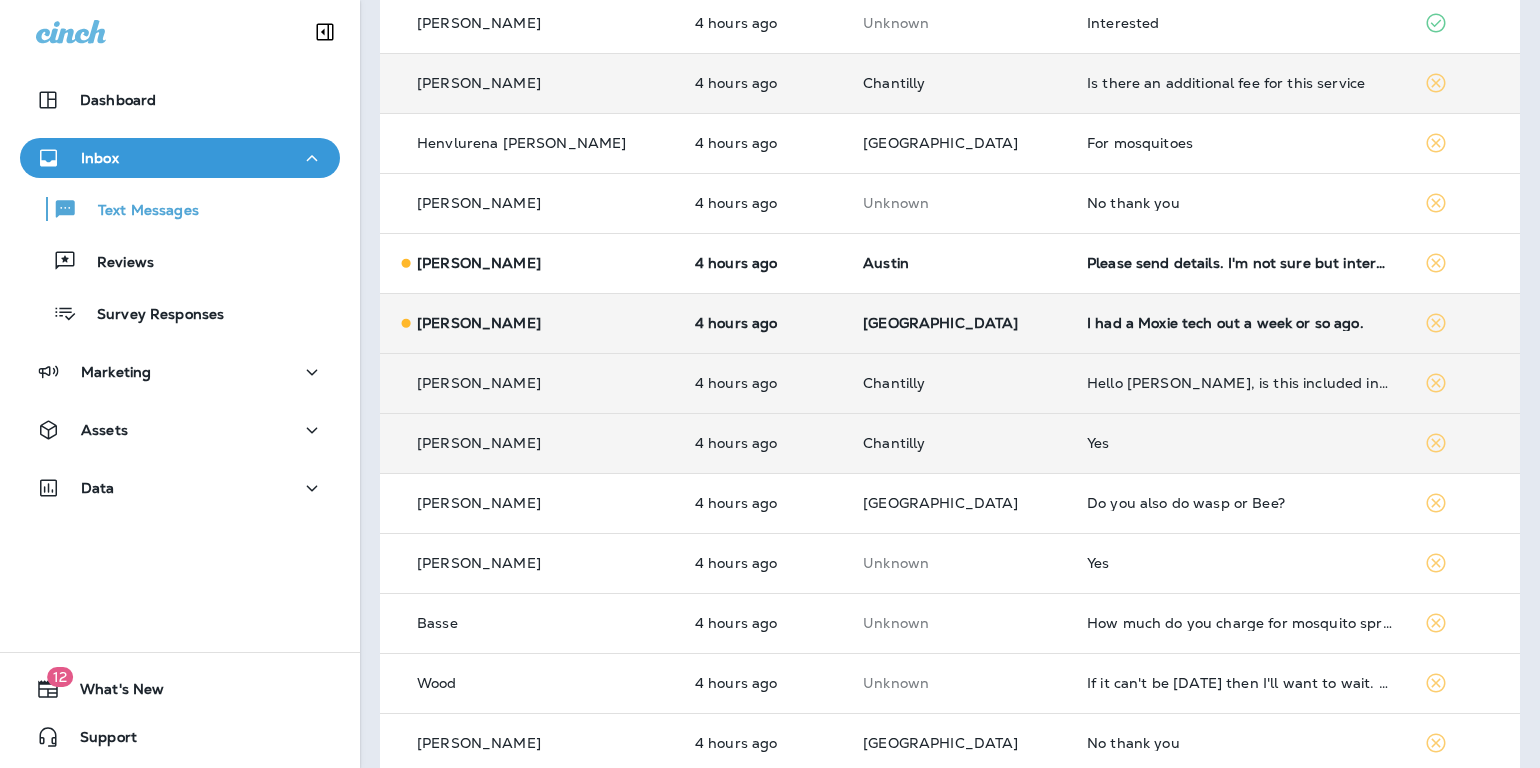 click on "I had a Moxie tech out a week or so ago." at bounding box center [1239, 323] 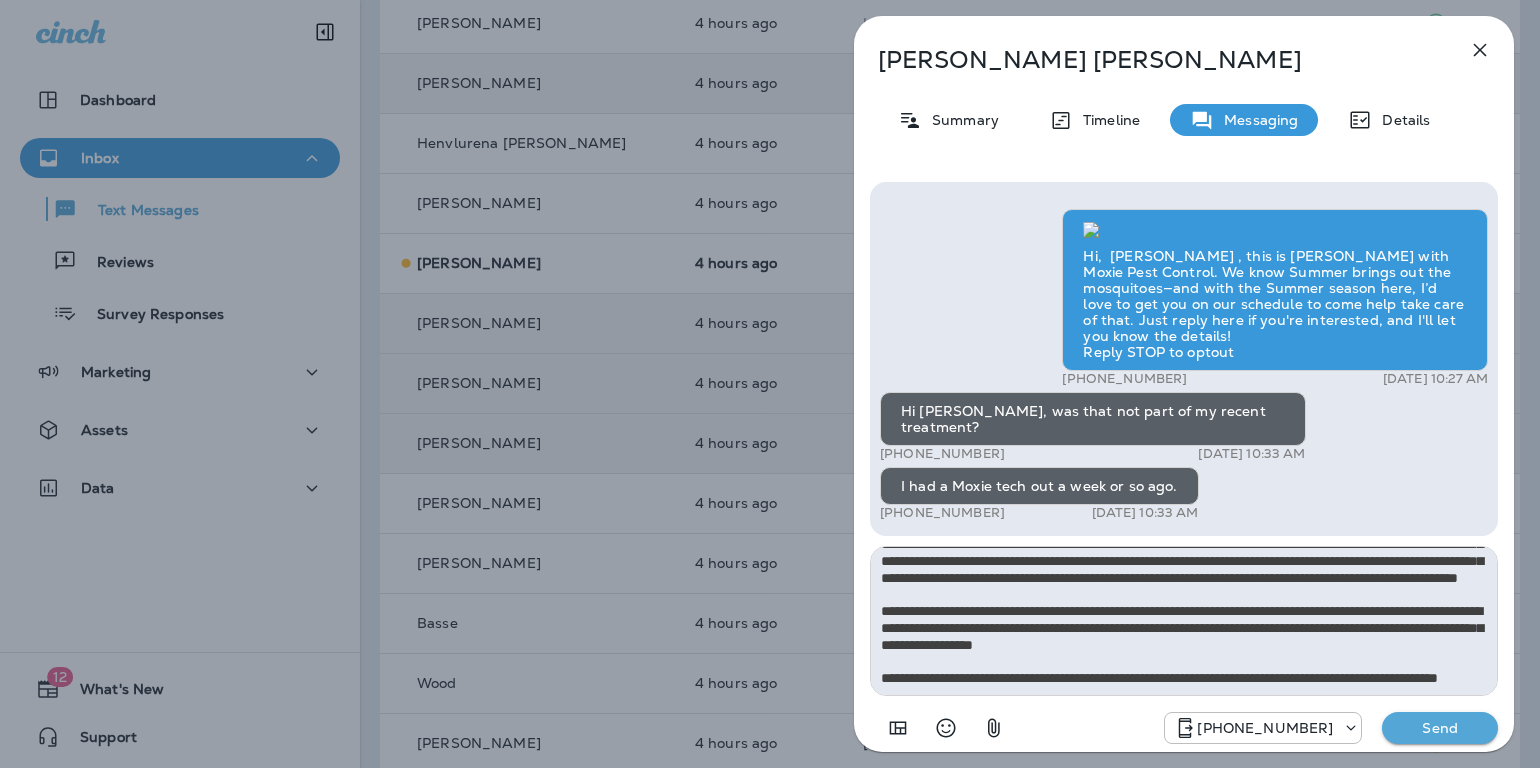 scroll, scrollTop: 0, scrollLeft: 0, axis: both 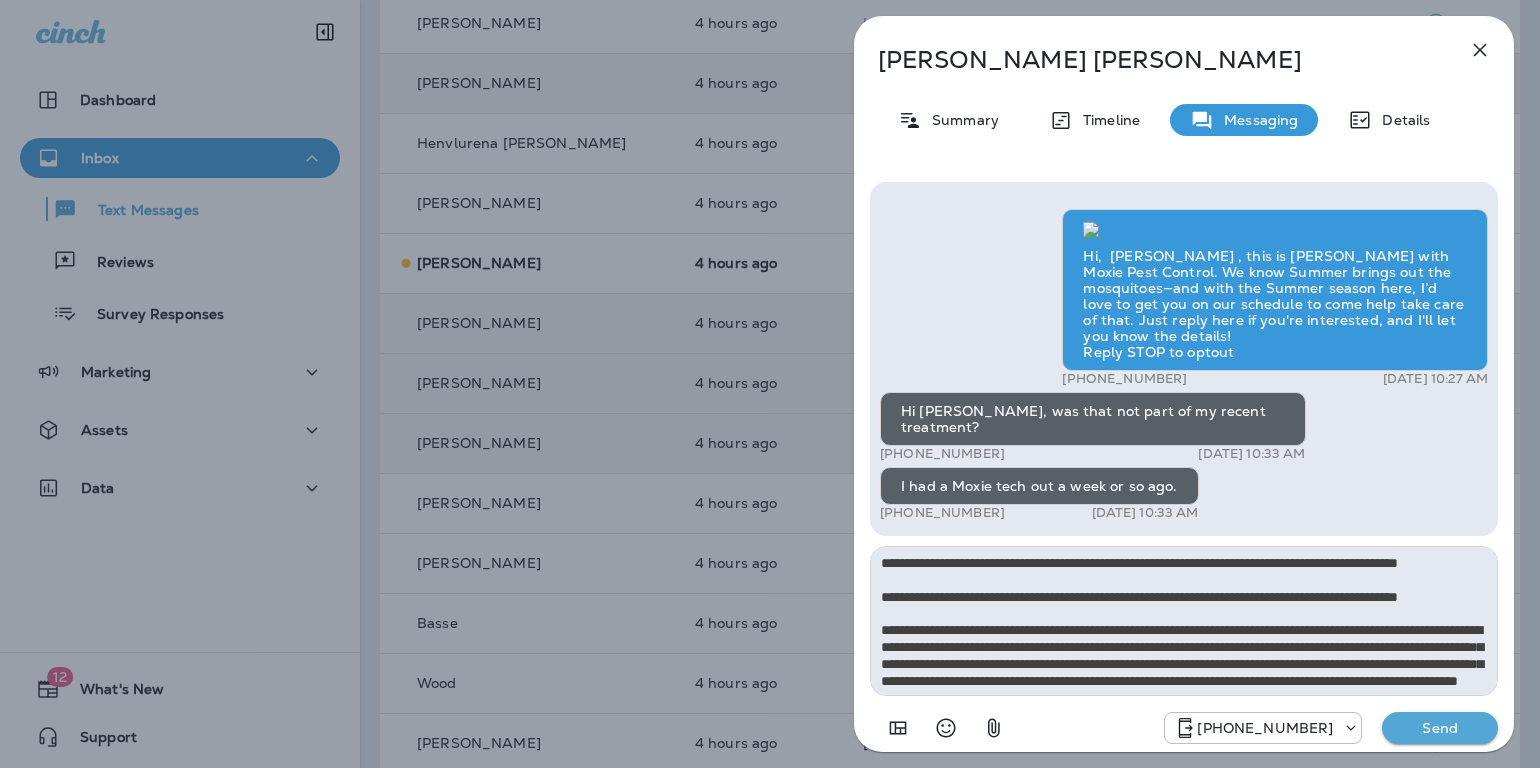 click at bounding box center [1184, 621] 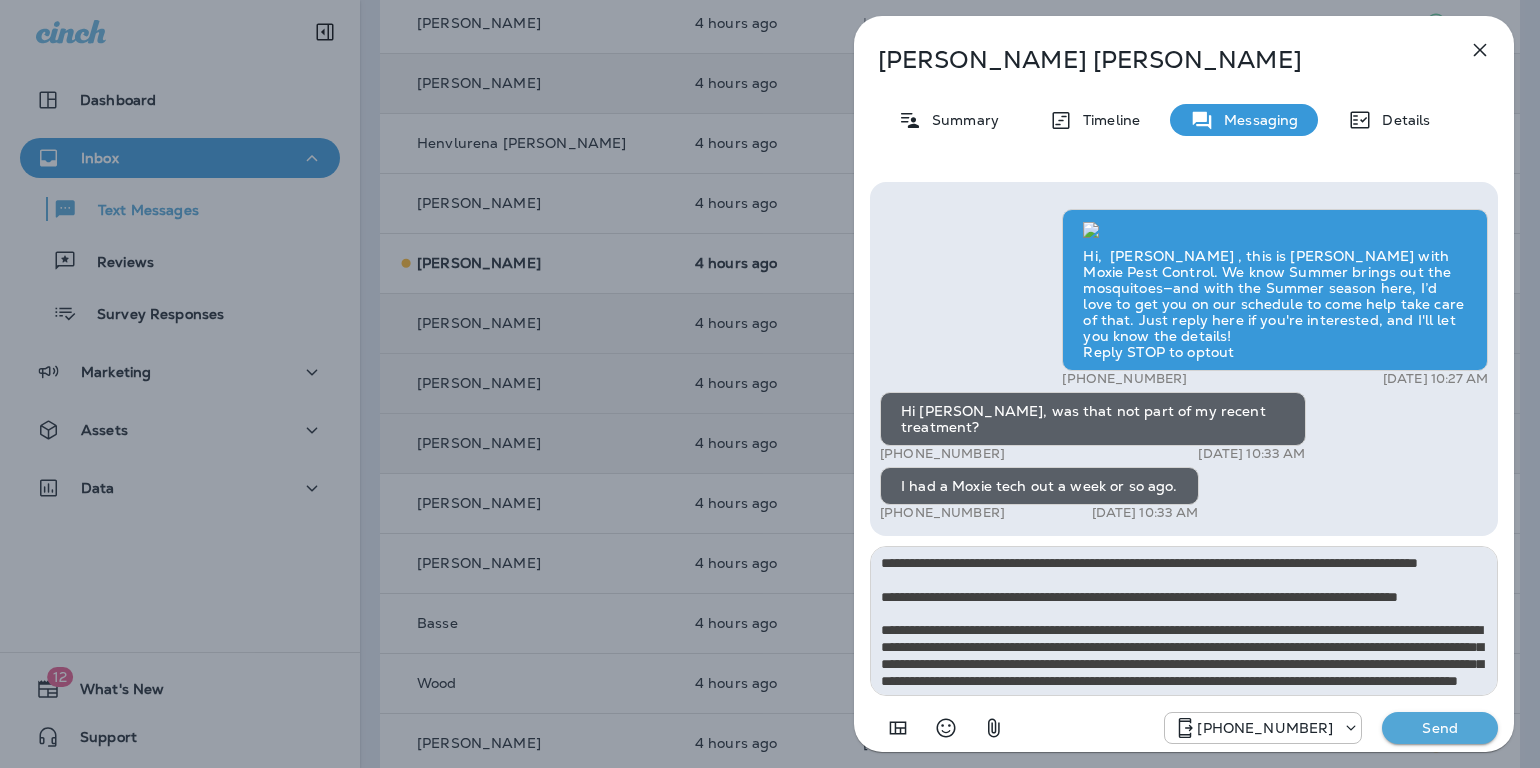 type on "**********" 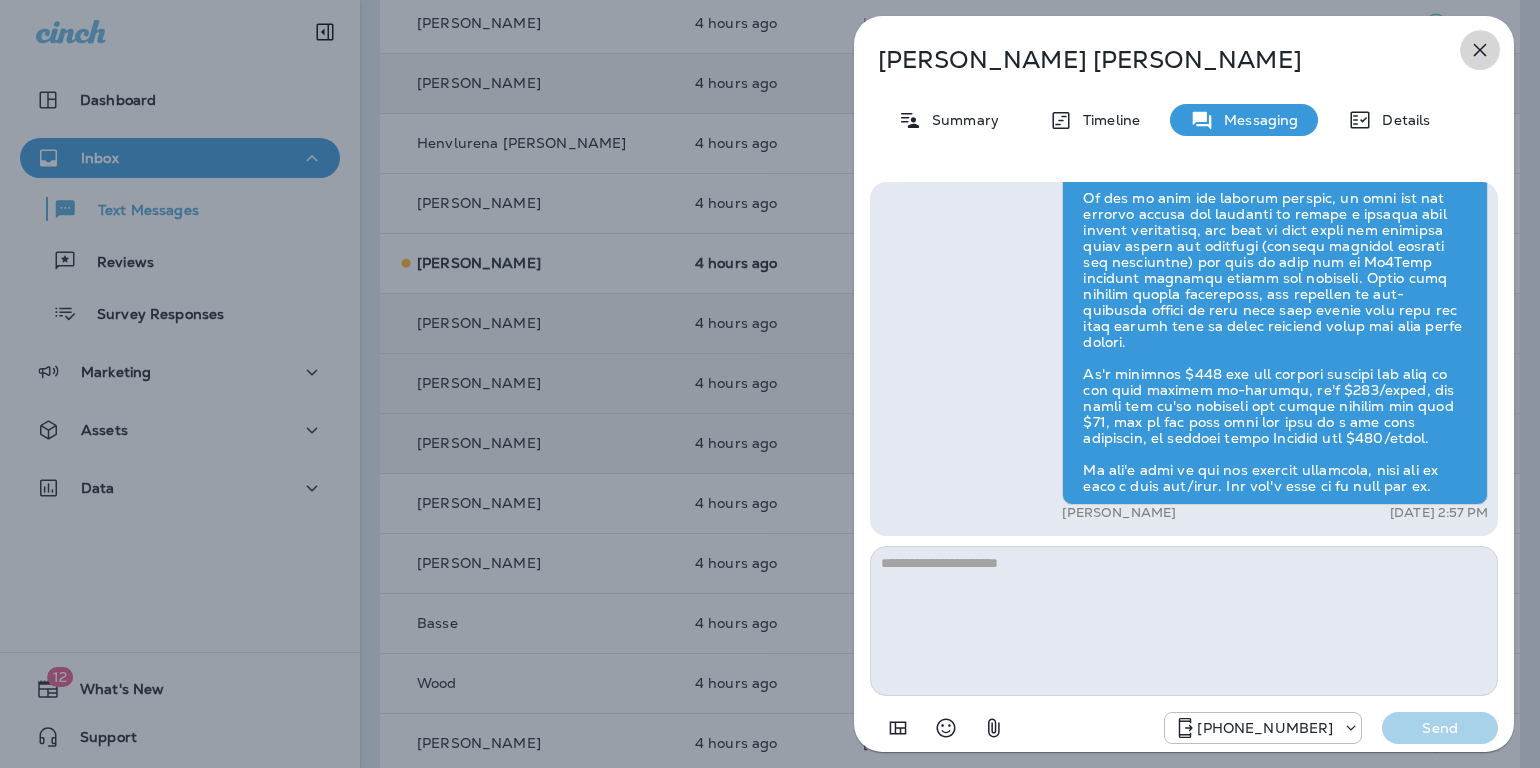 click 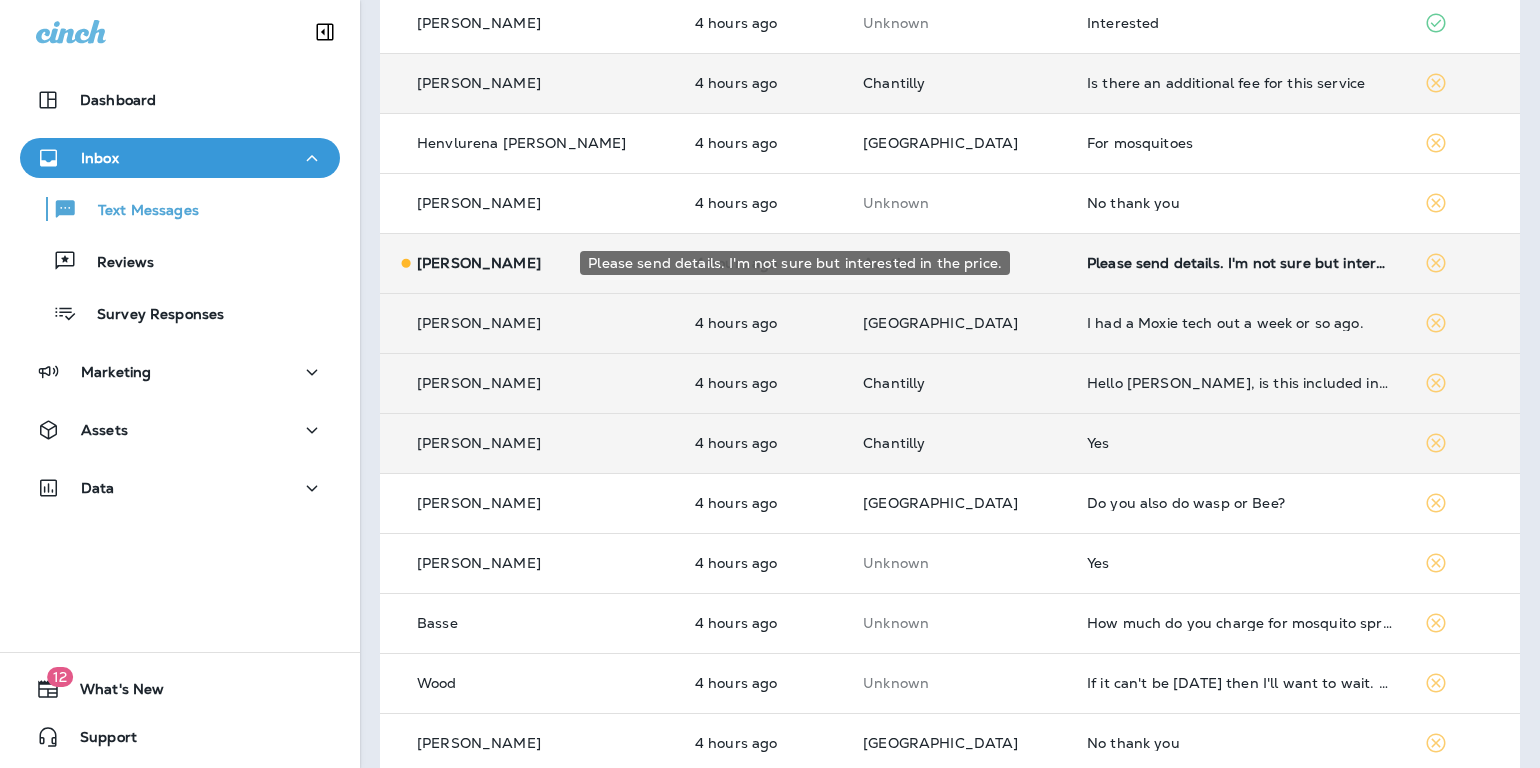 click on "Please send details. I'm not sure but interested in the price." at bounding box center (1239, 263) 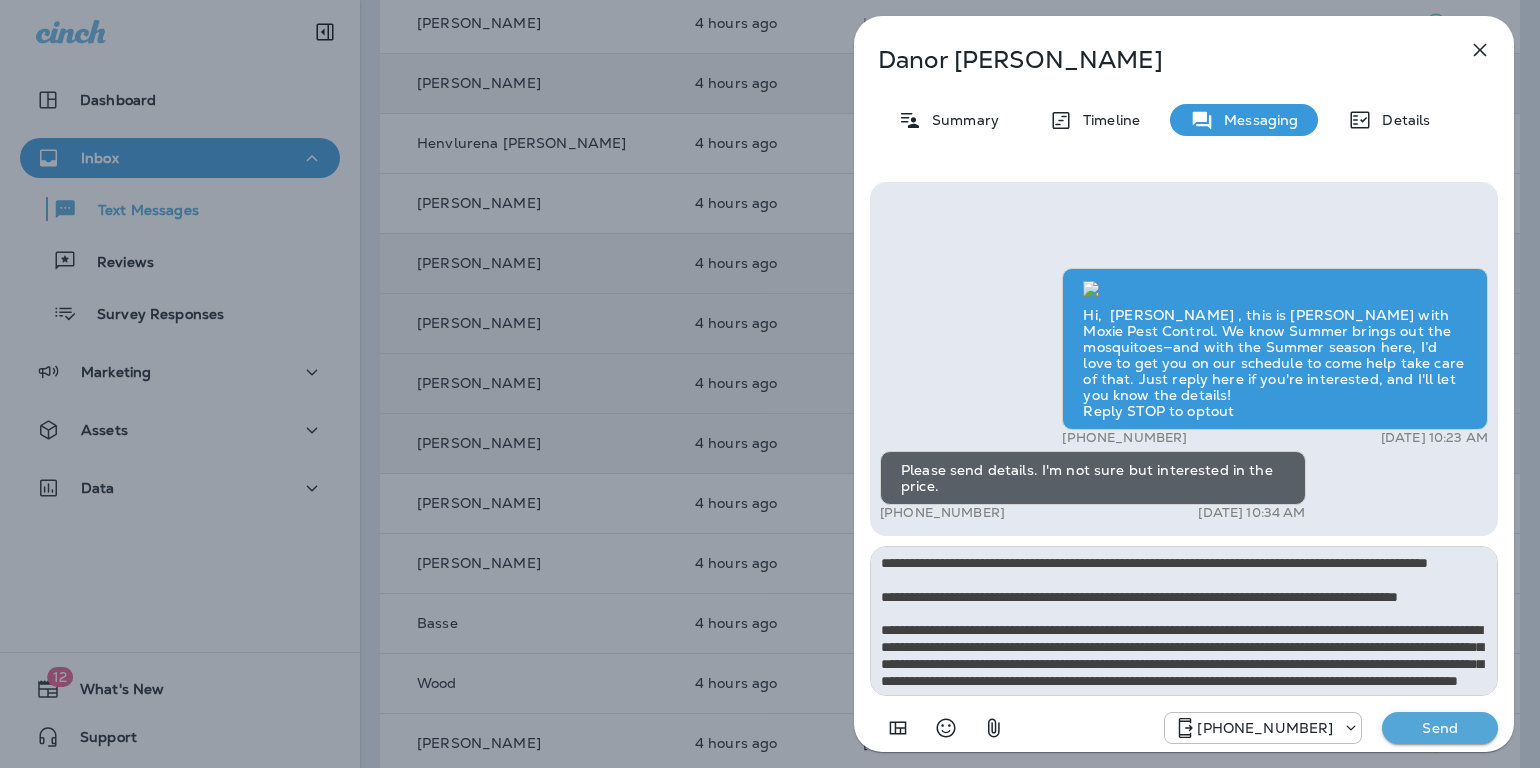 scroll, scrollTop: 162, scrollLeft: 0, axis: vertical 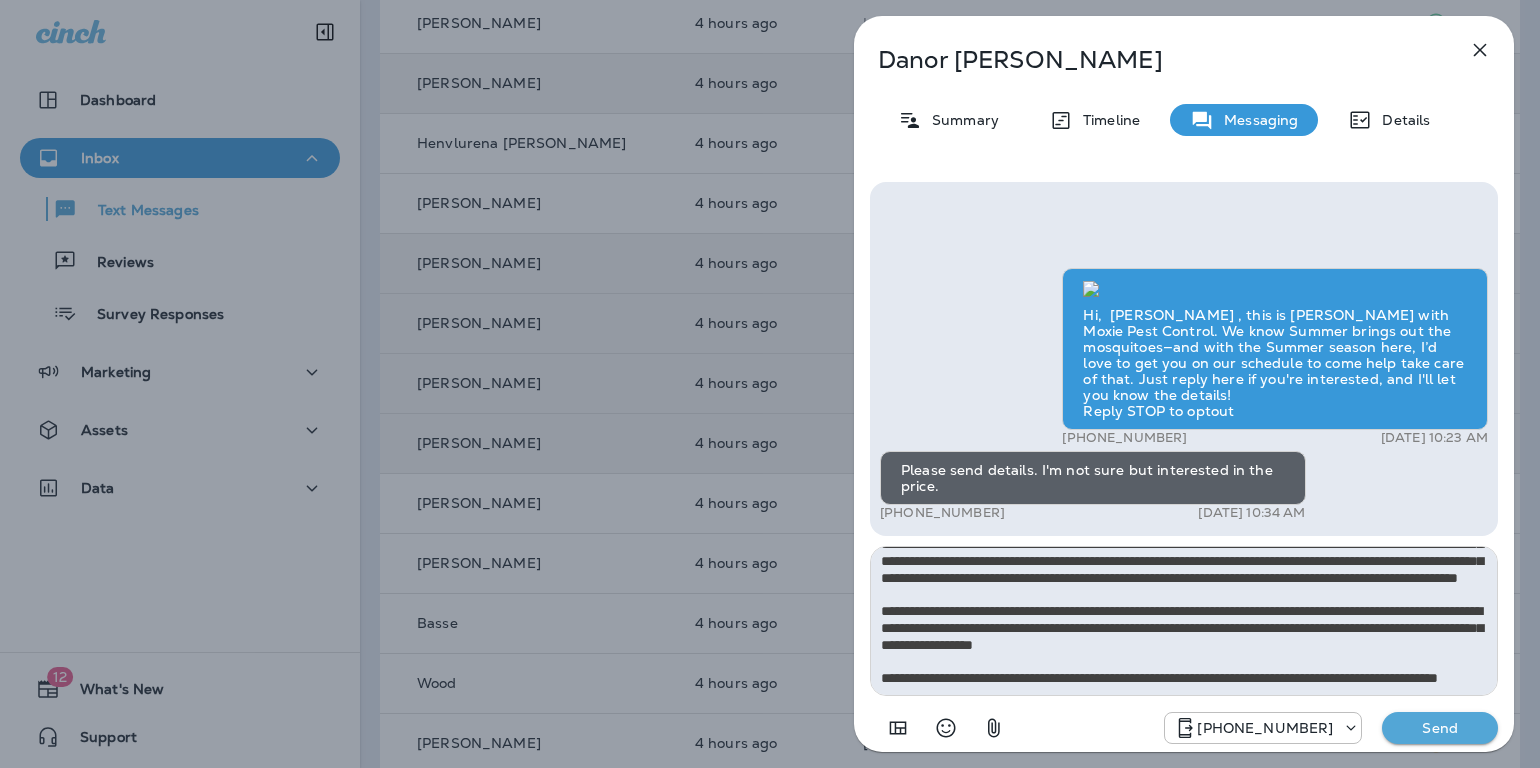 type on "**********" 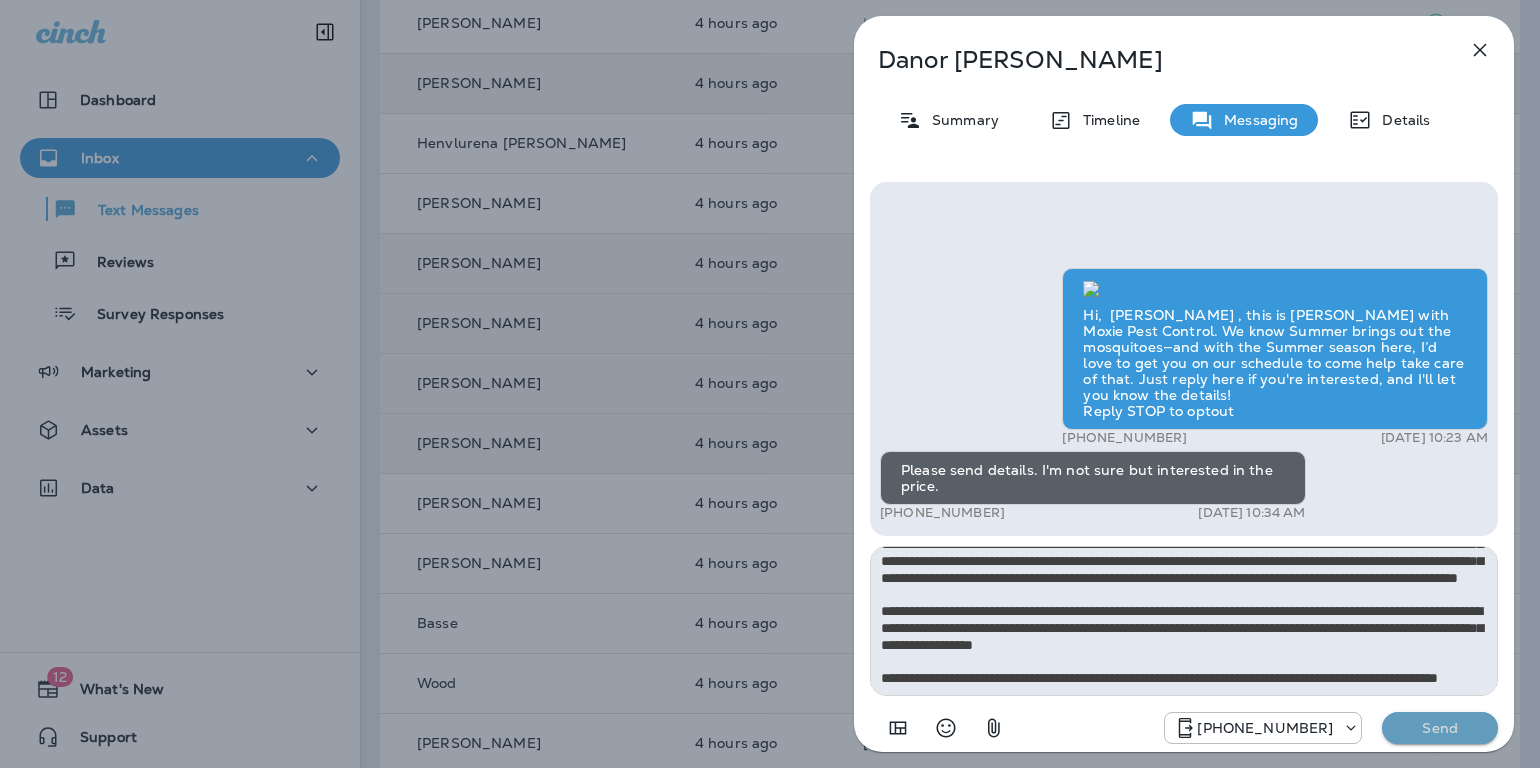 click on "Send" at bounding box center [1440, 728] 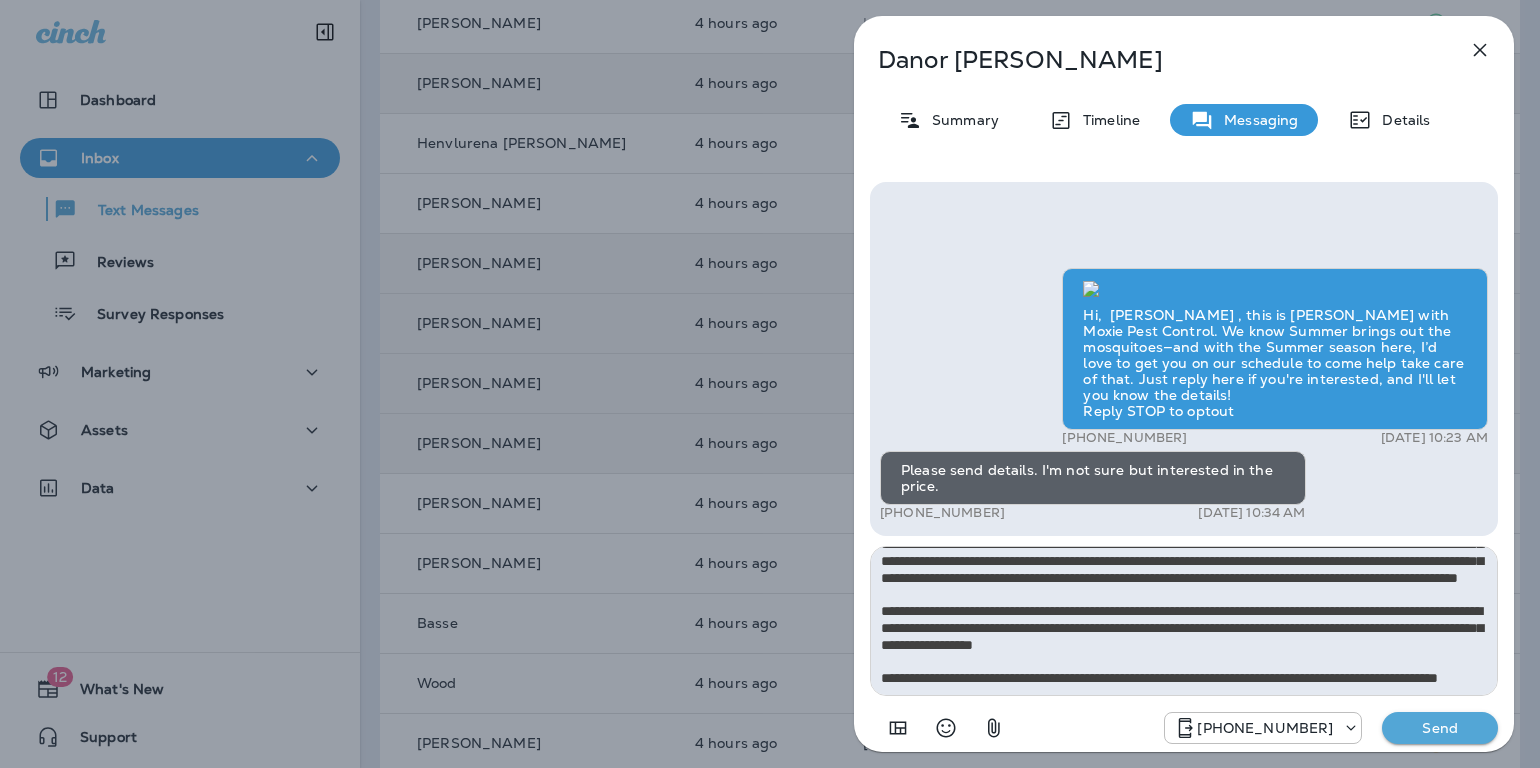 type 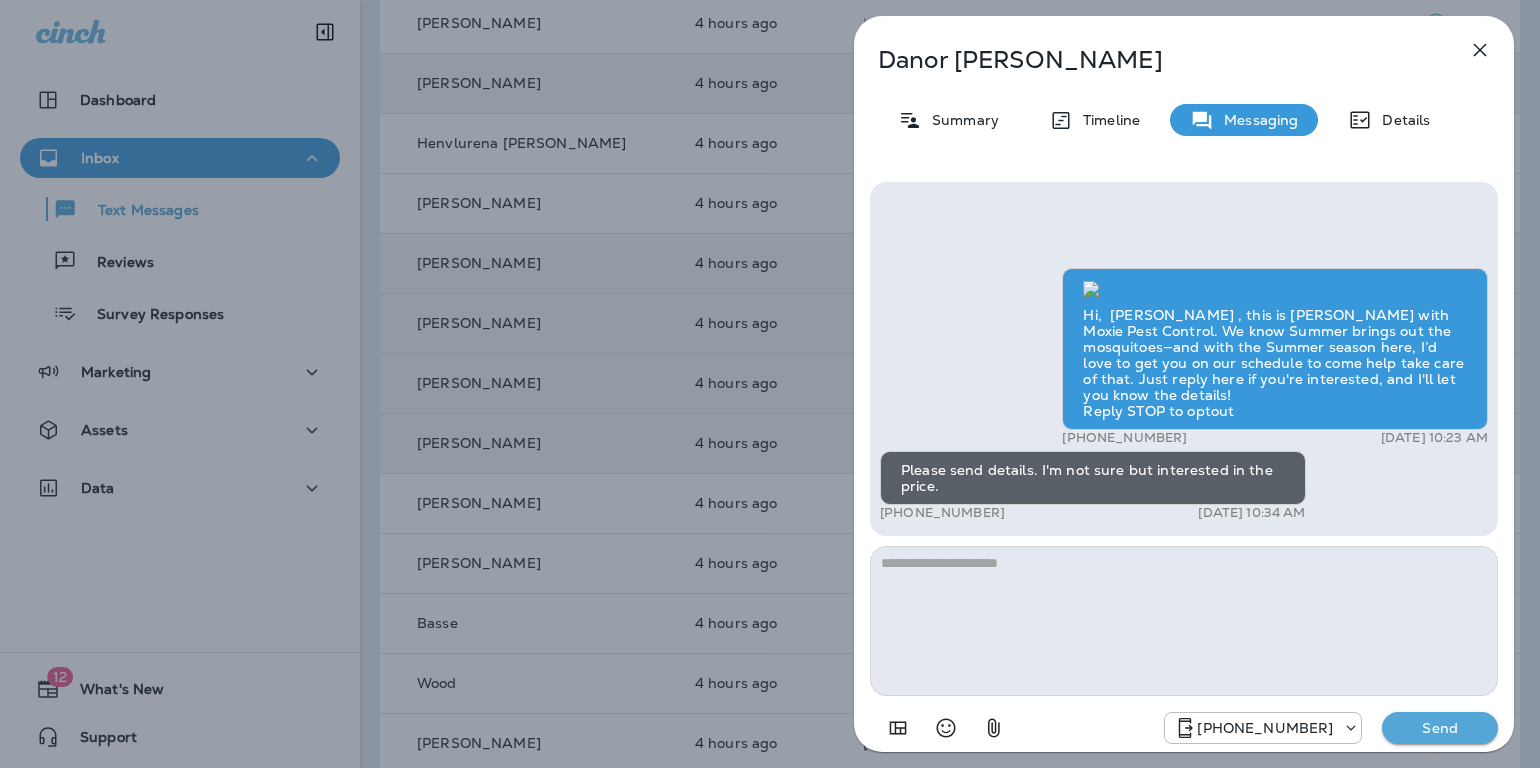 scroll, scrollTop: 0, scrollLeft: 0, axis: both 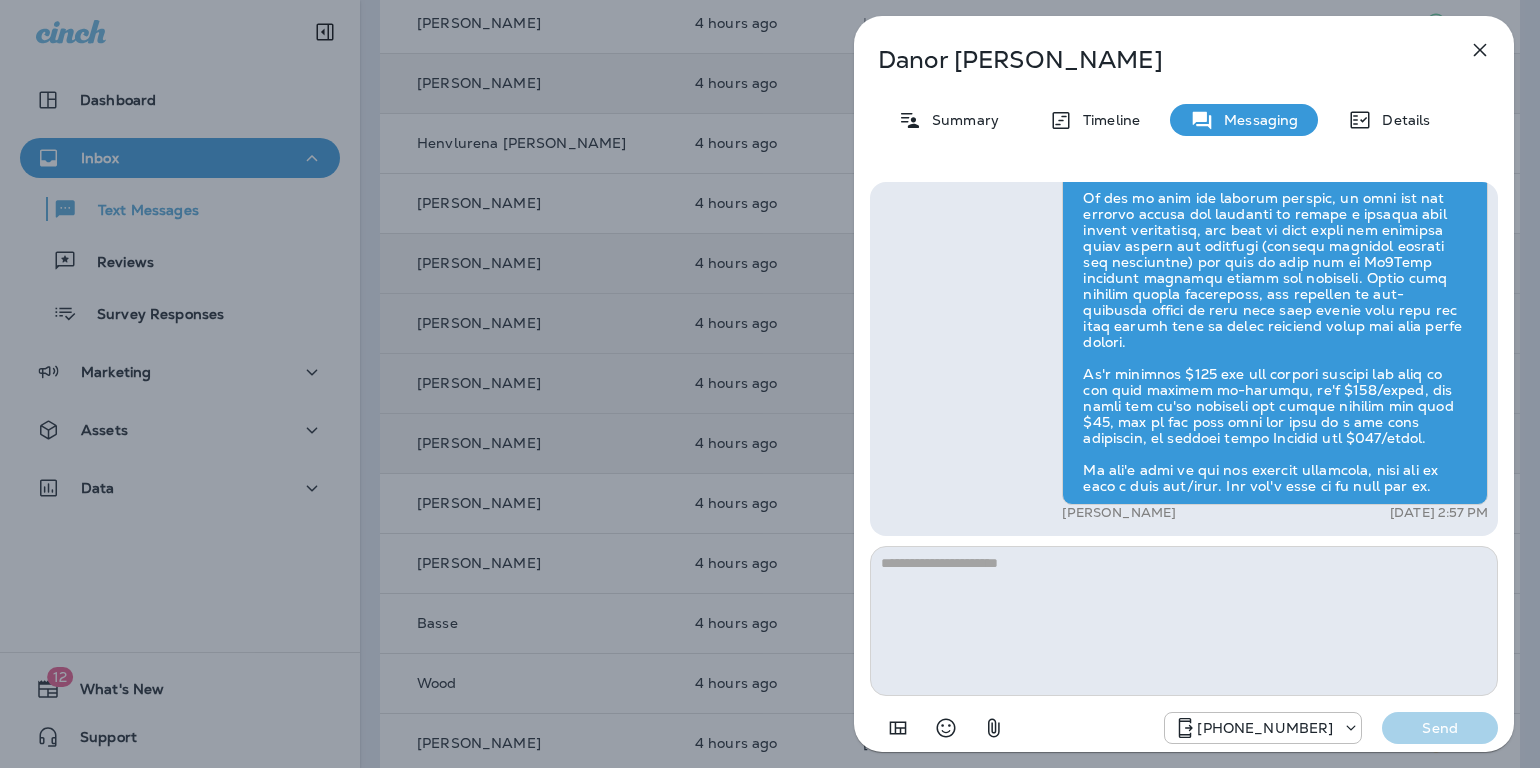 click 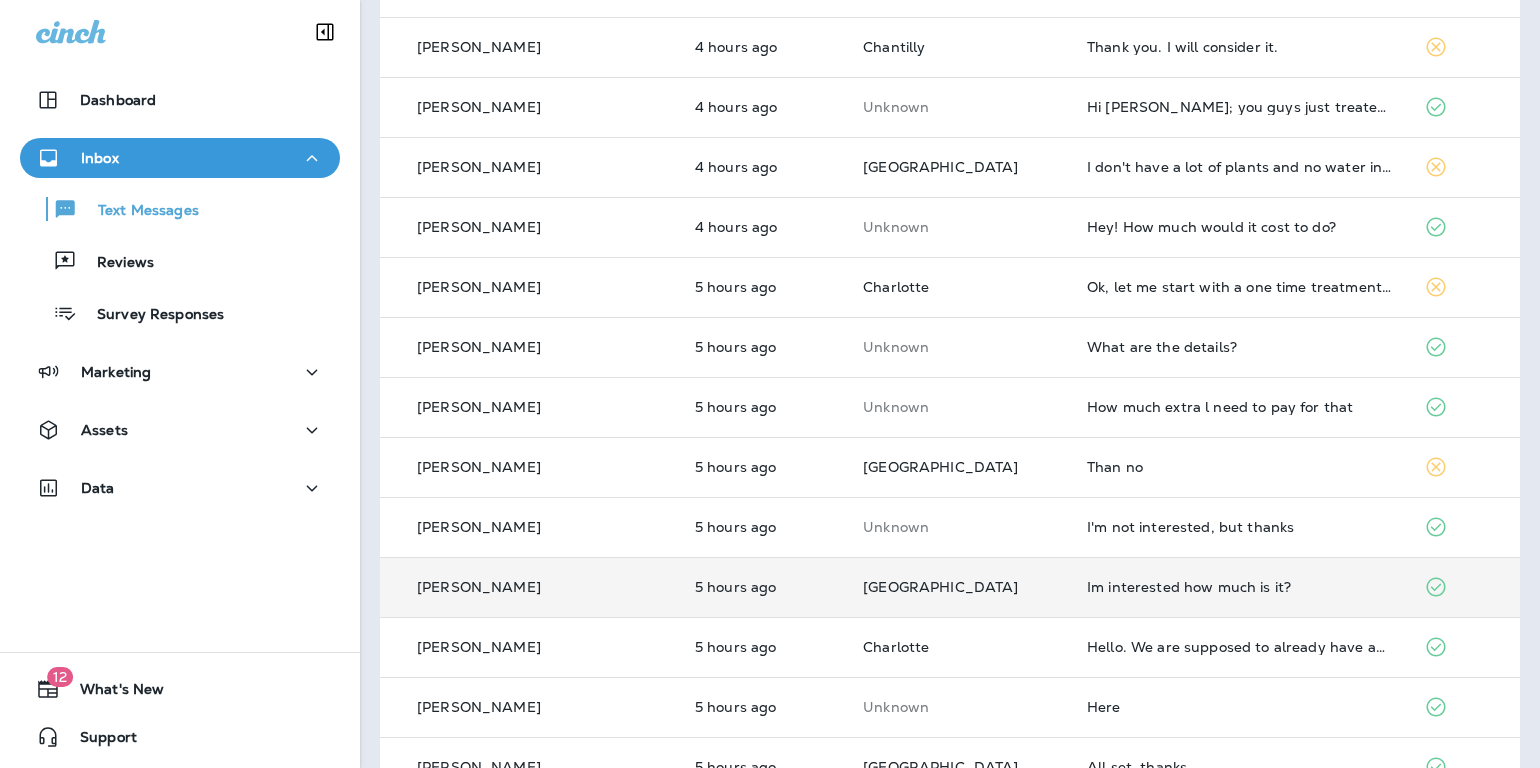 scroll, scrollTop: 3842, scrollLeft: 0, axis: vertical 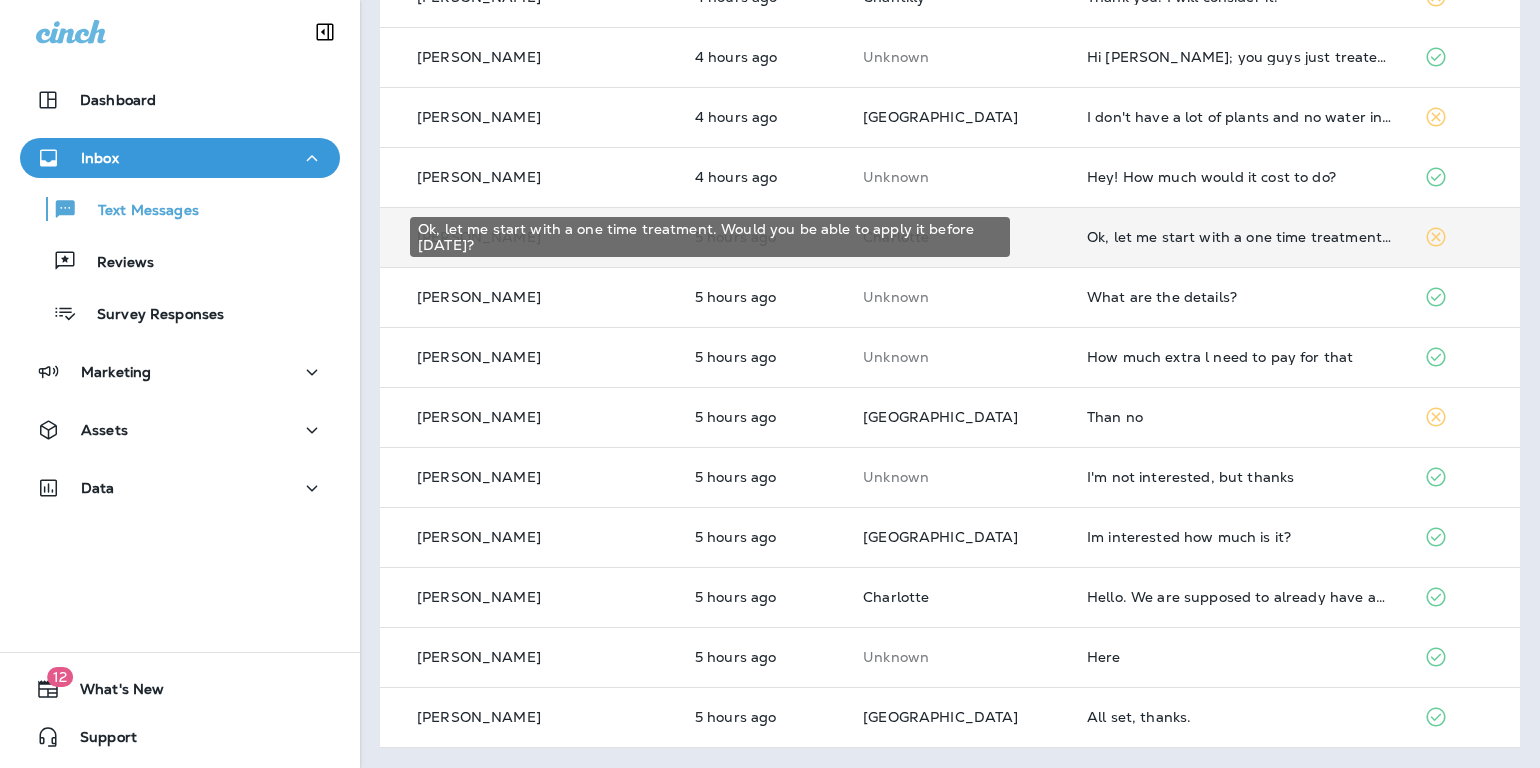 click on "Ok, let me start with a one time treatment.
Would you be able to apply it before [DATE]?" at bounding box center (1239, 237) 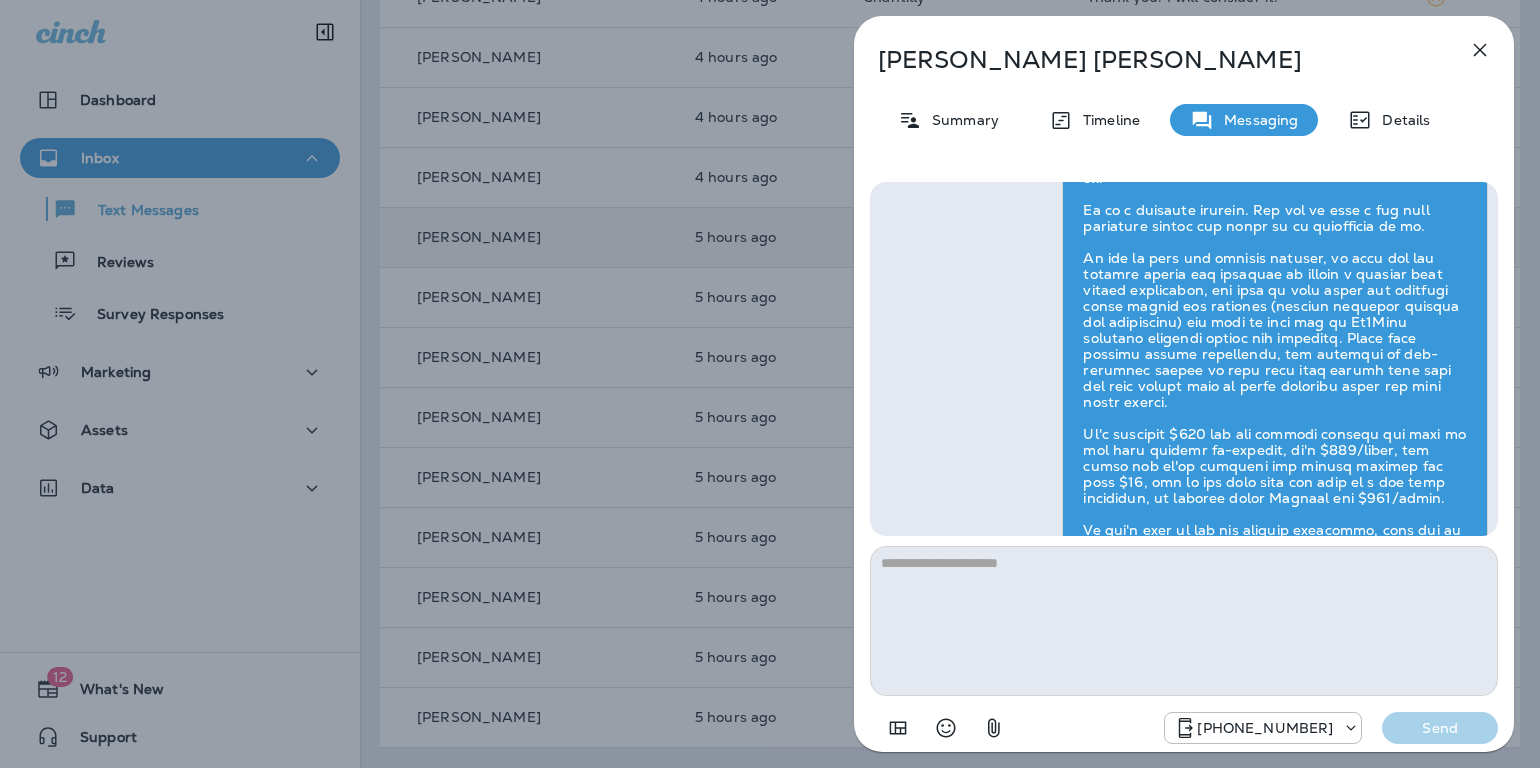 scroll, scrollTop: 1, scrollLeft: 0, axis: vertical 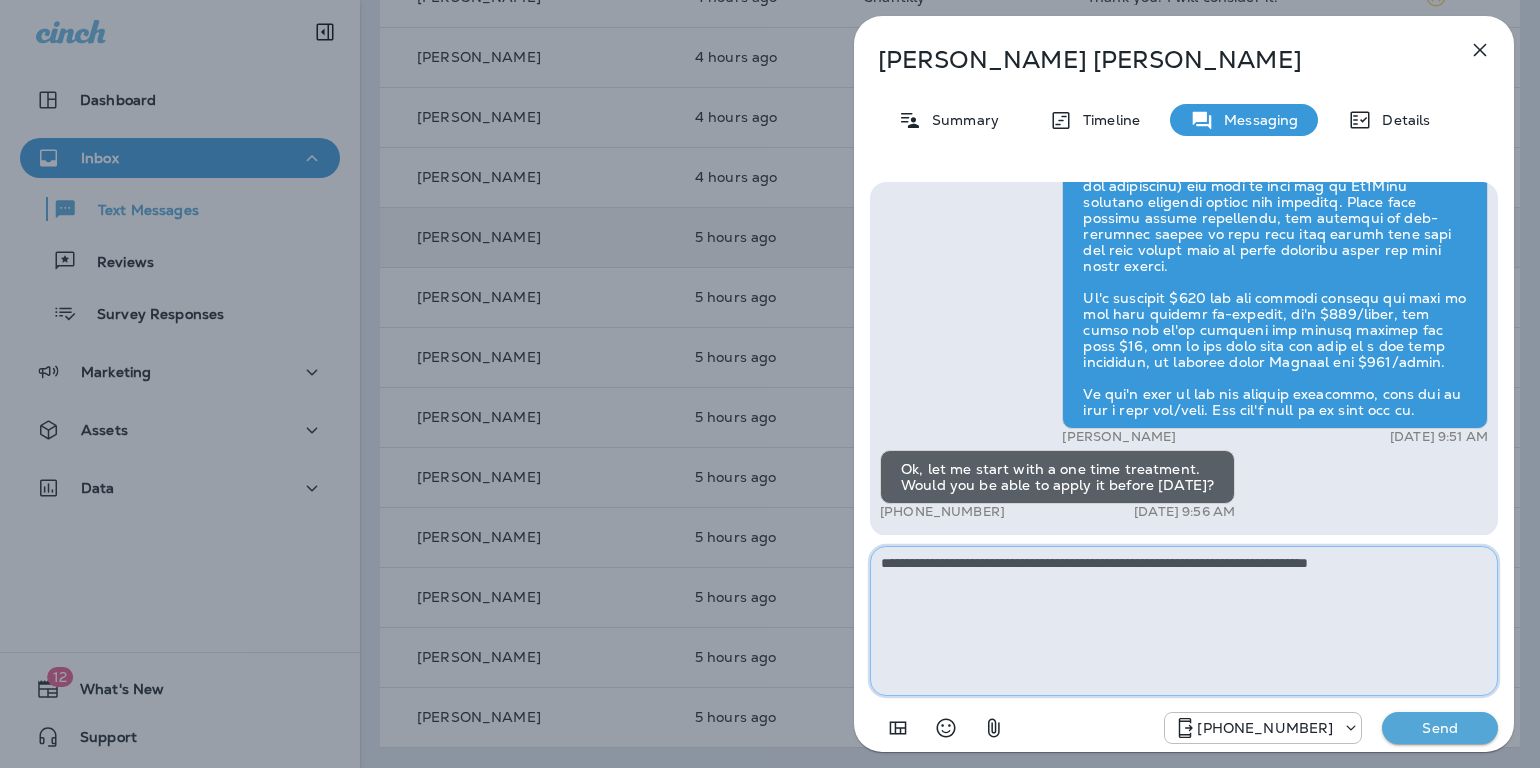 type on "**********" 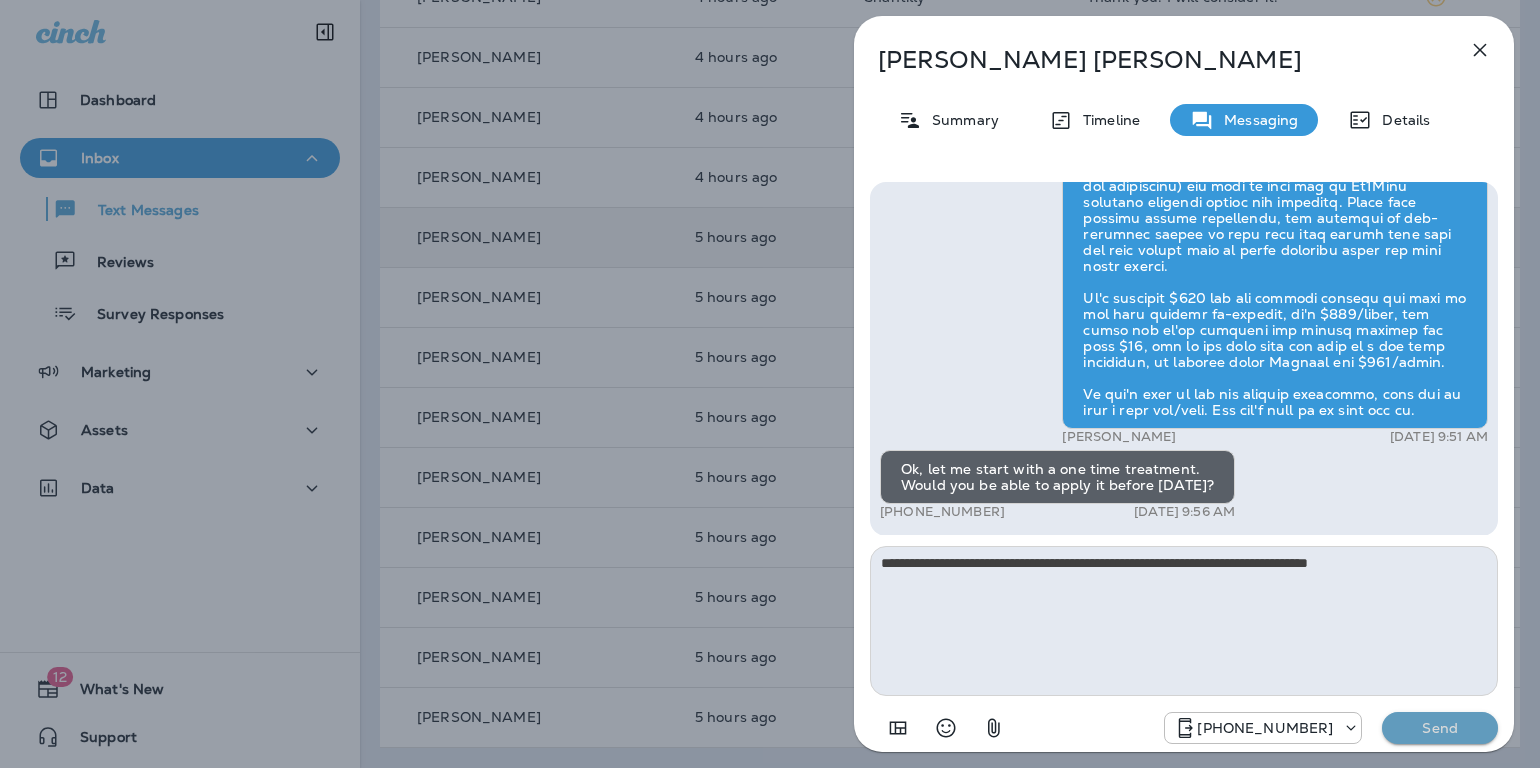 click on "Send" at bounding box center [1440, 728] 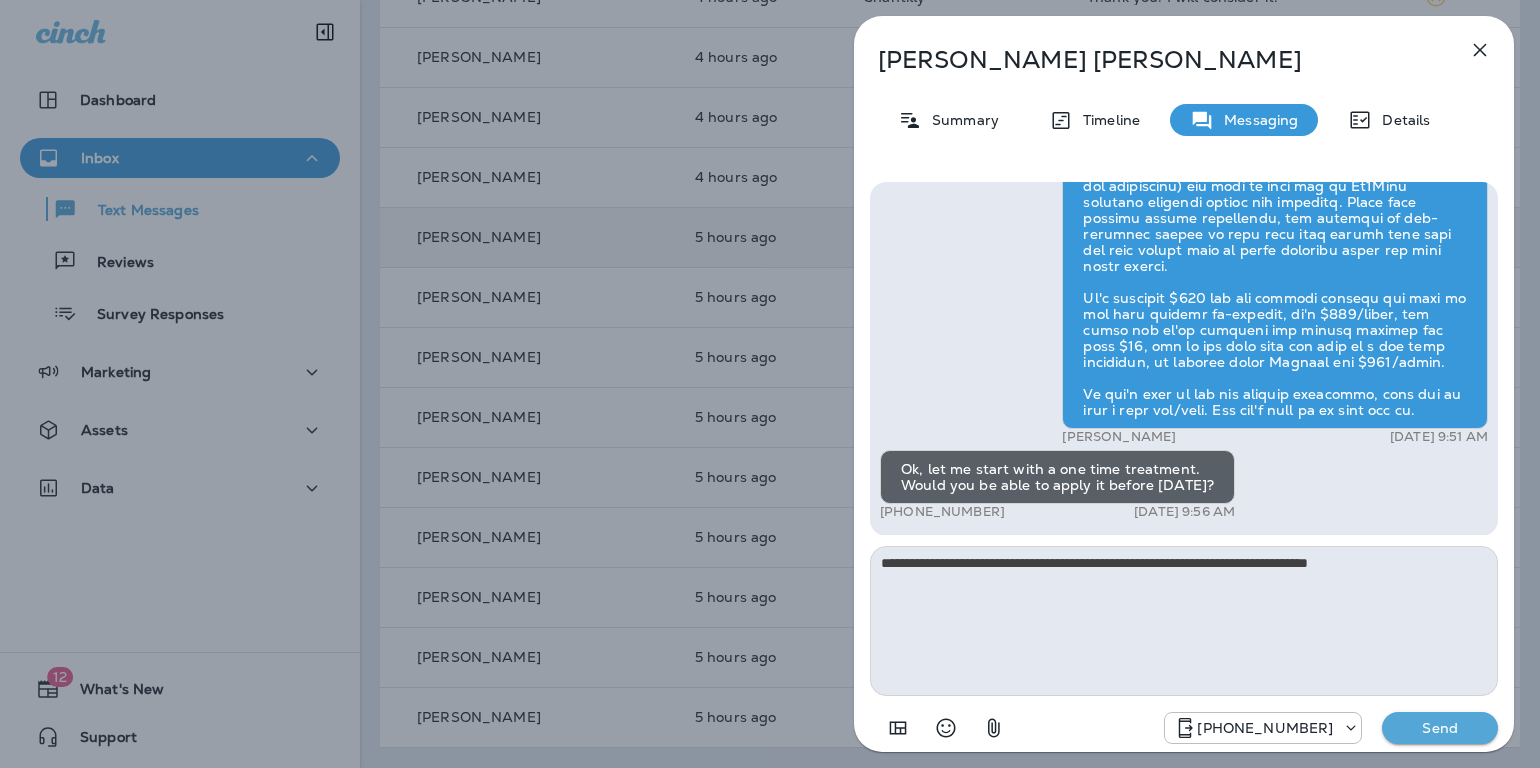 type 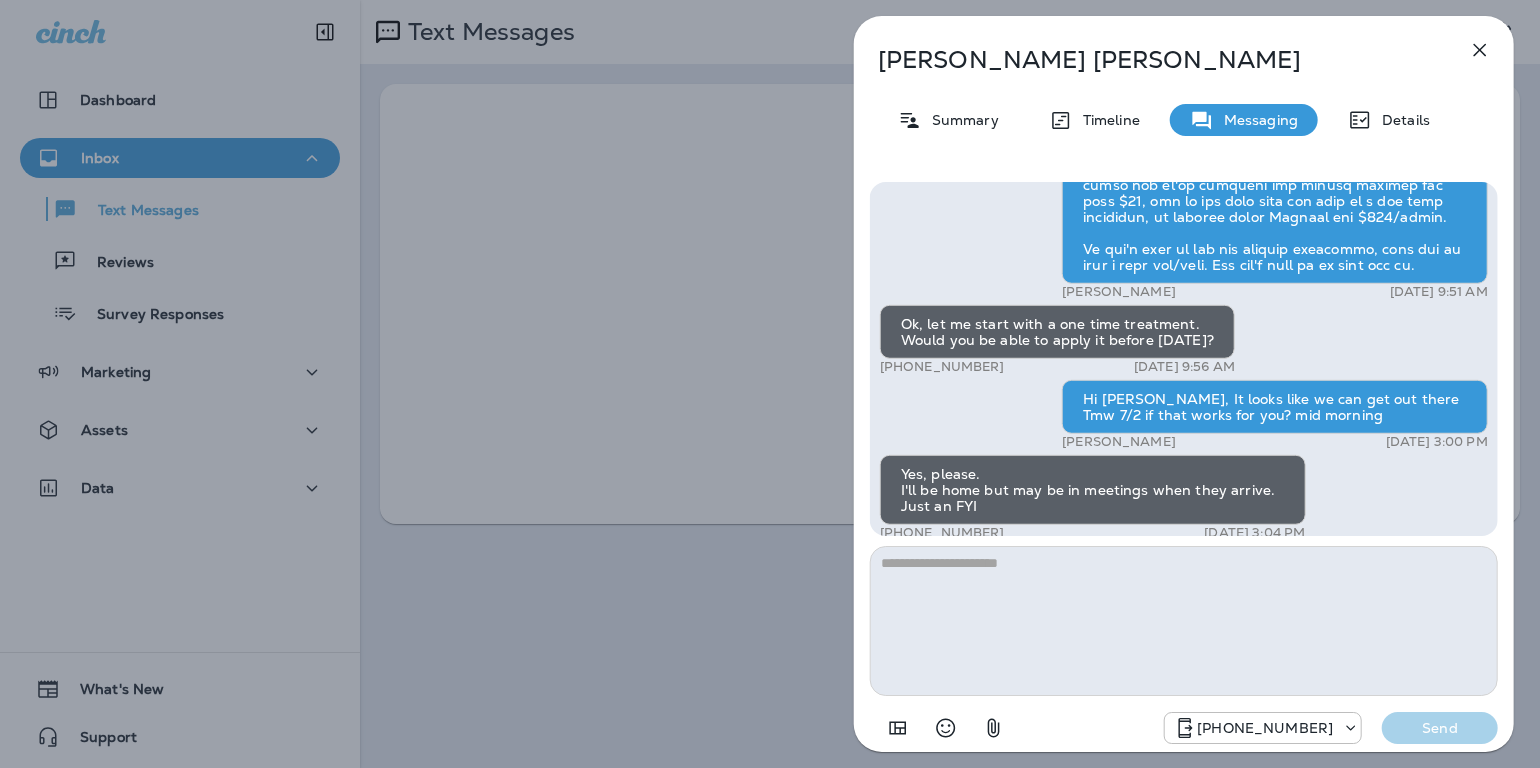 scroll, scrollTop: 0, scrollLeft: 0, axis: both 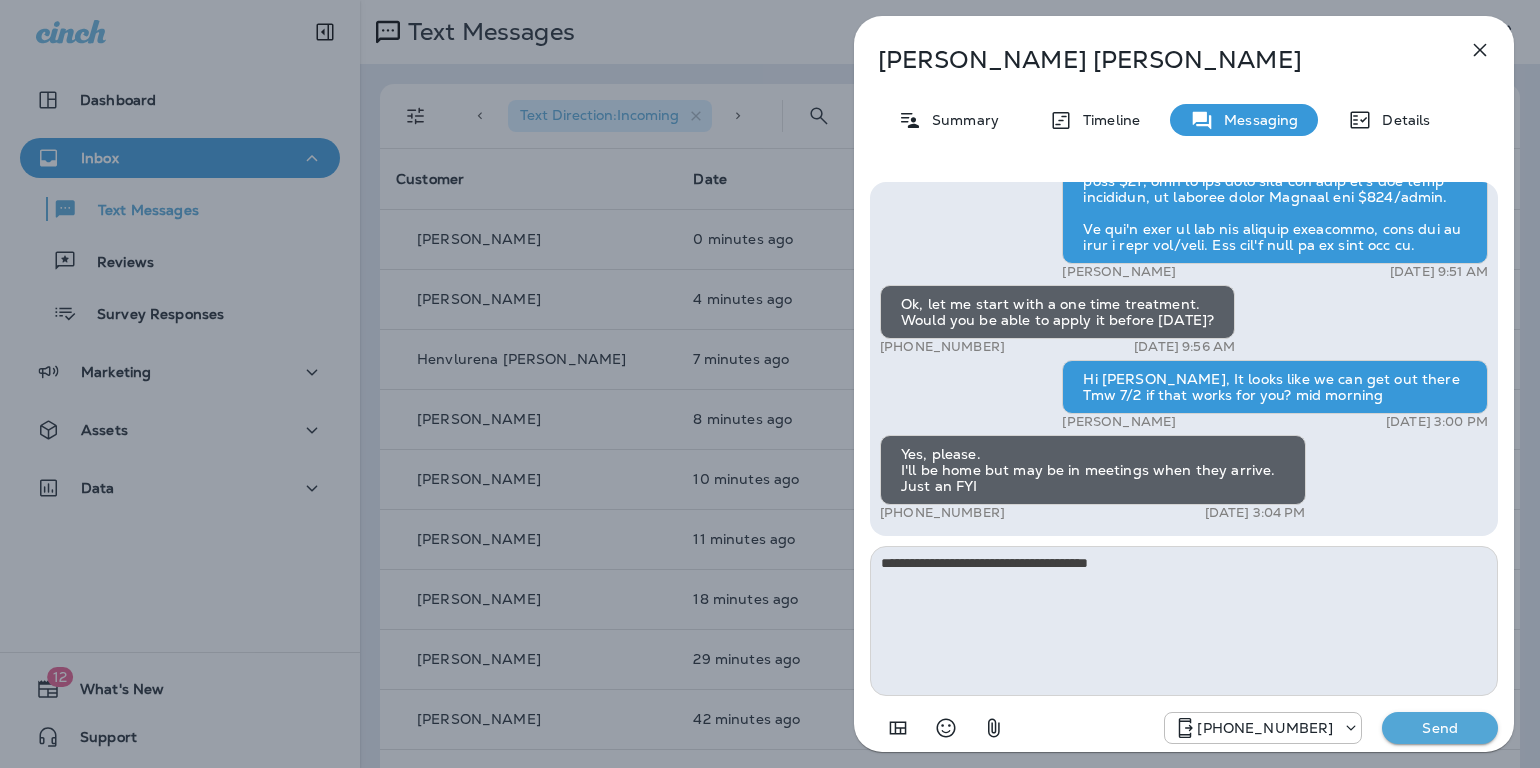 type on "**********" 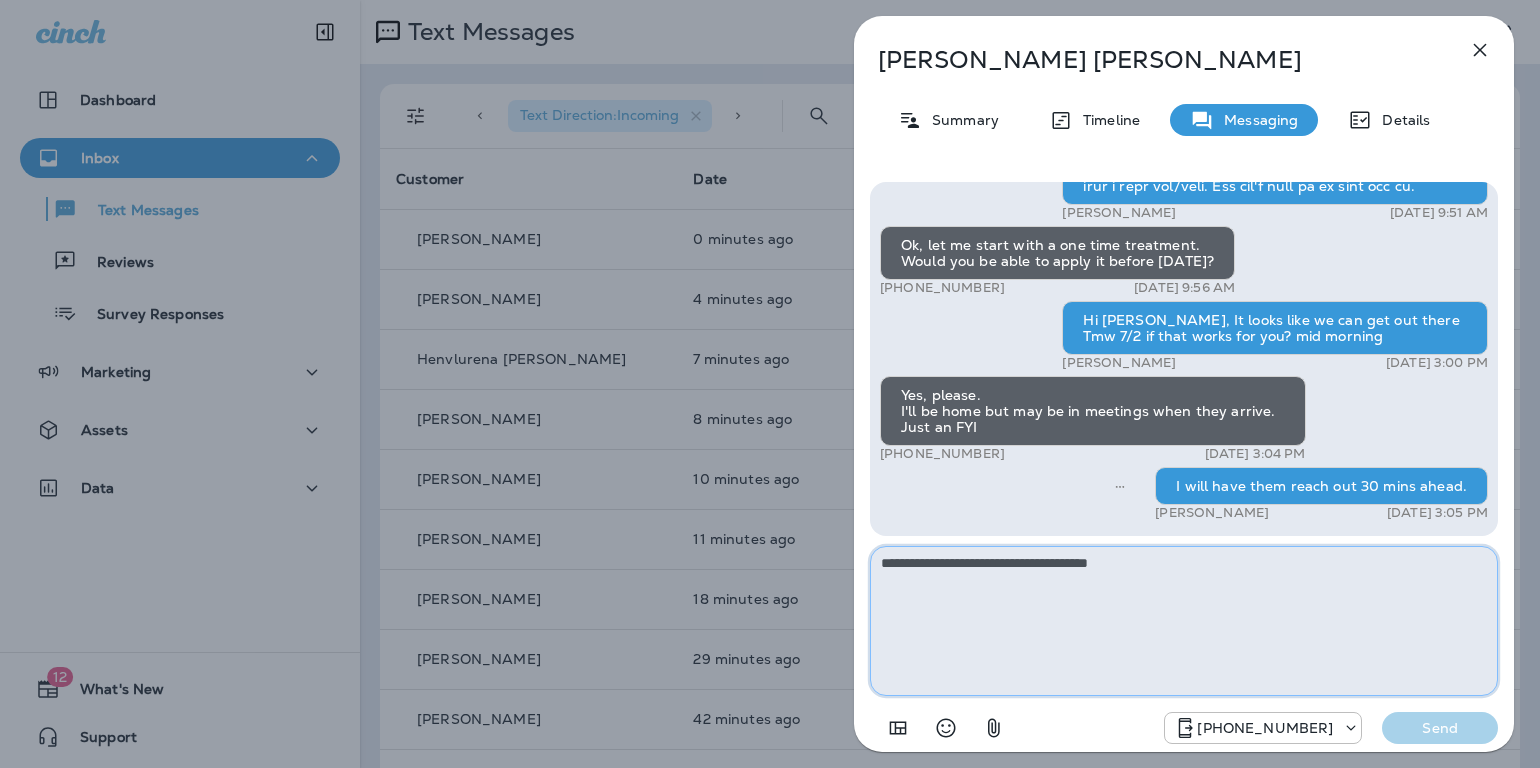 click on "**********" at bounding box center (1184, 621) 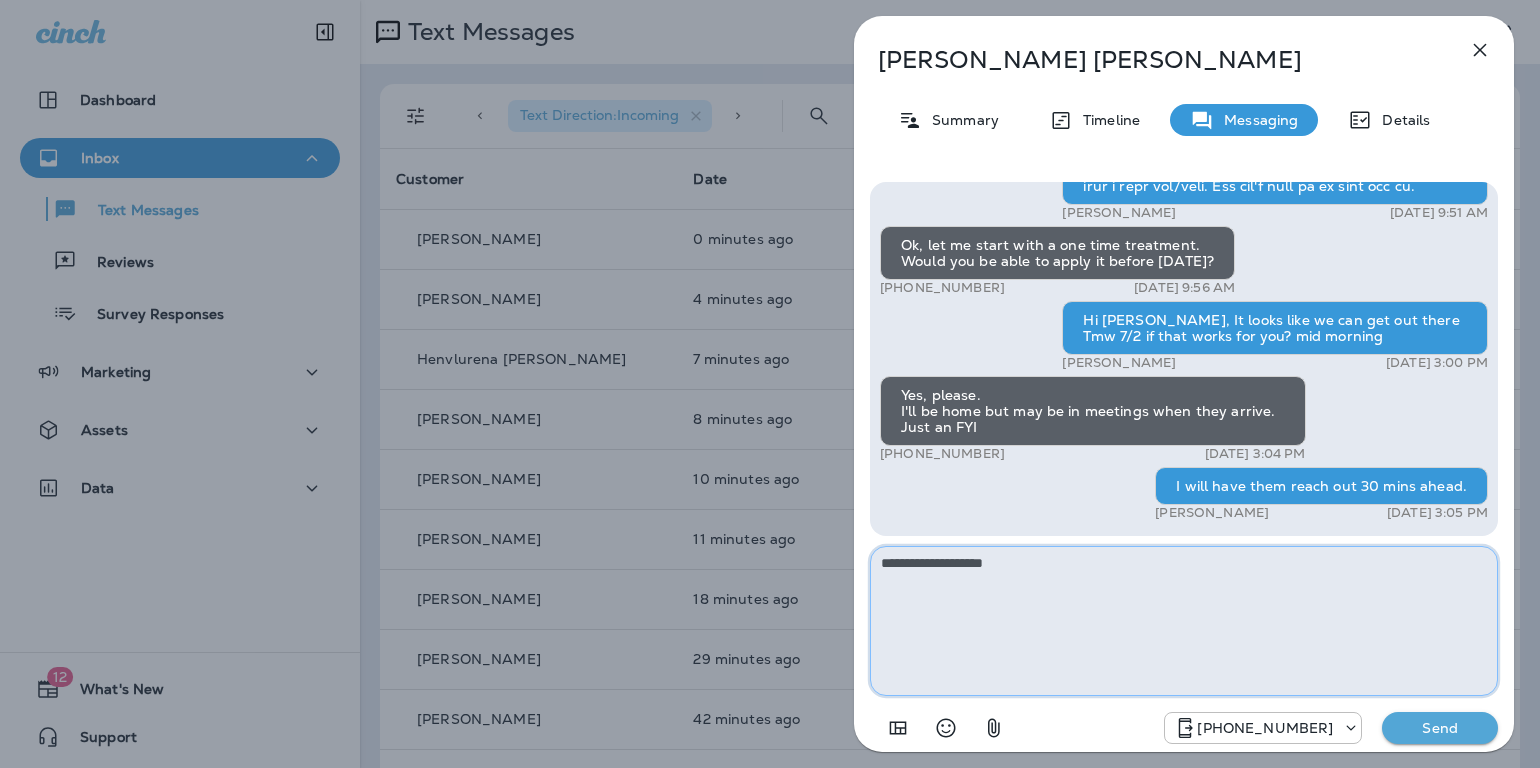 type on "**********" 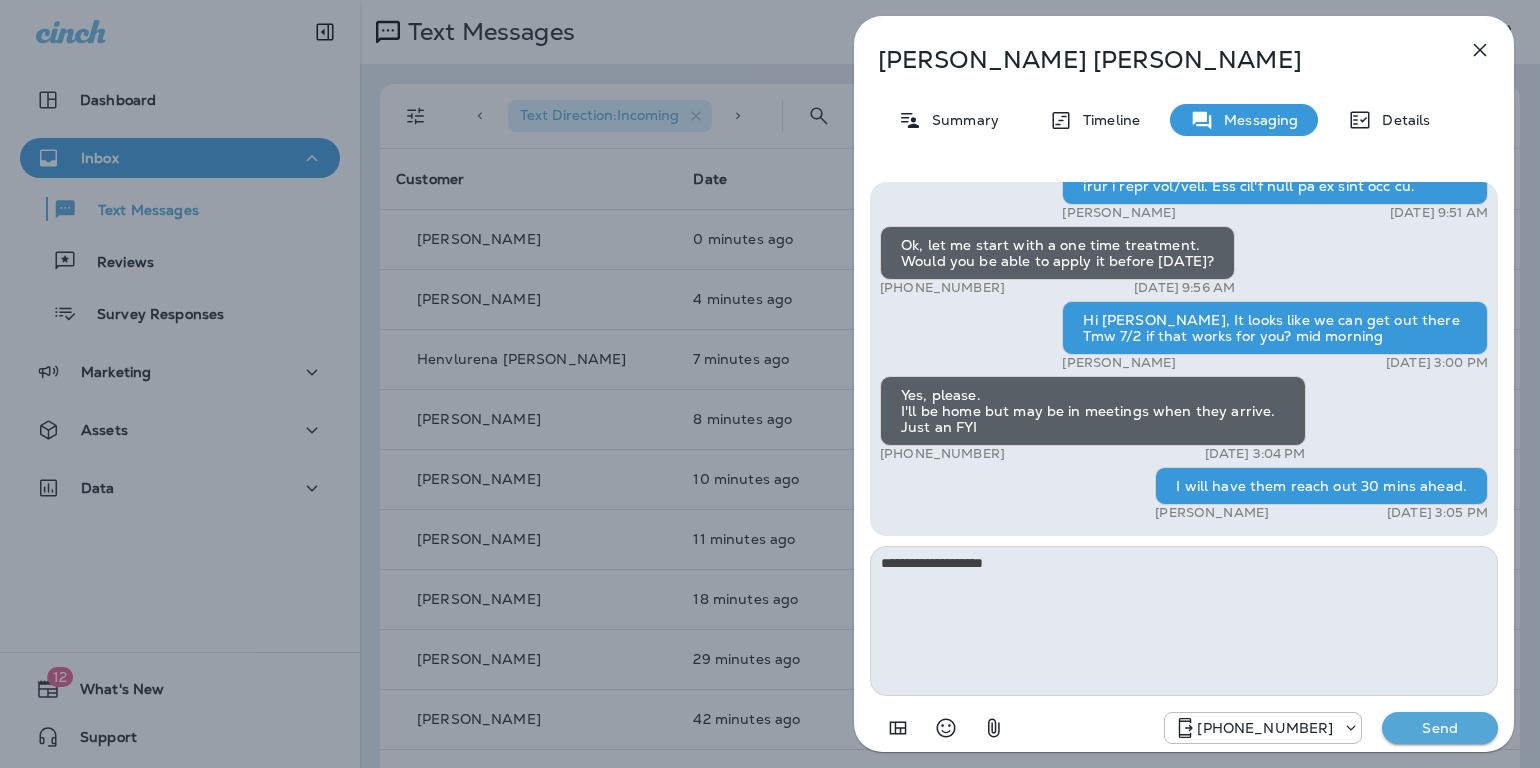 click on "Send" at bounding box center [1440, 728] 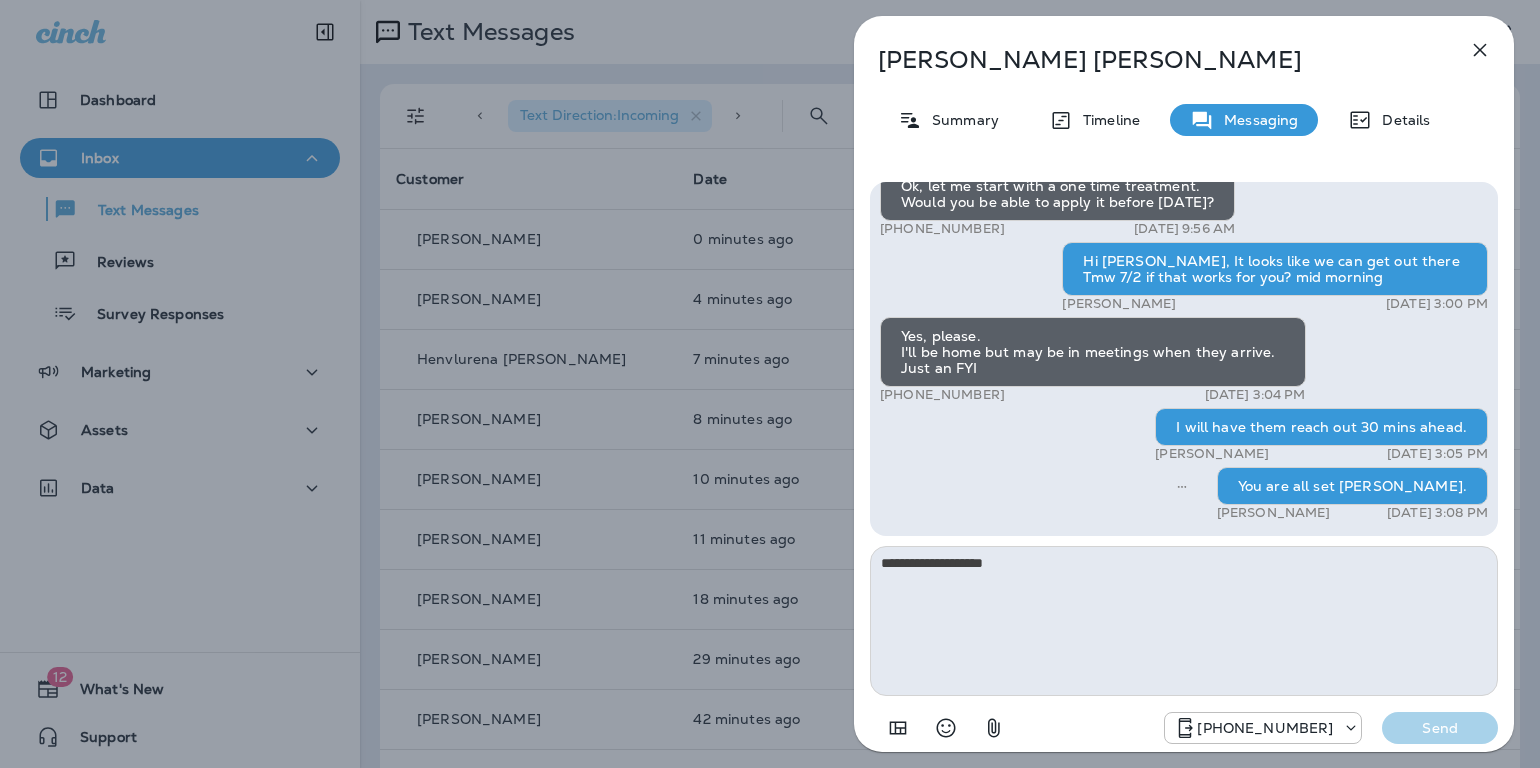 click 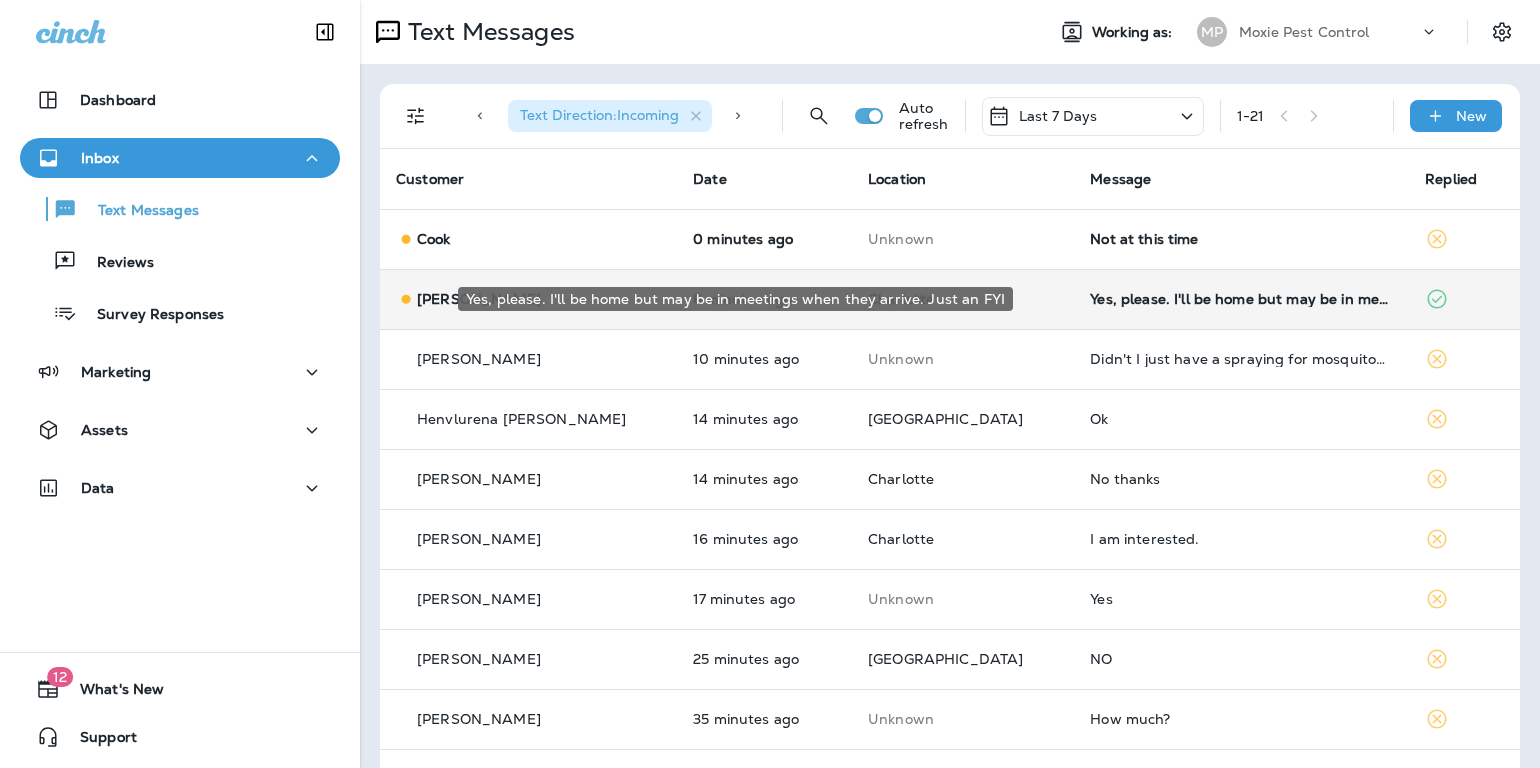 click on "Yes, please.
I'll be home but may be in meetings when they arrive. Just an FYI" at bounding box center [1241, 299] 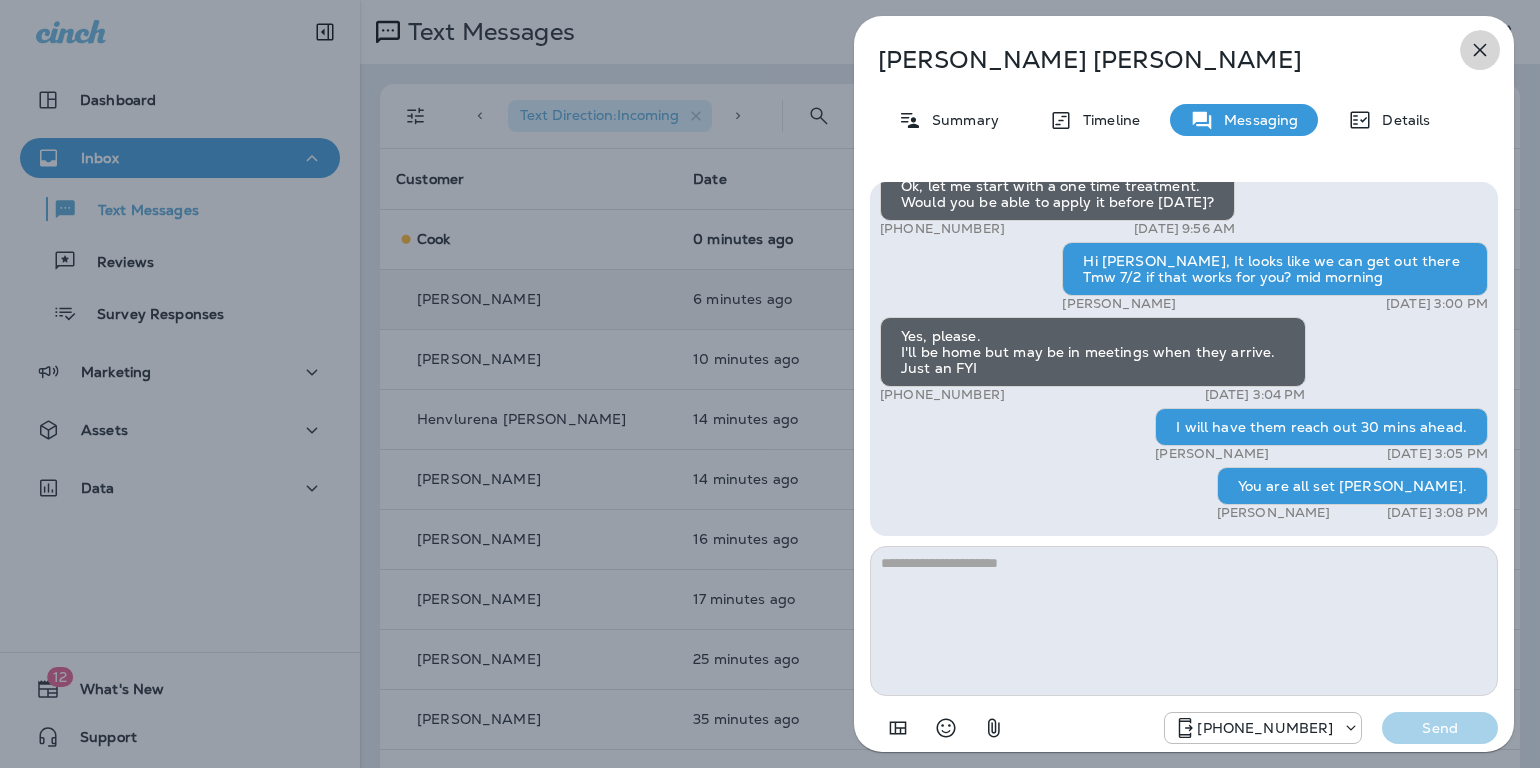 click 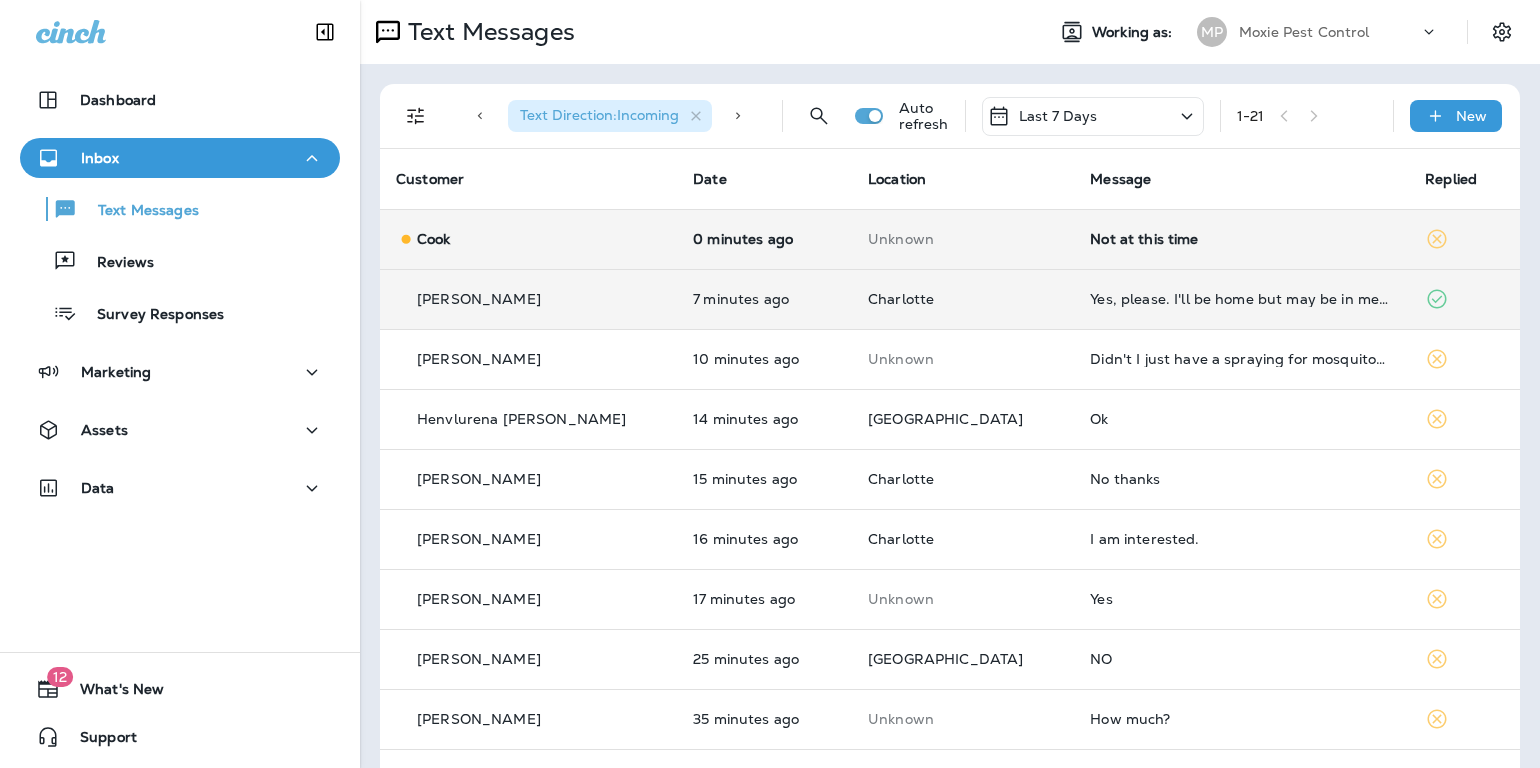 click on "Not at this time" at bounding box center (1241, 239) 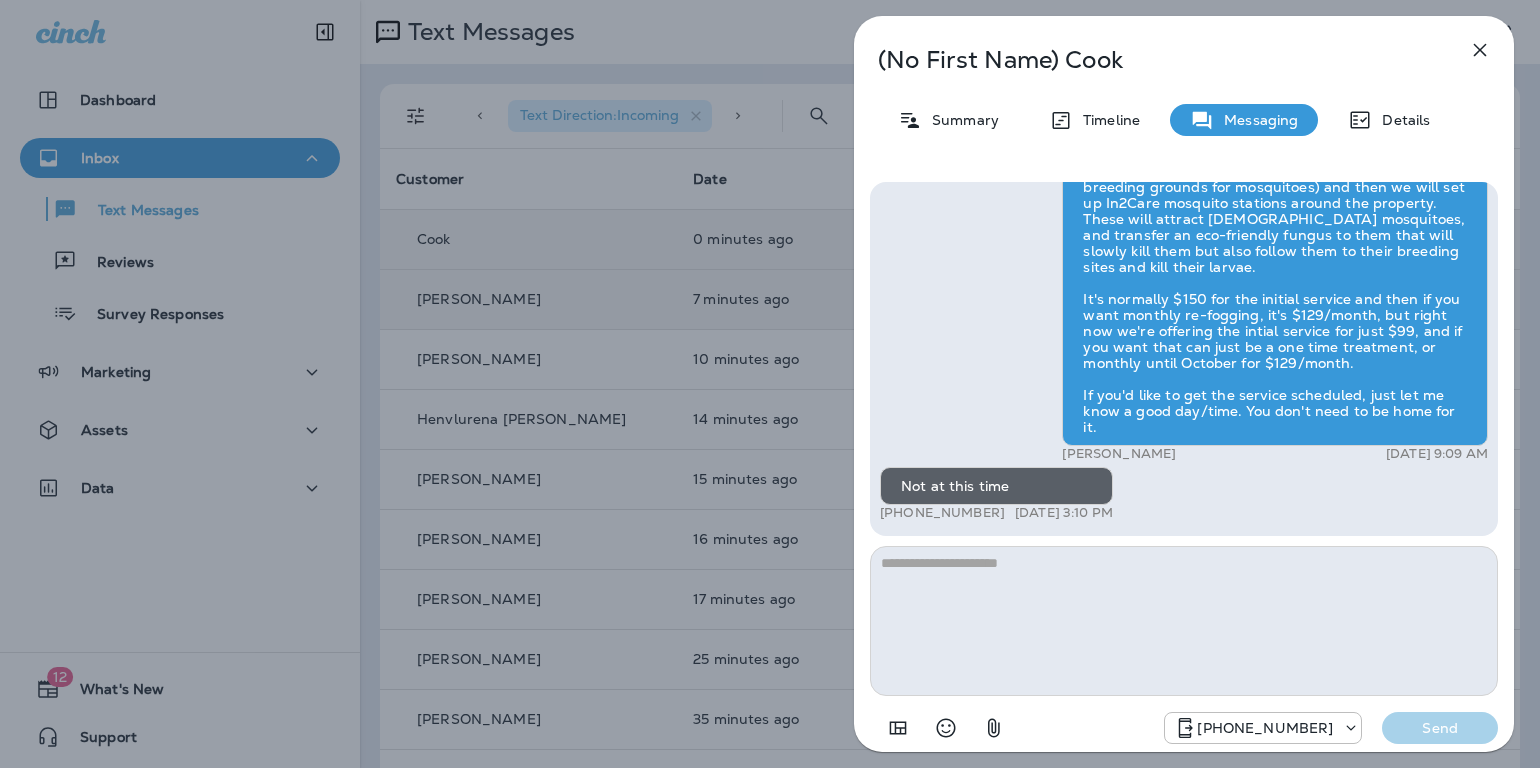 click 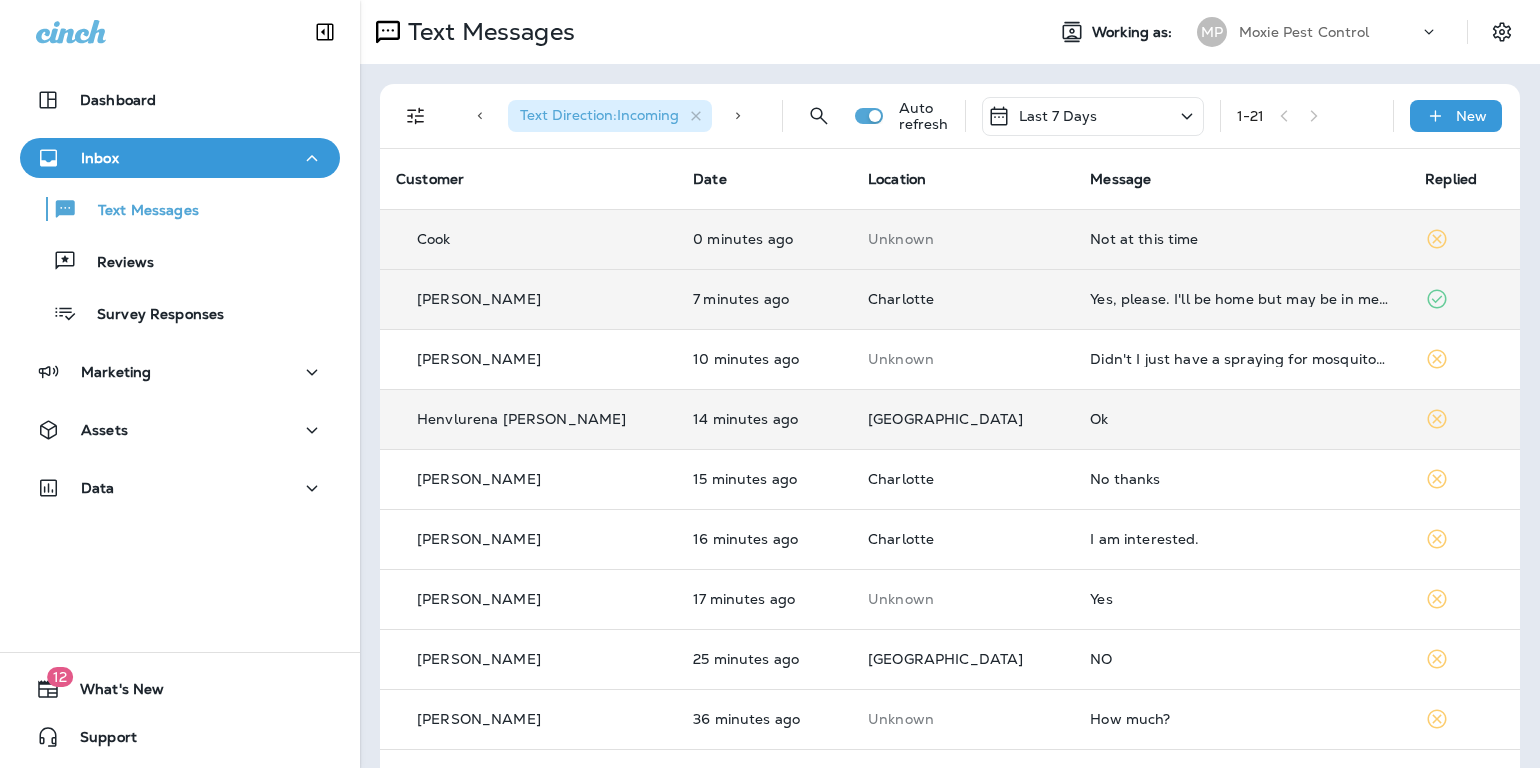click on "Ok" at bounding box center (1241, 419) 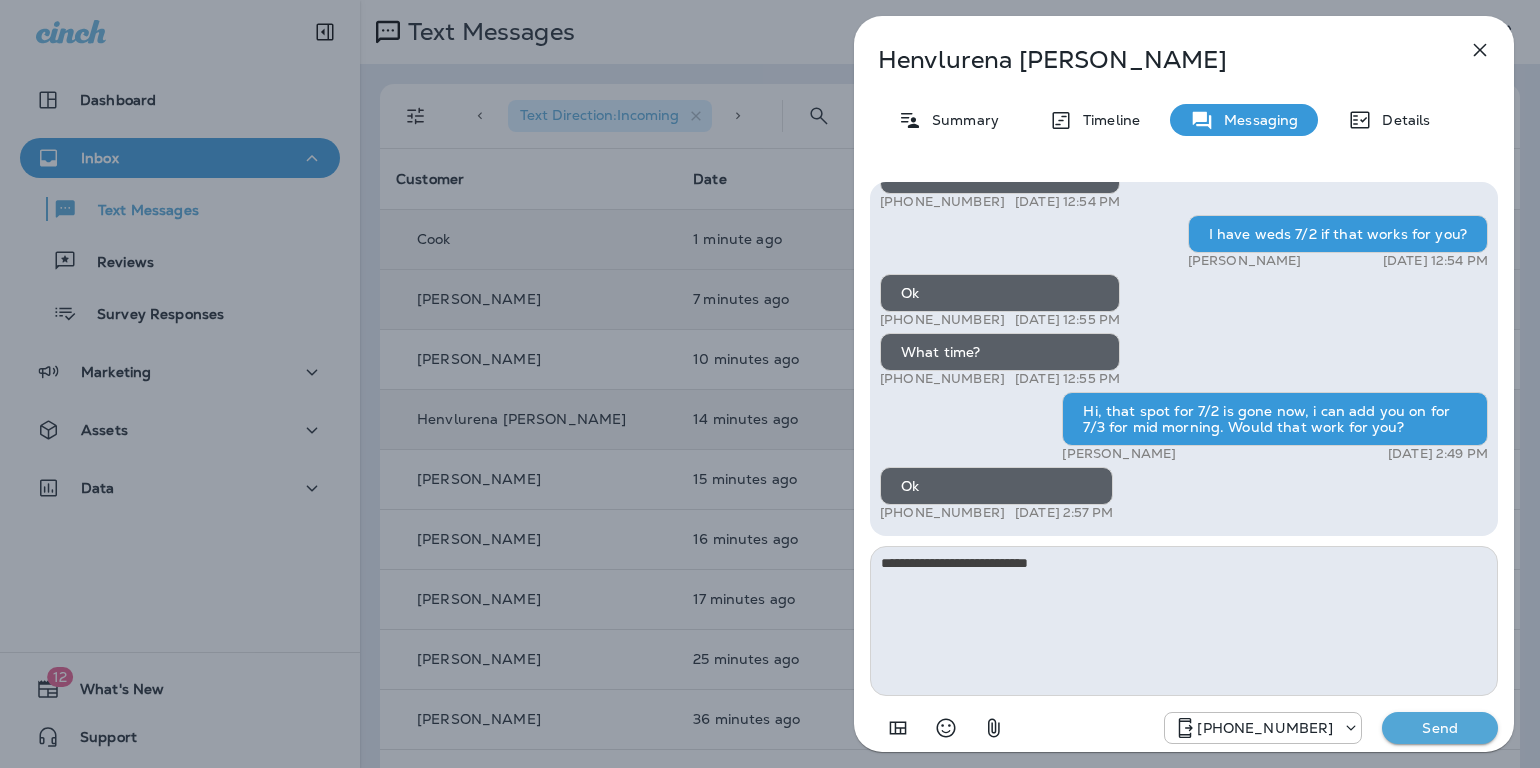 type on "**********" 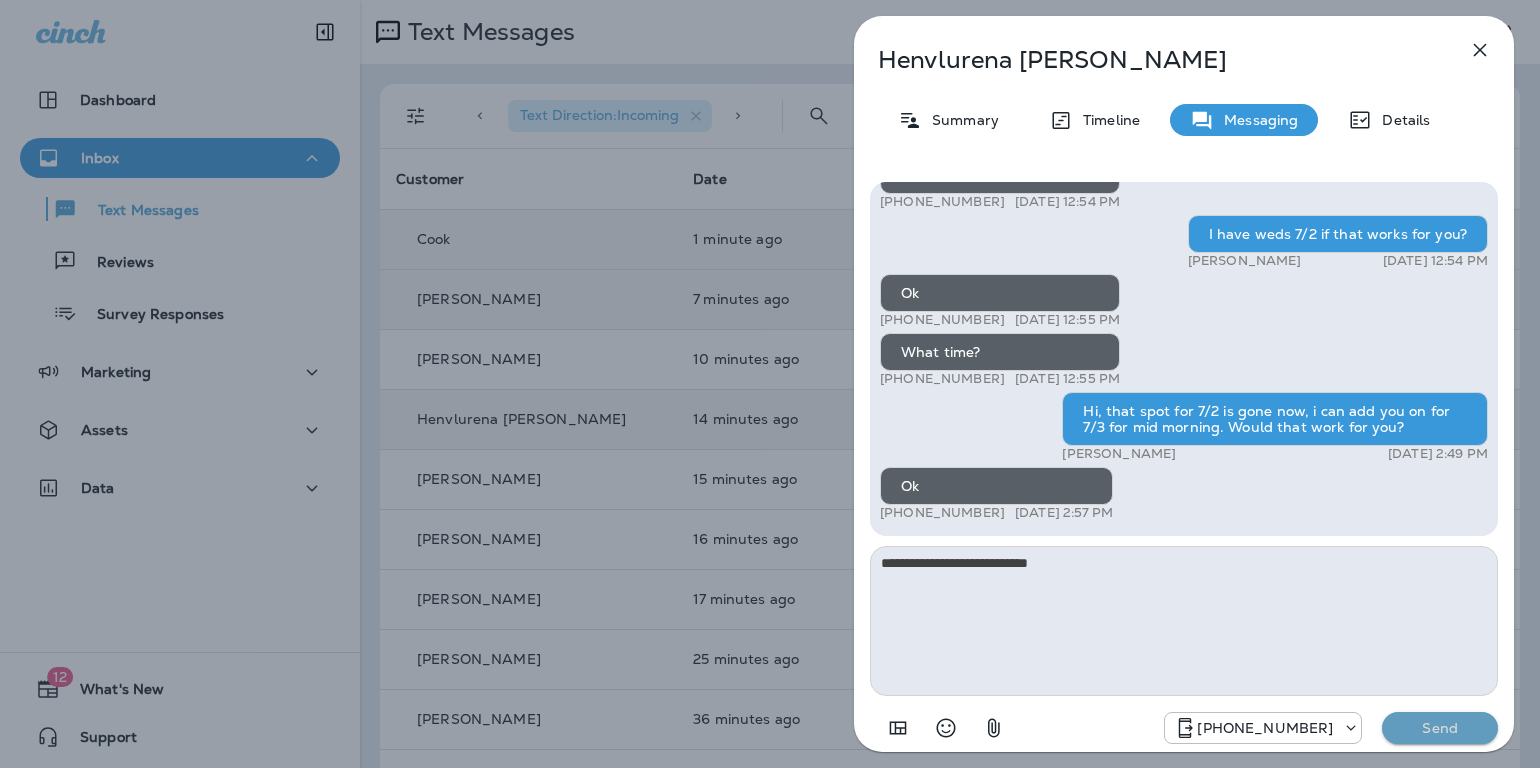 click on "Send" at bounding box center (1440, 728) 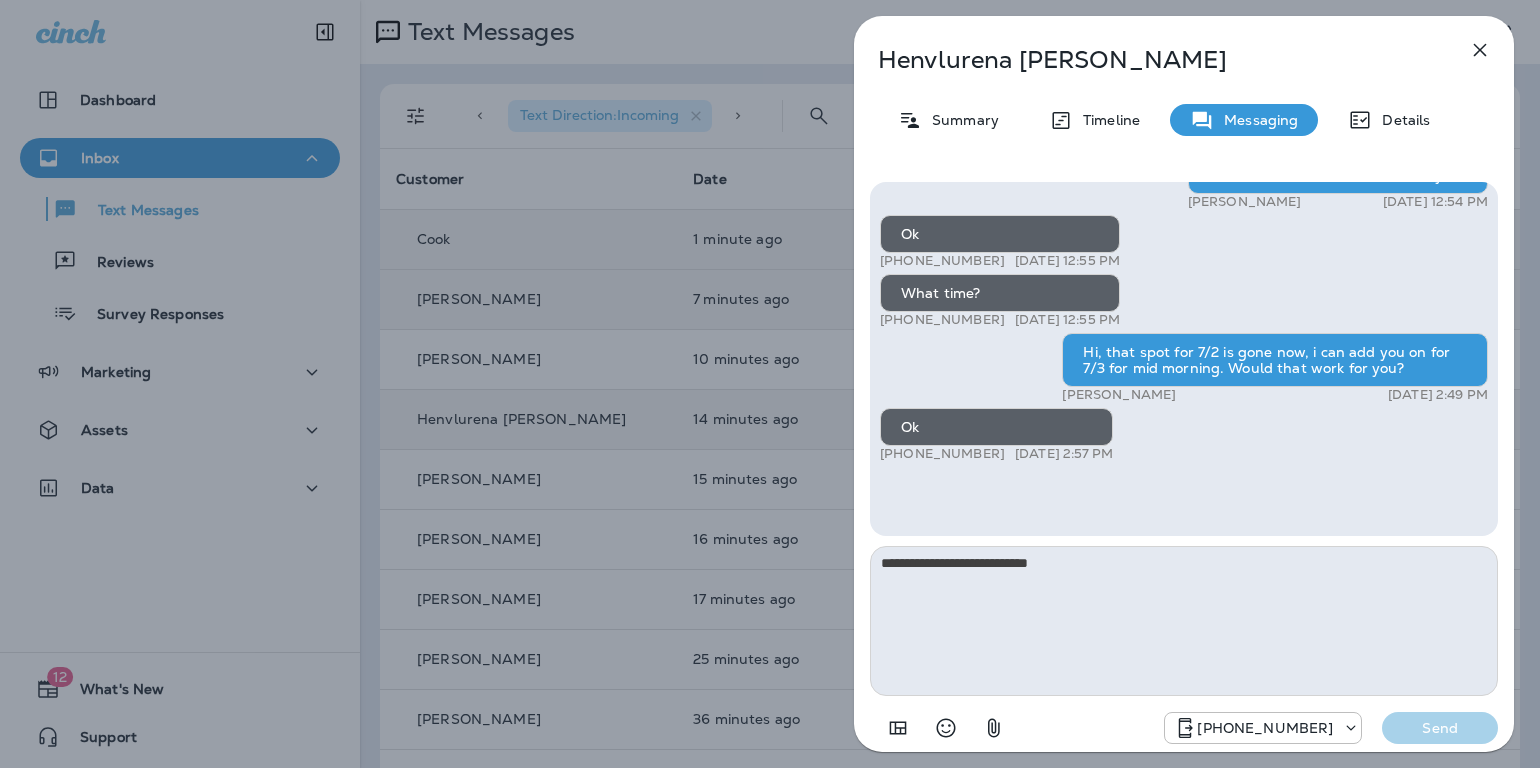 type 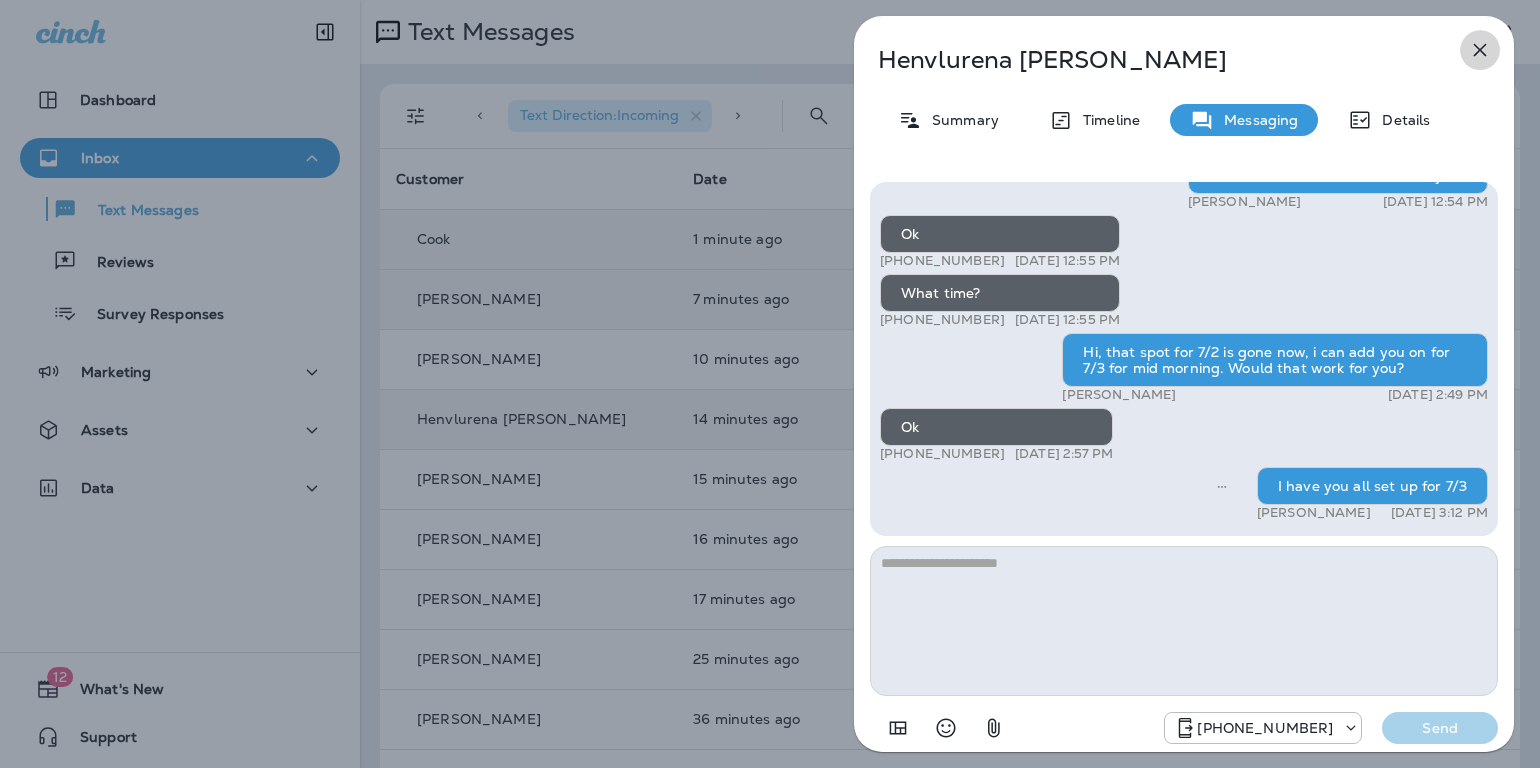 click 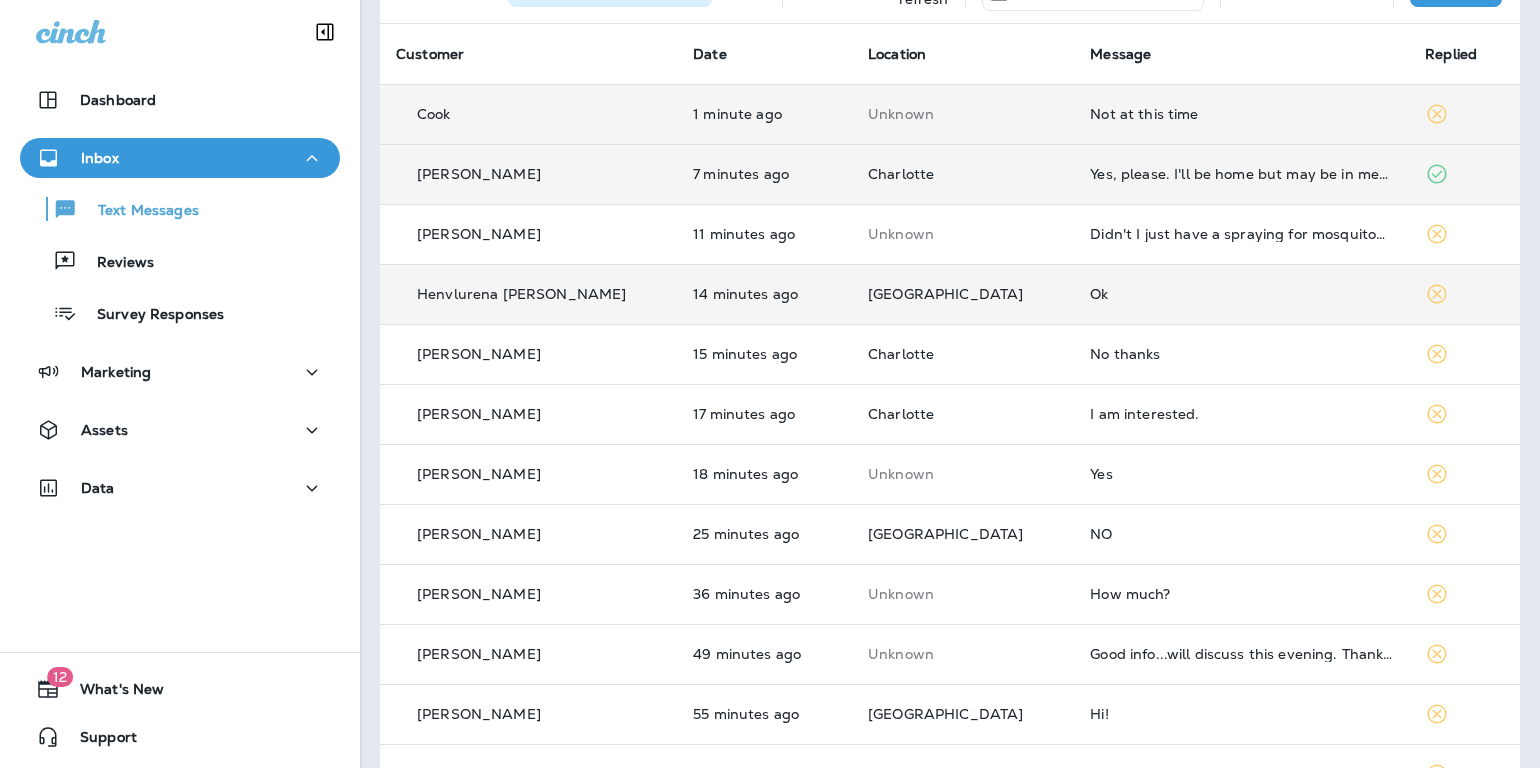 scroll, scrollTop: 275, scrollLeft: 0, axis: vertical 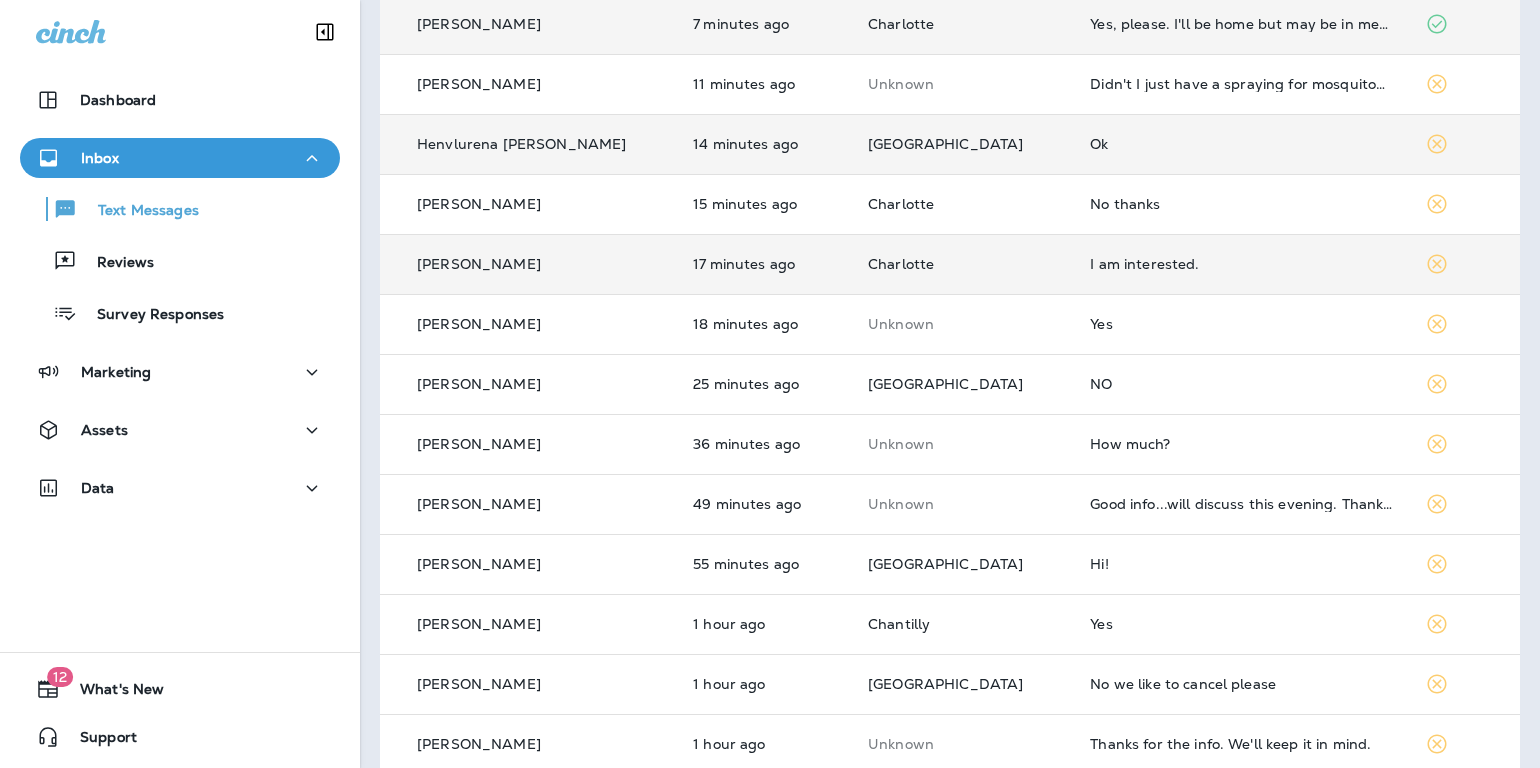 click on "I am interested." at bounding box center [1241, 264] 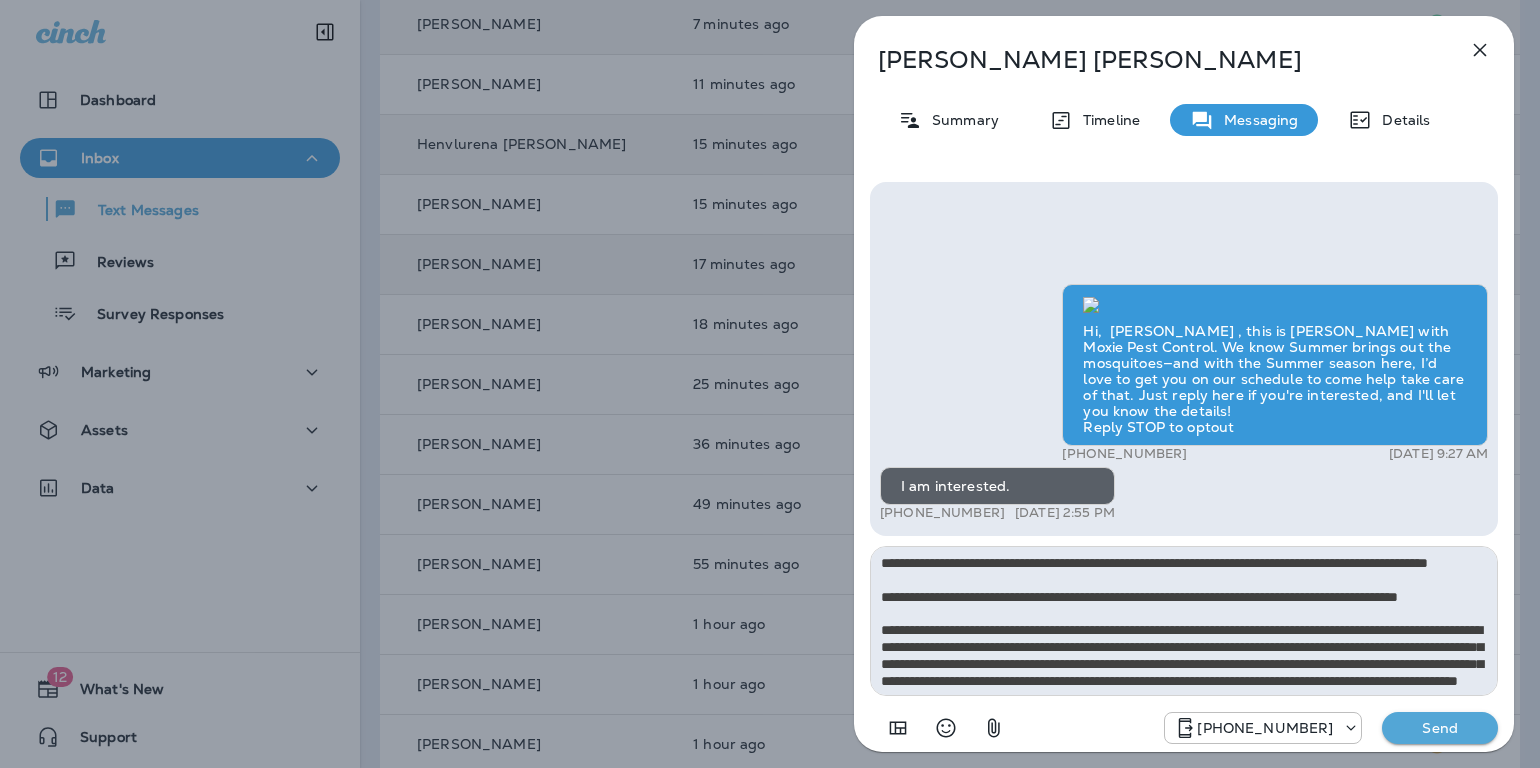 scroll, scrollTop: 162, scrollLeft: 0, axis: vertical 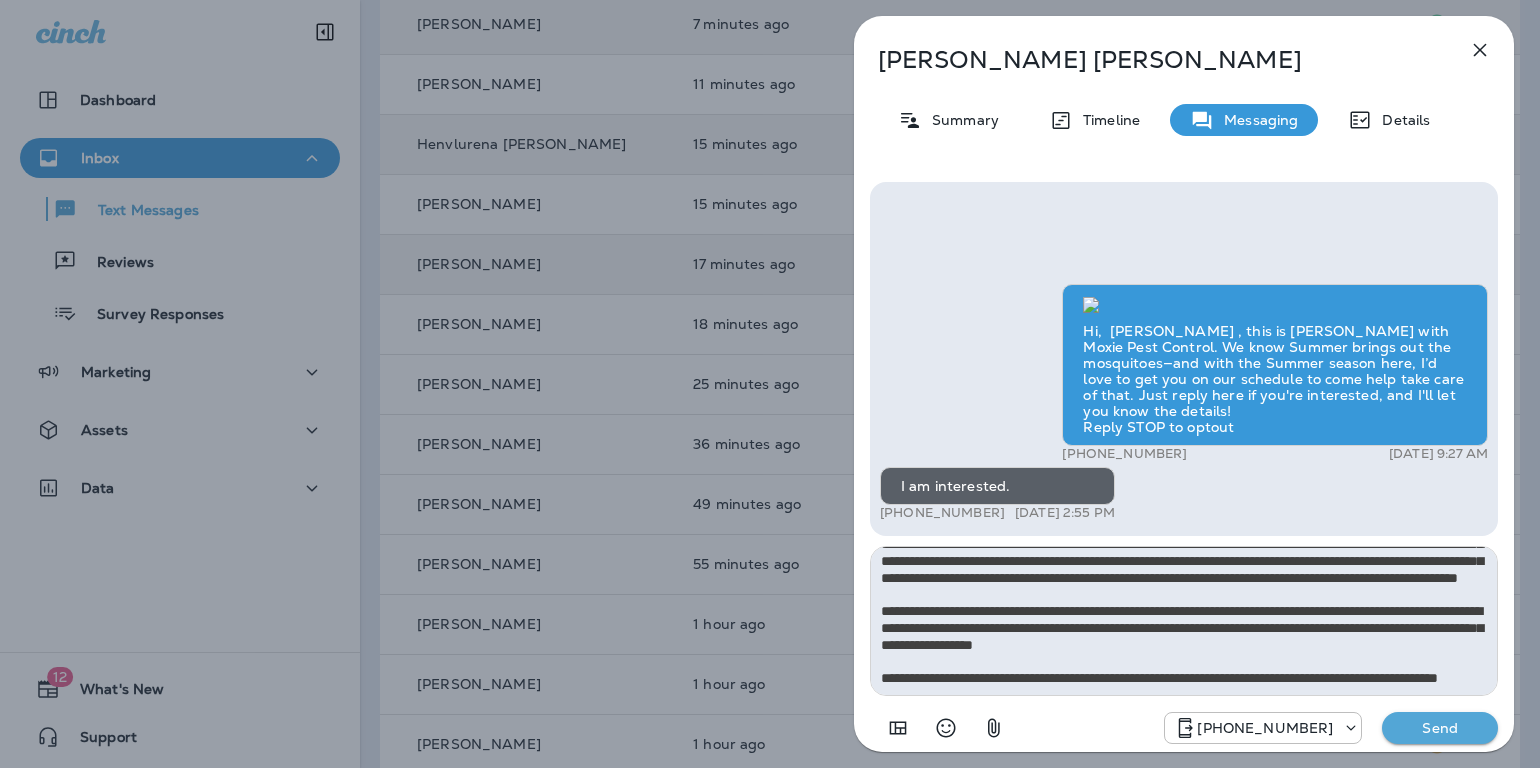 type on "**********" 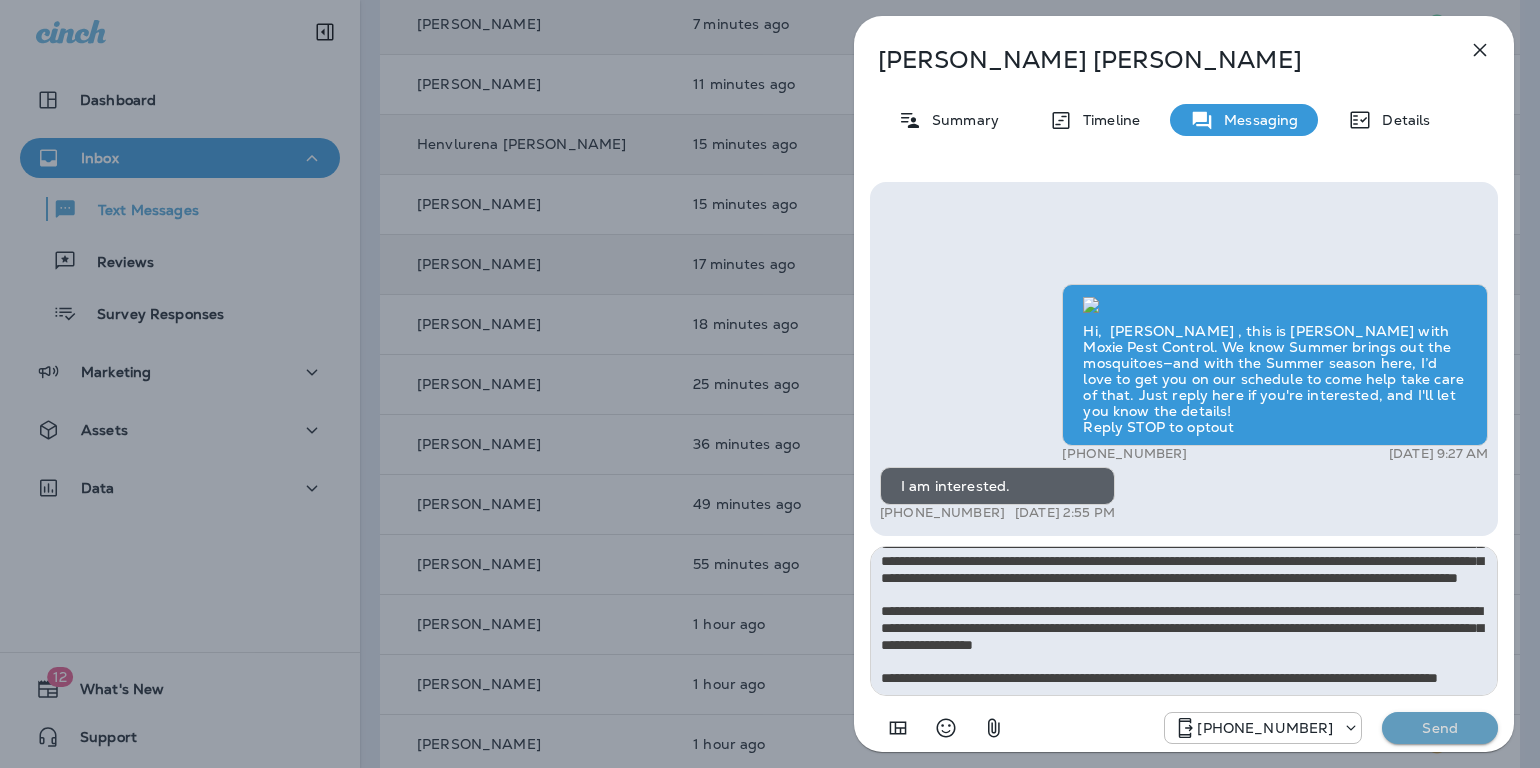 click on "Send" at bounding box center [1440, 728] 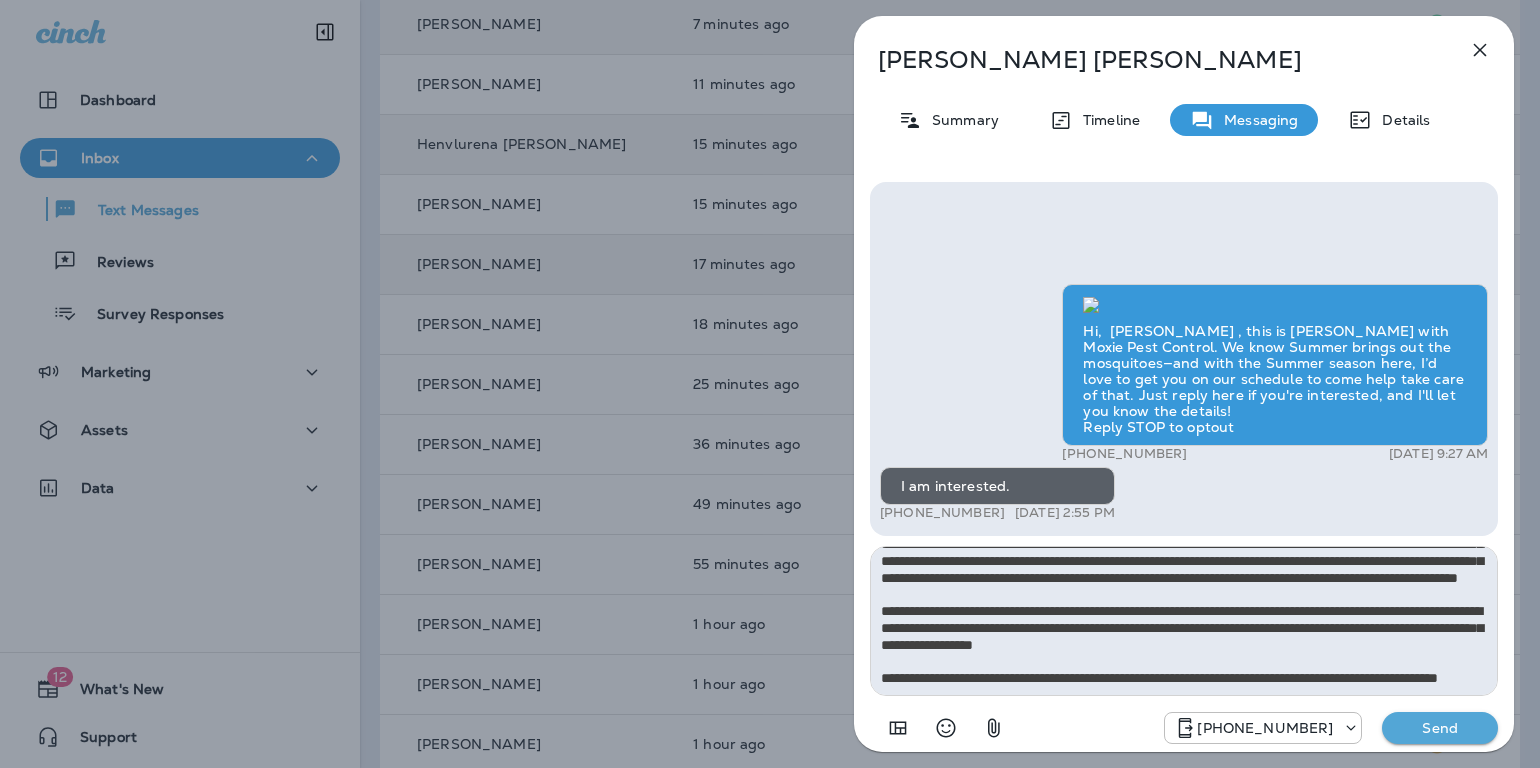 type 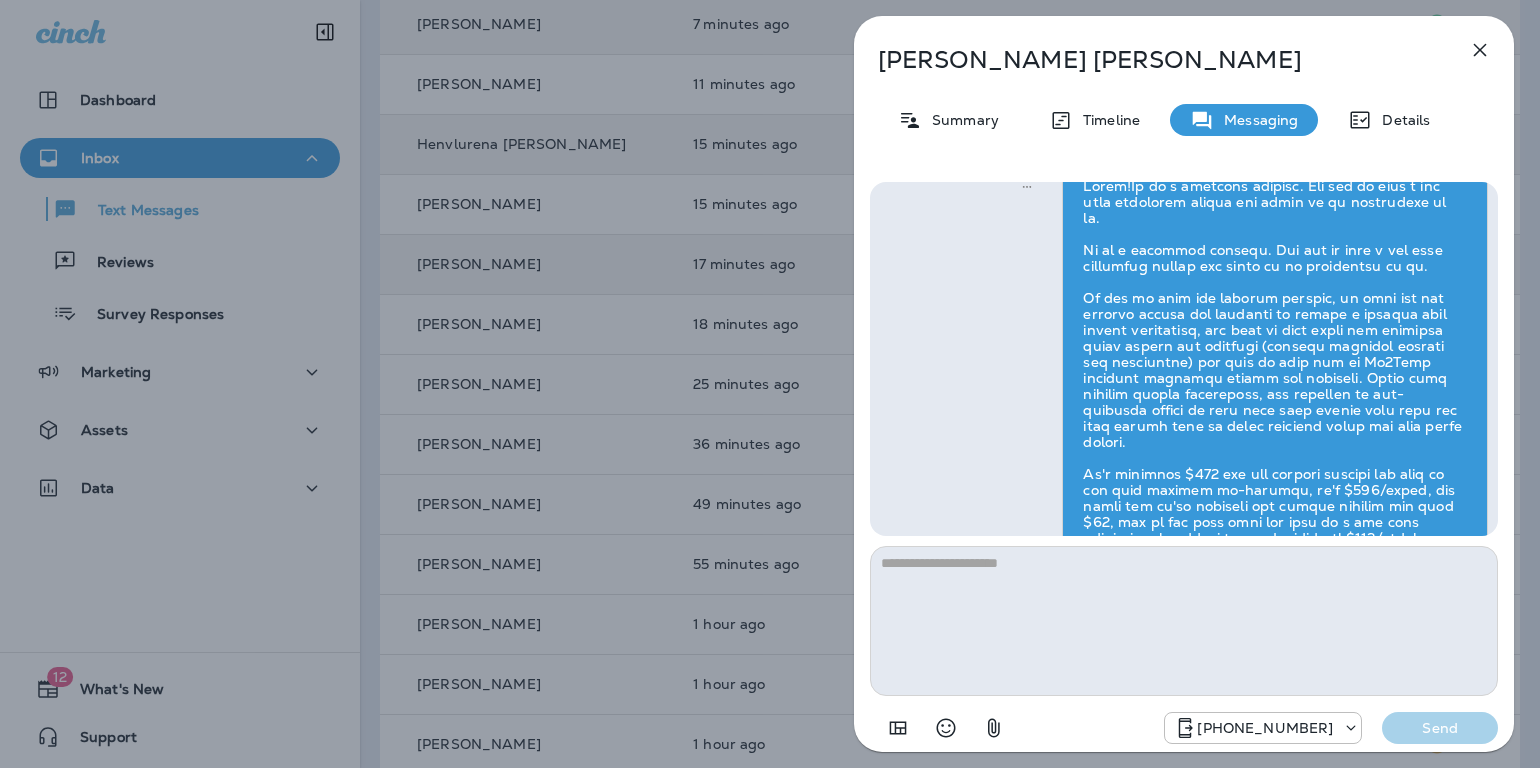 scroll, scrollTop: 0, scrollLeft: 0, axis: both 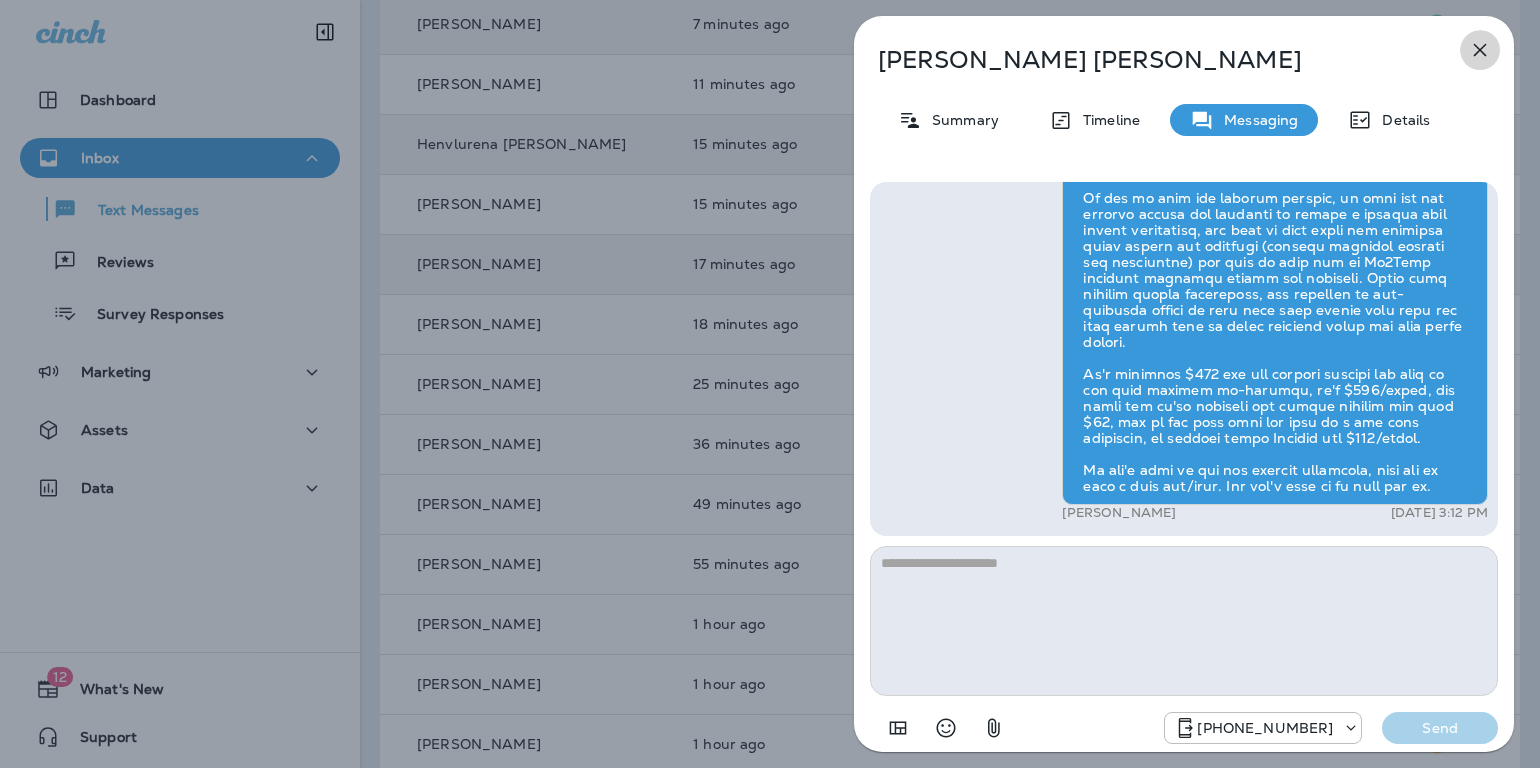 click 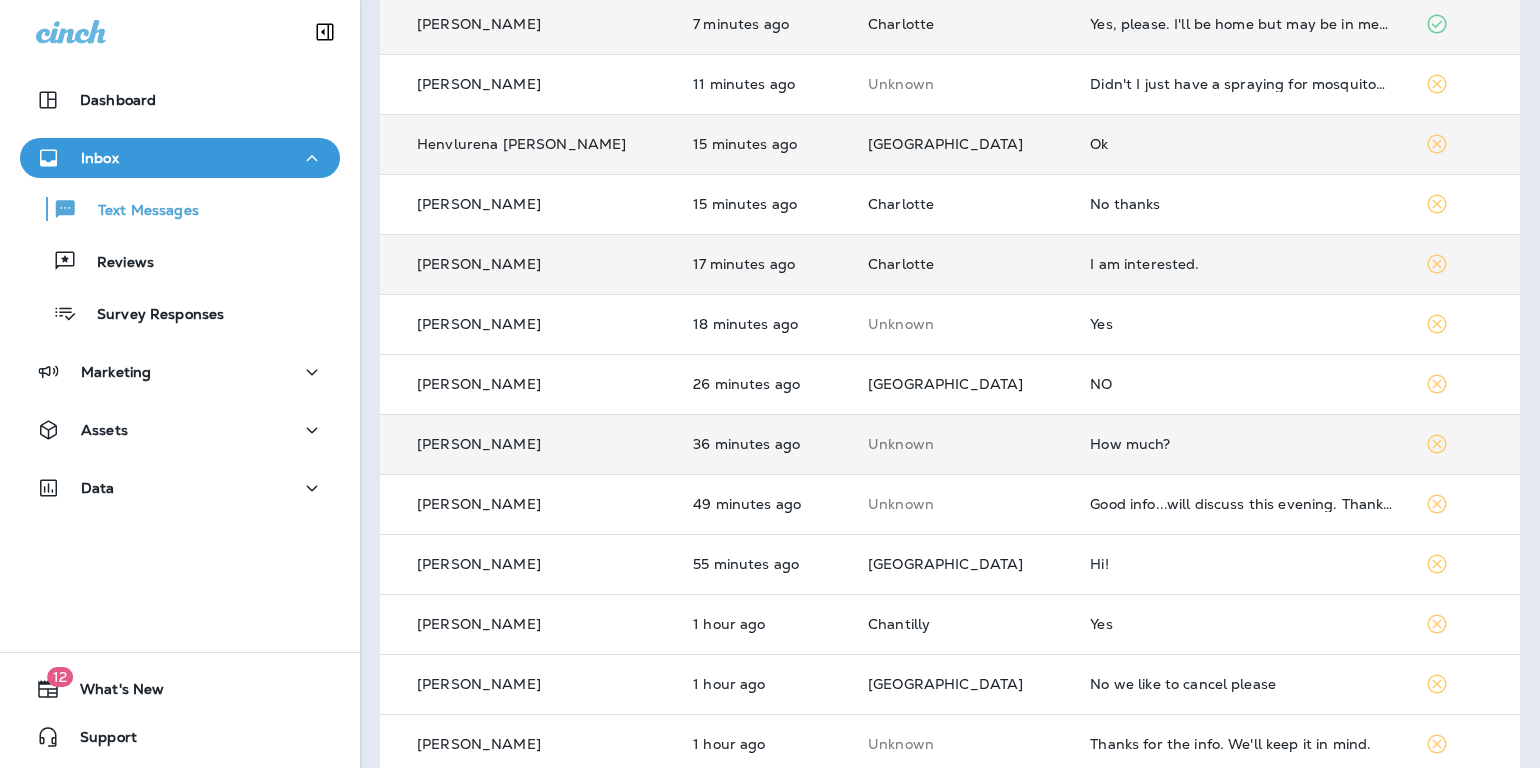 click on "How much?" at bounding box center (1241, 444) 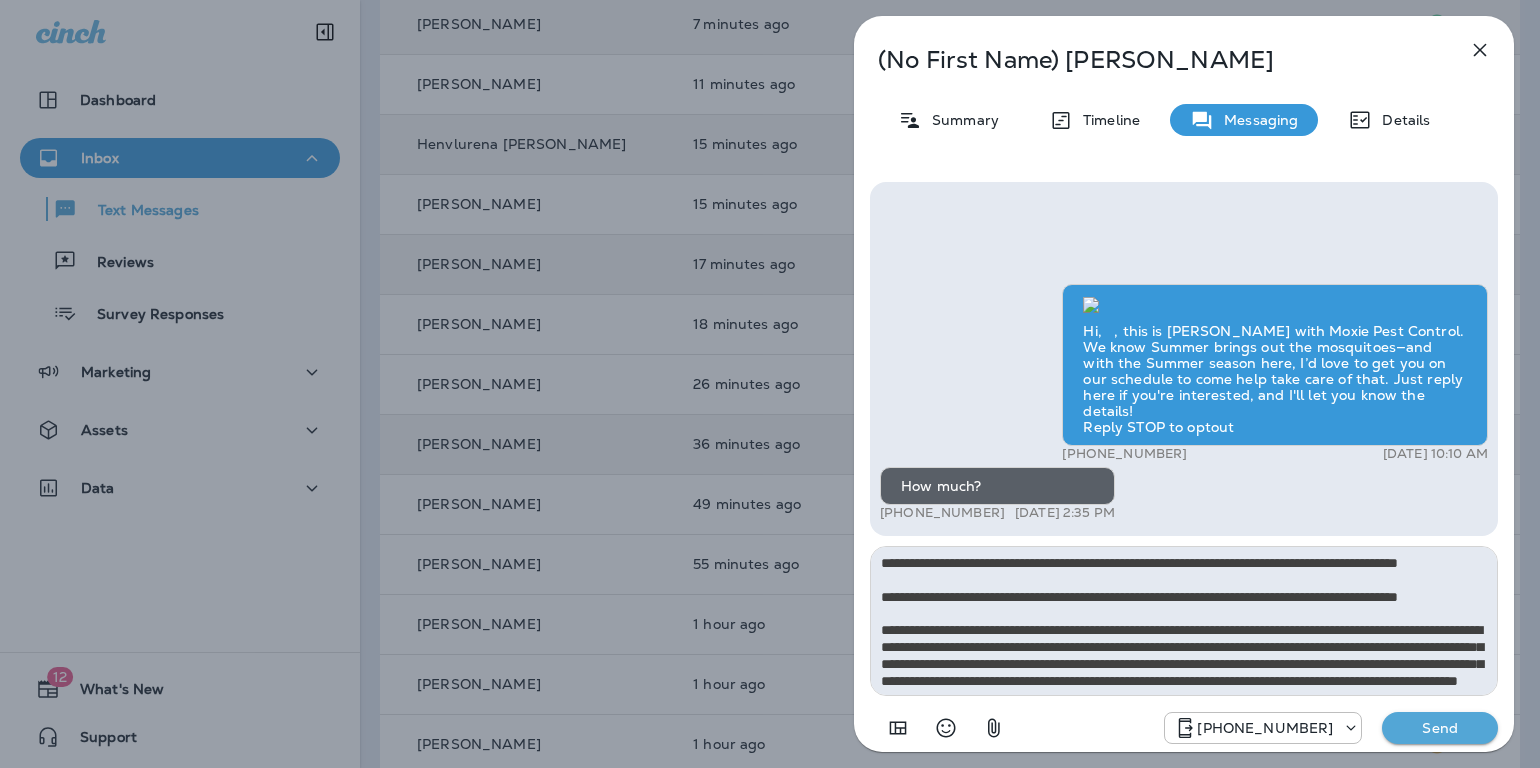 scroll, scrollTop: 162, scrollLeft: 0, axis: vertical 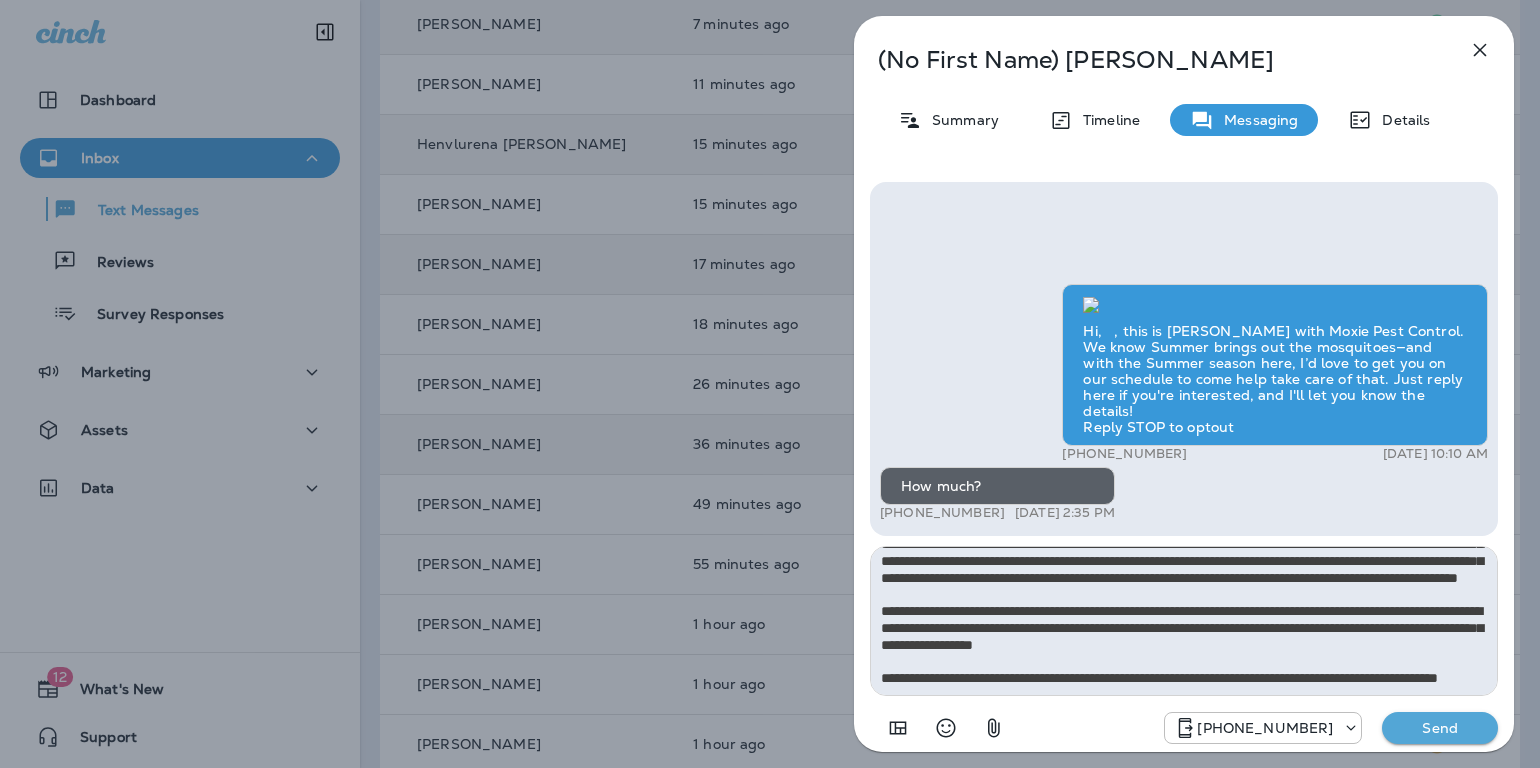 type on "**********" 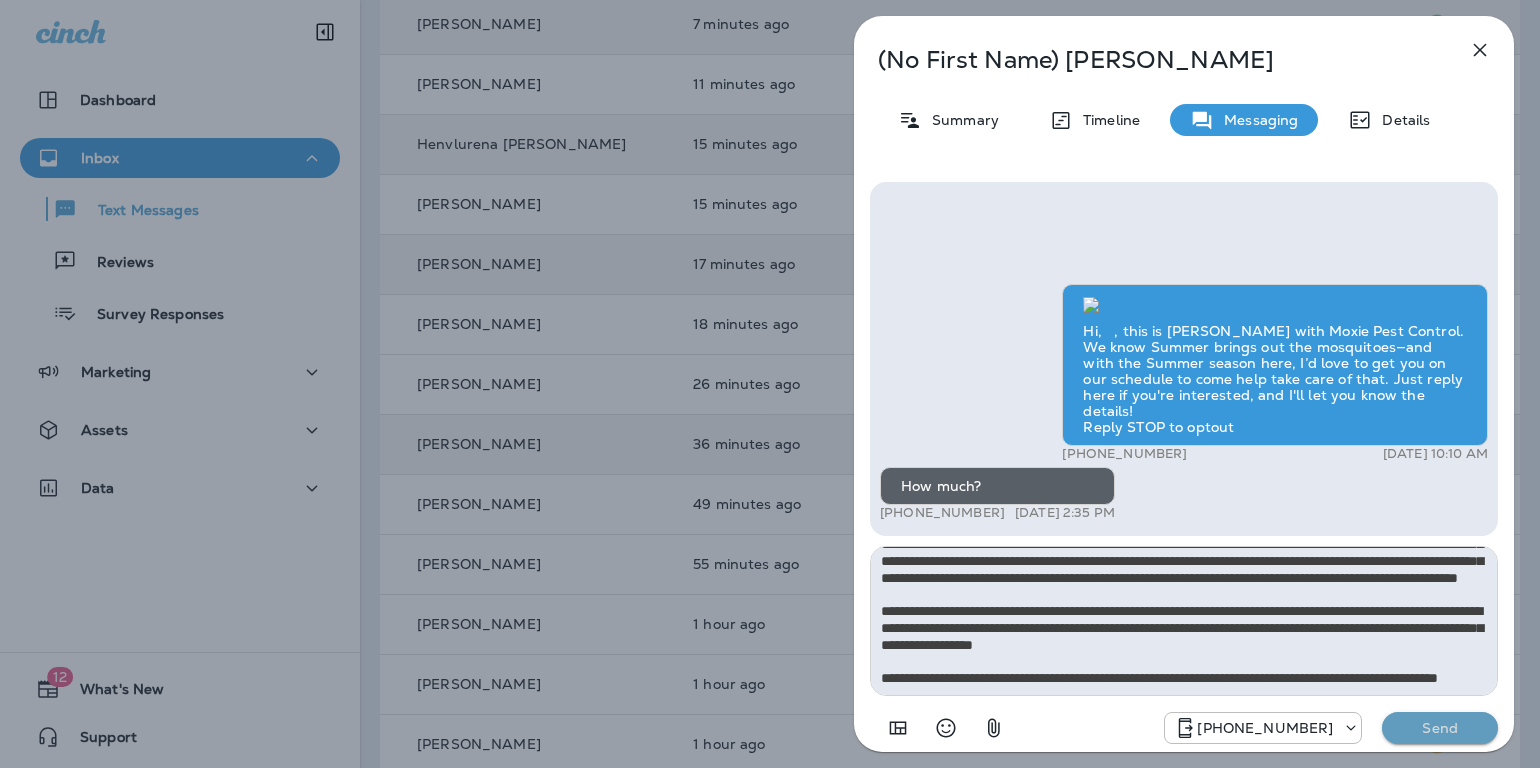 click on "Send" at bounding box center (1440, 728) 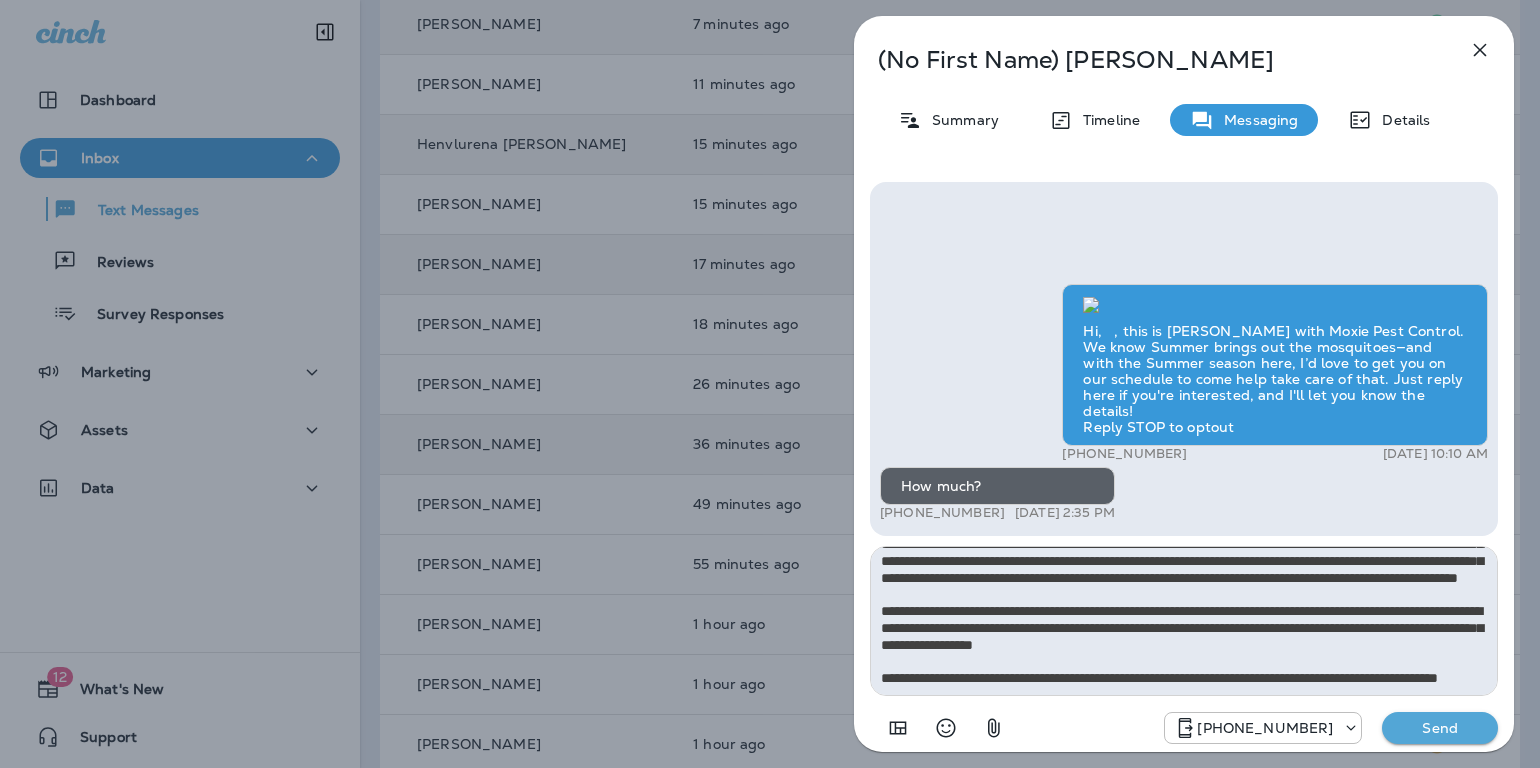 type 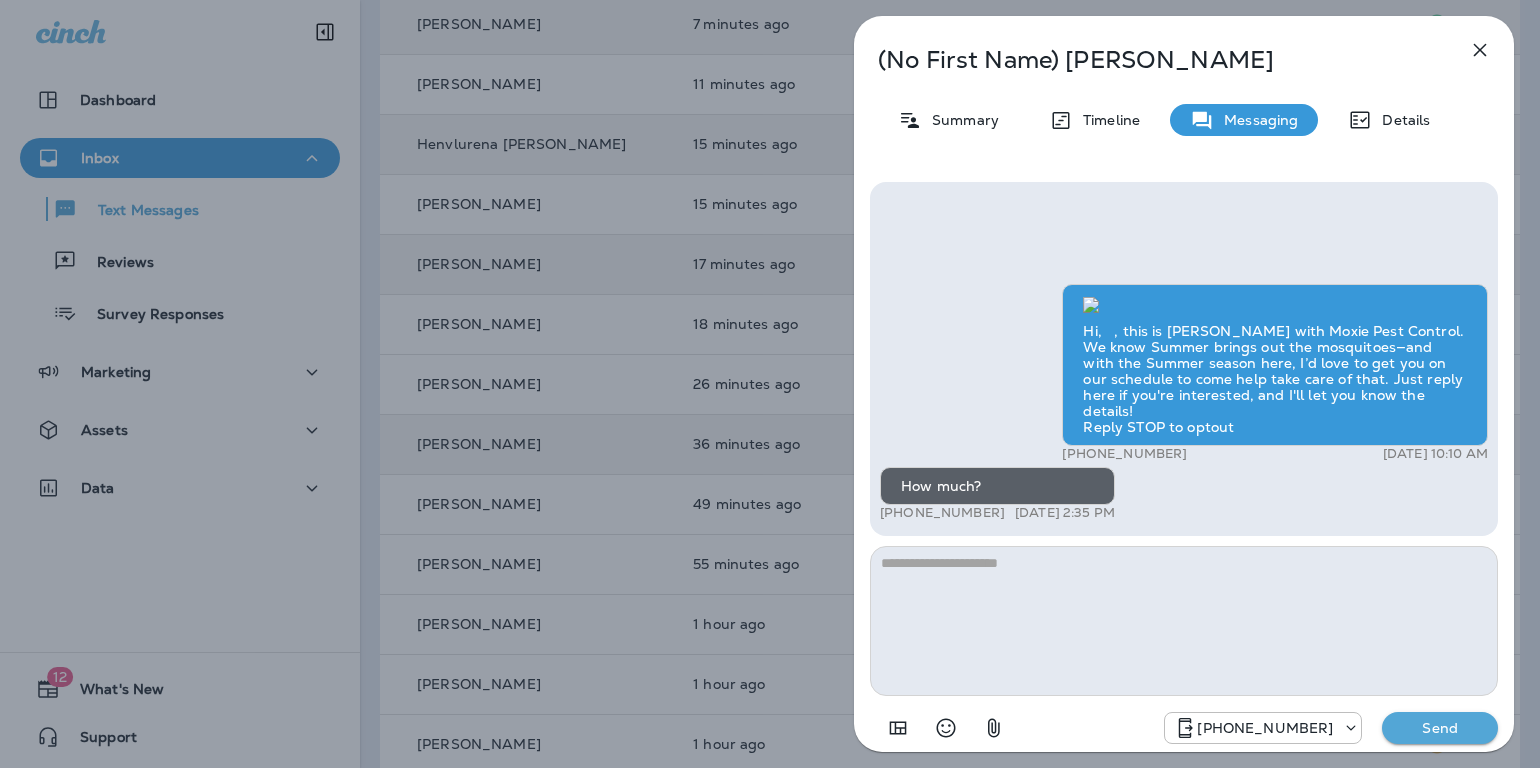 scroll, scrollTop: 0, scrollLeft: 0, axis: both 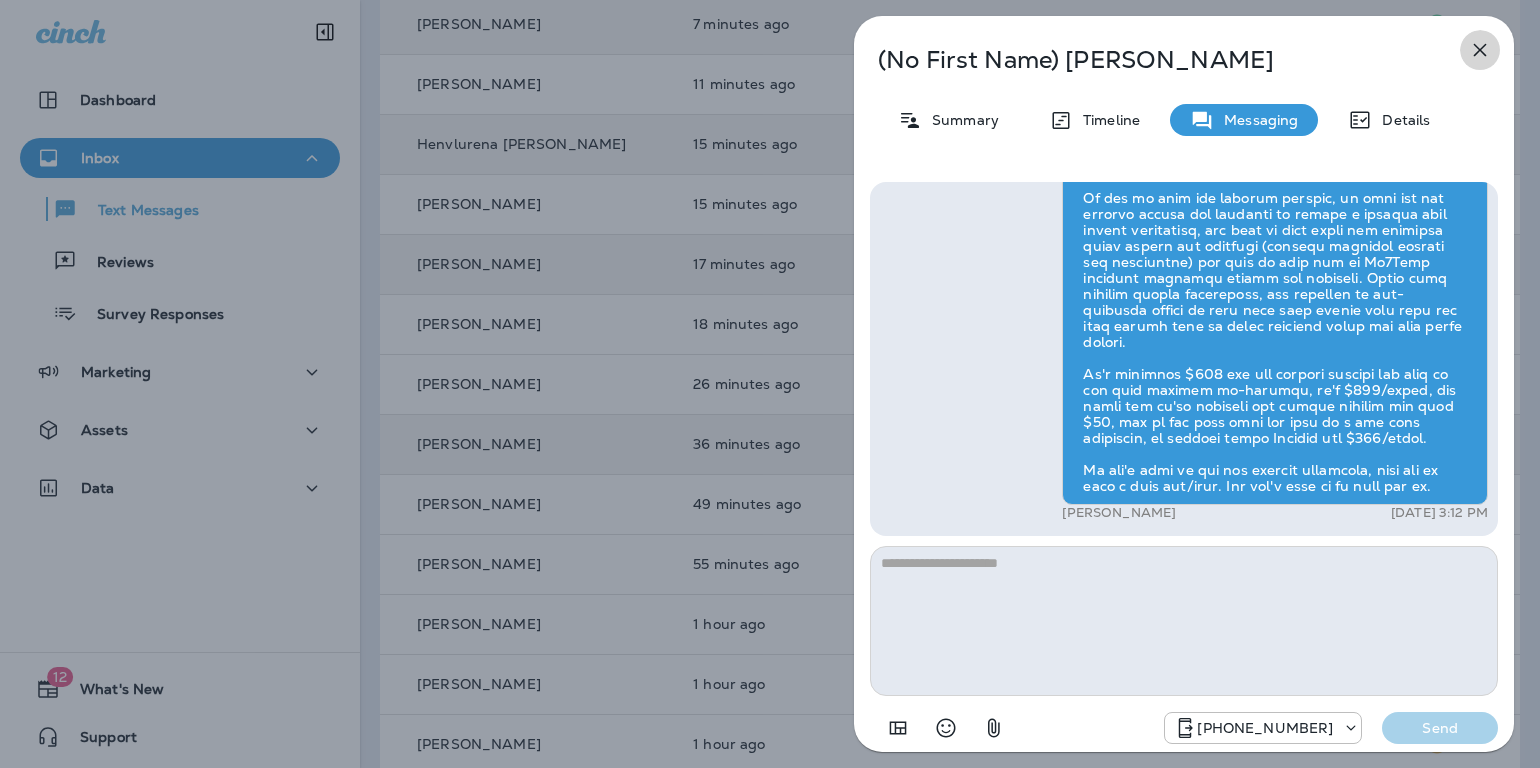 click 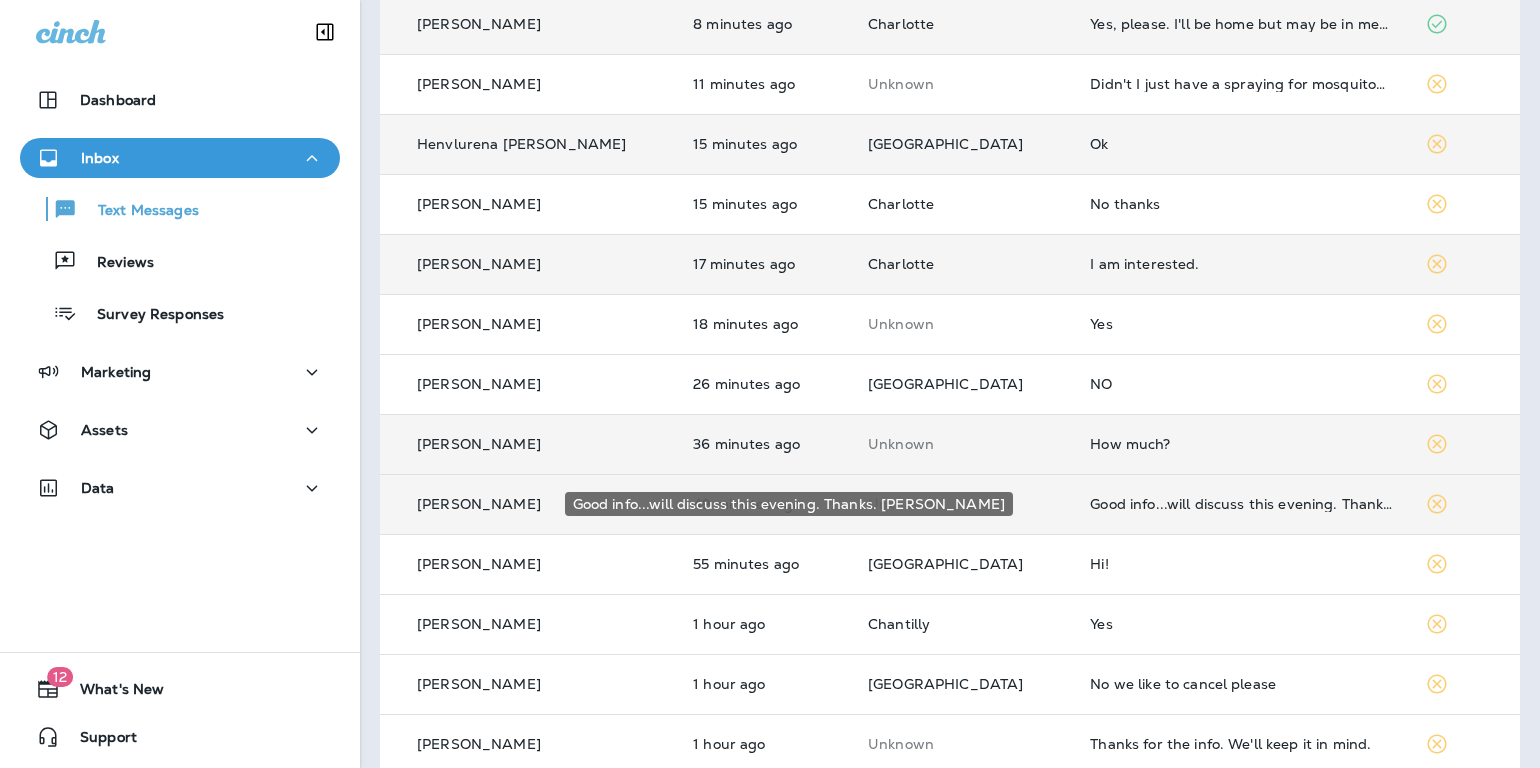 click on "Good info...will discuss this evening. Thanks.
[PERSON_NAME]" at bounding box center [1241, 504] 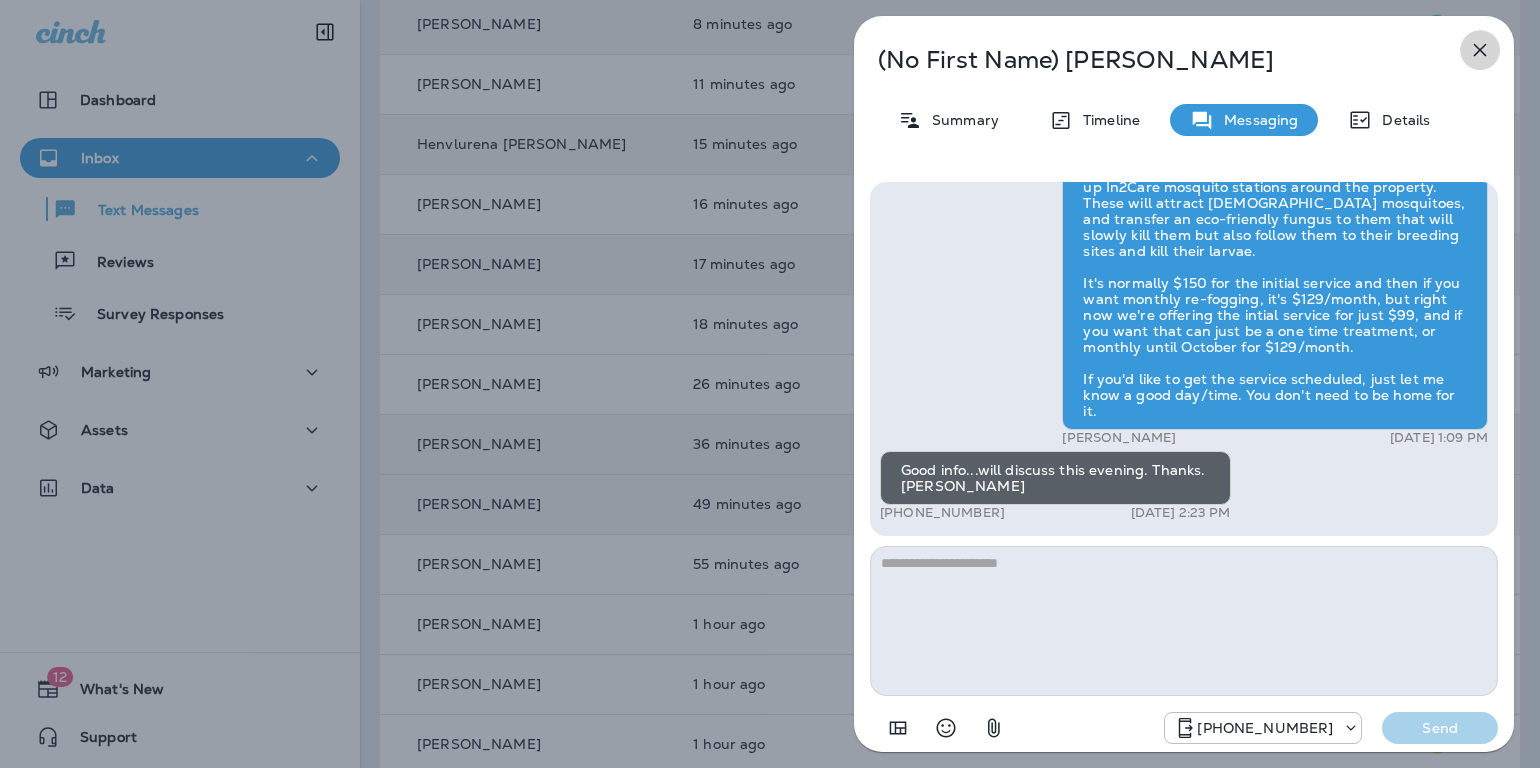 click 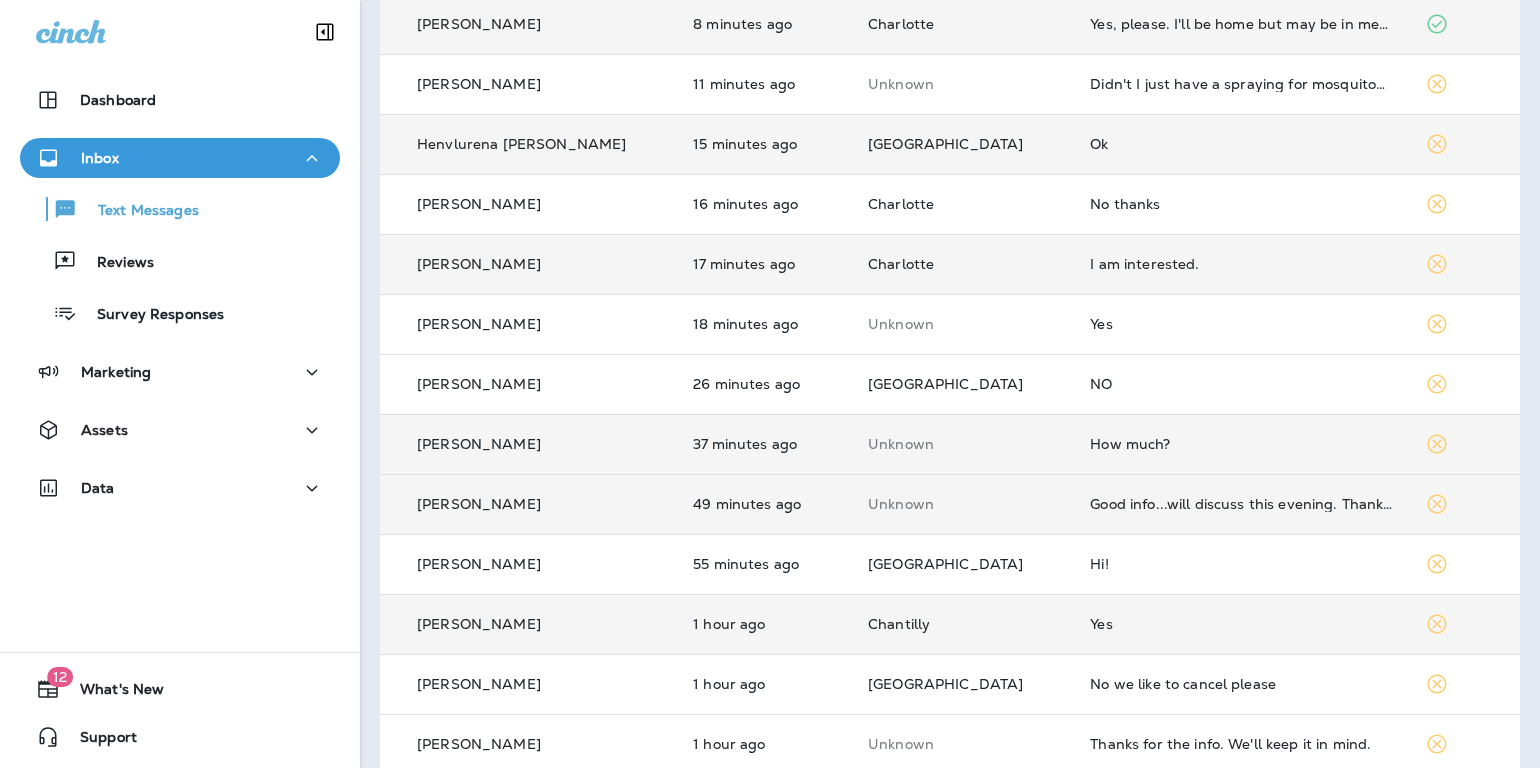 click on "Yes" at bounding box center [1241, 624] 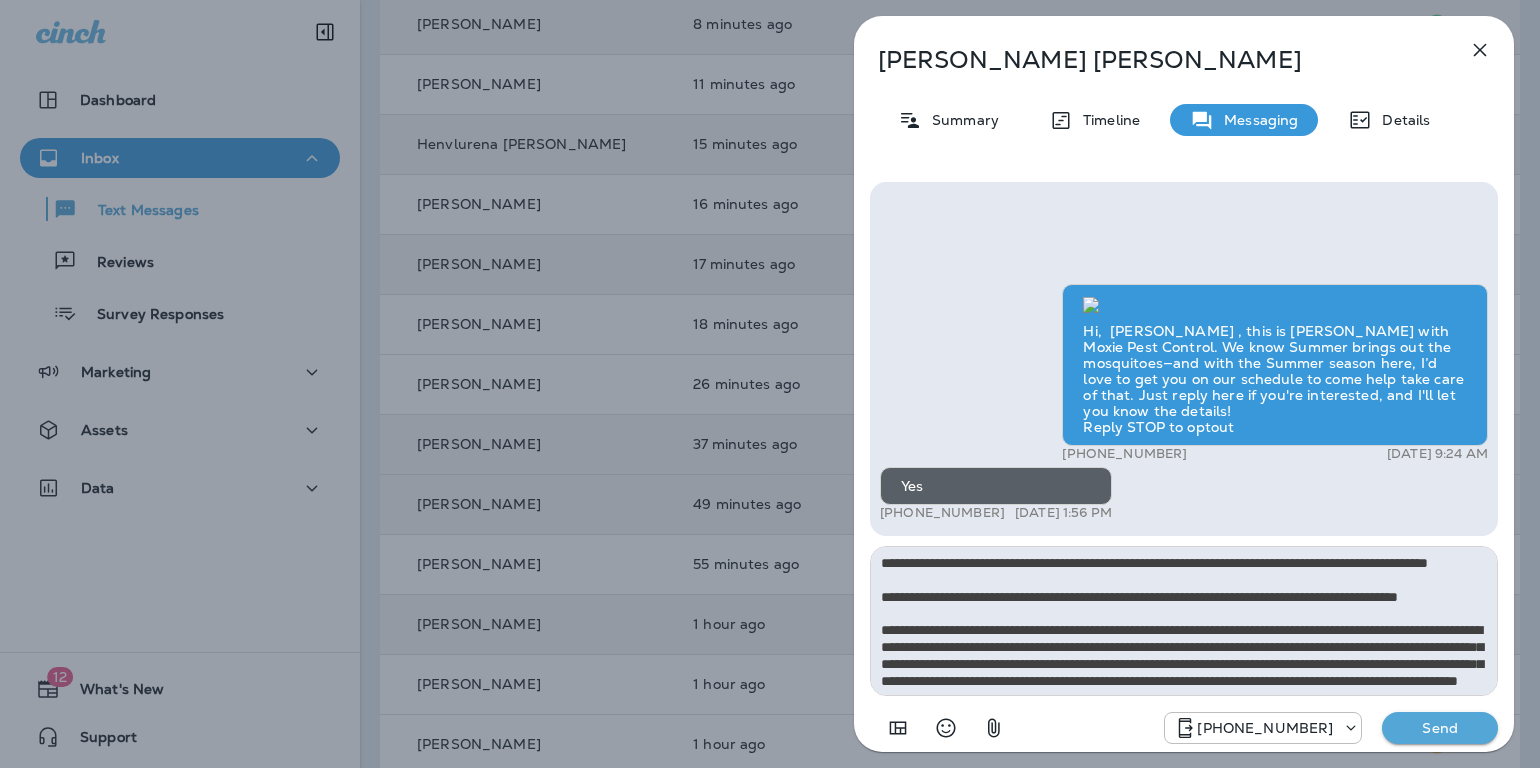 scroll, scrollTop: 162, scrollLeft: 0, axis: vertical 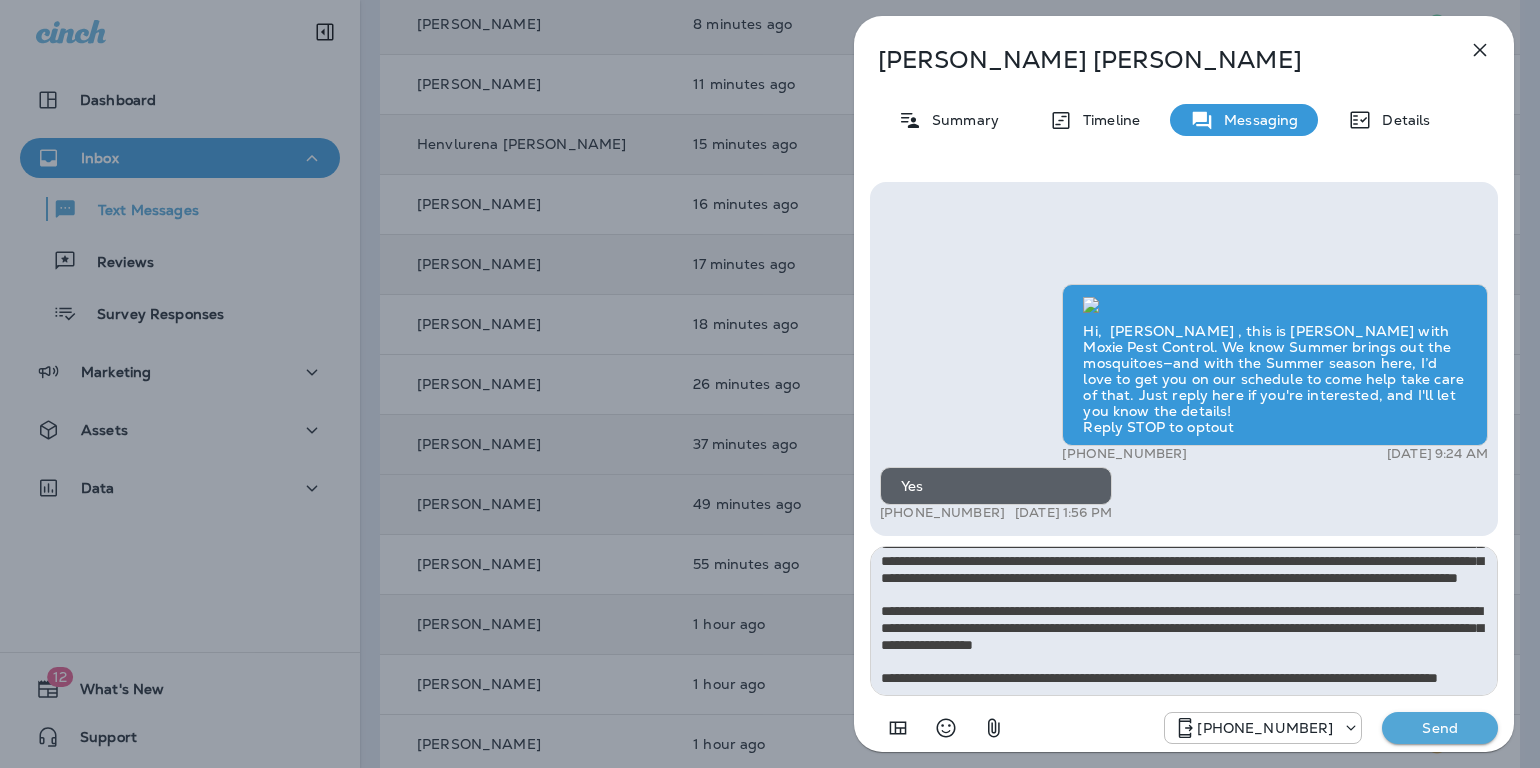 type on "**********" 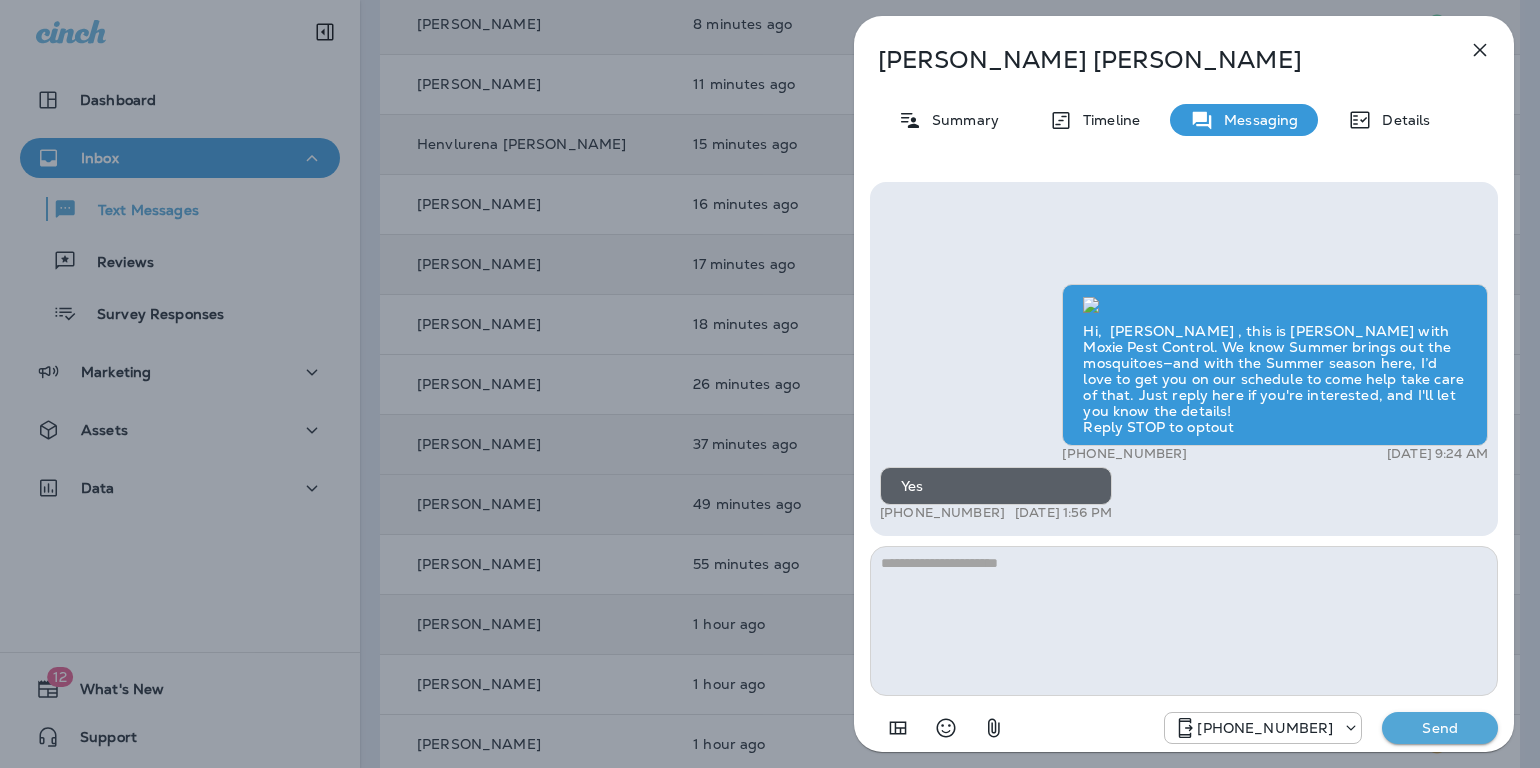 scroll, scrollTop: 0, scrollLeft: 0, axis: both 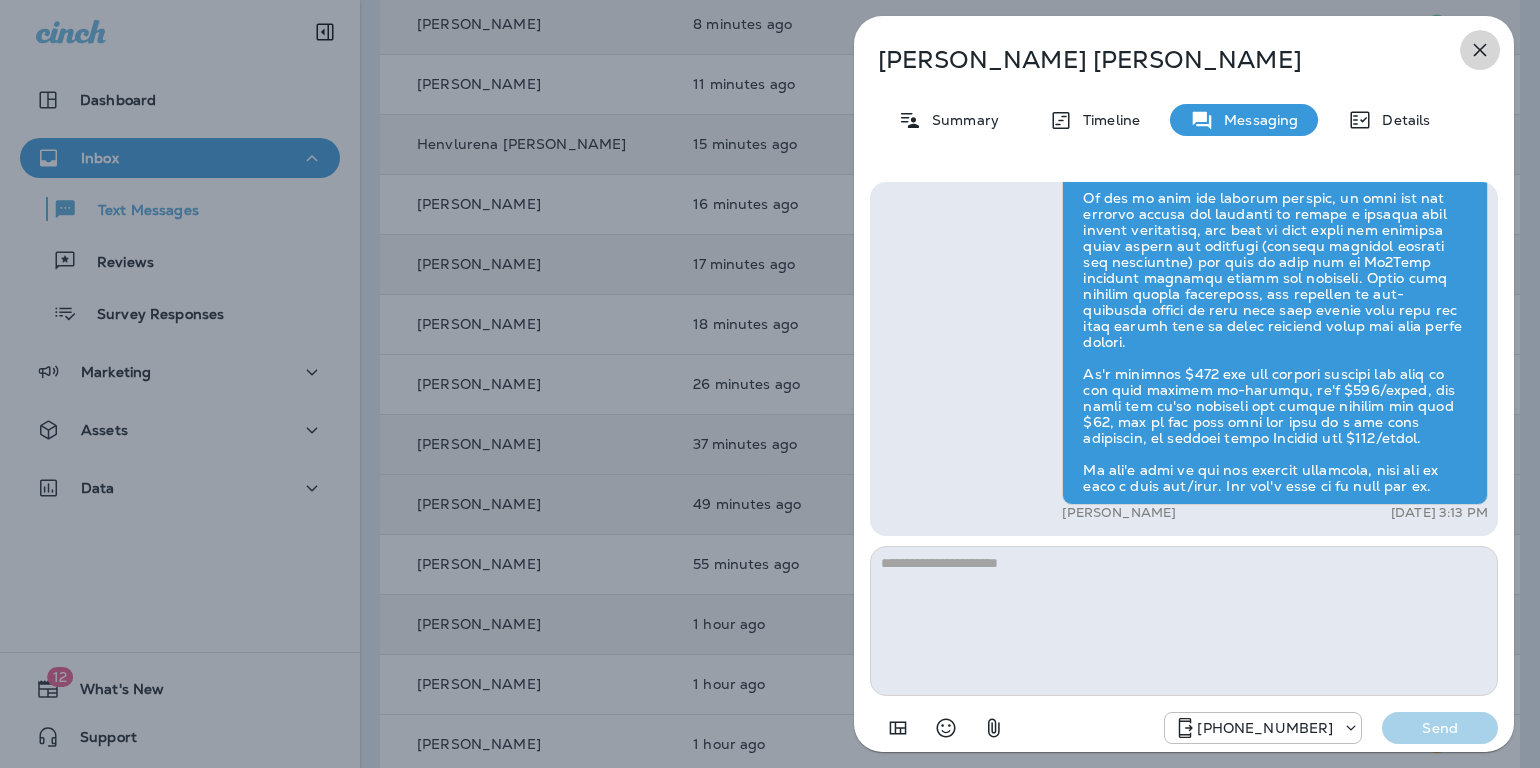 click 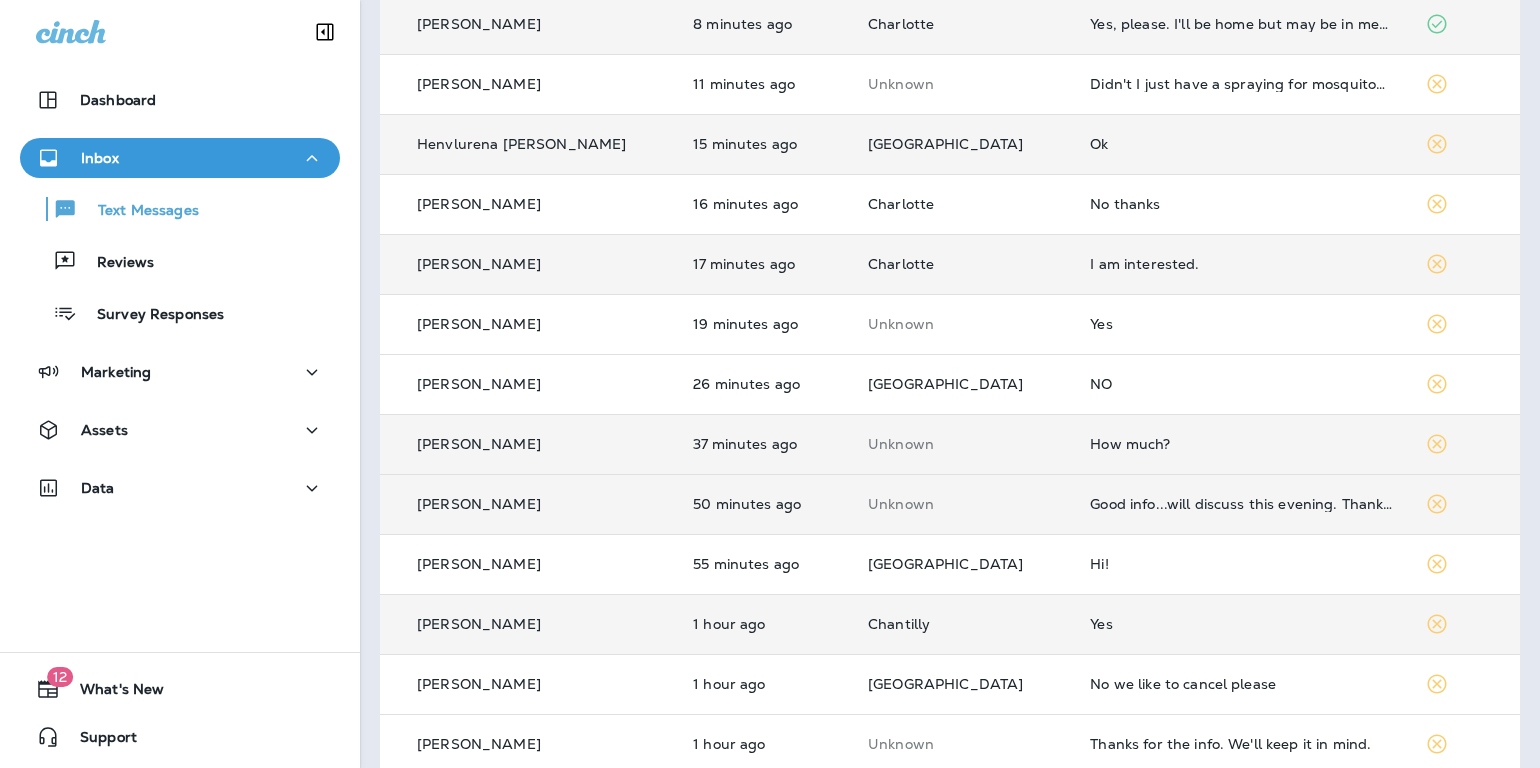scroll, scrollTop: 306, scrollLeft: 0, axis: vertical 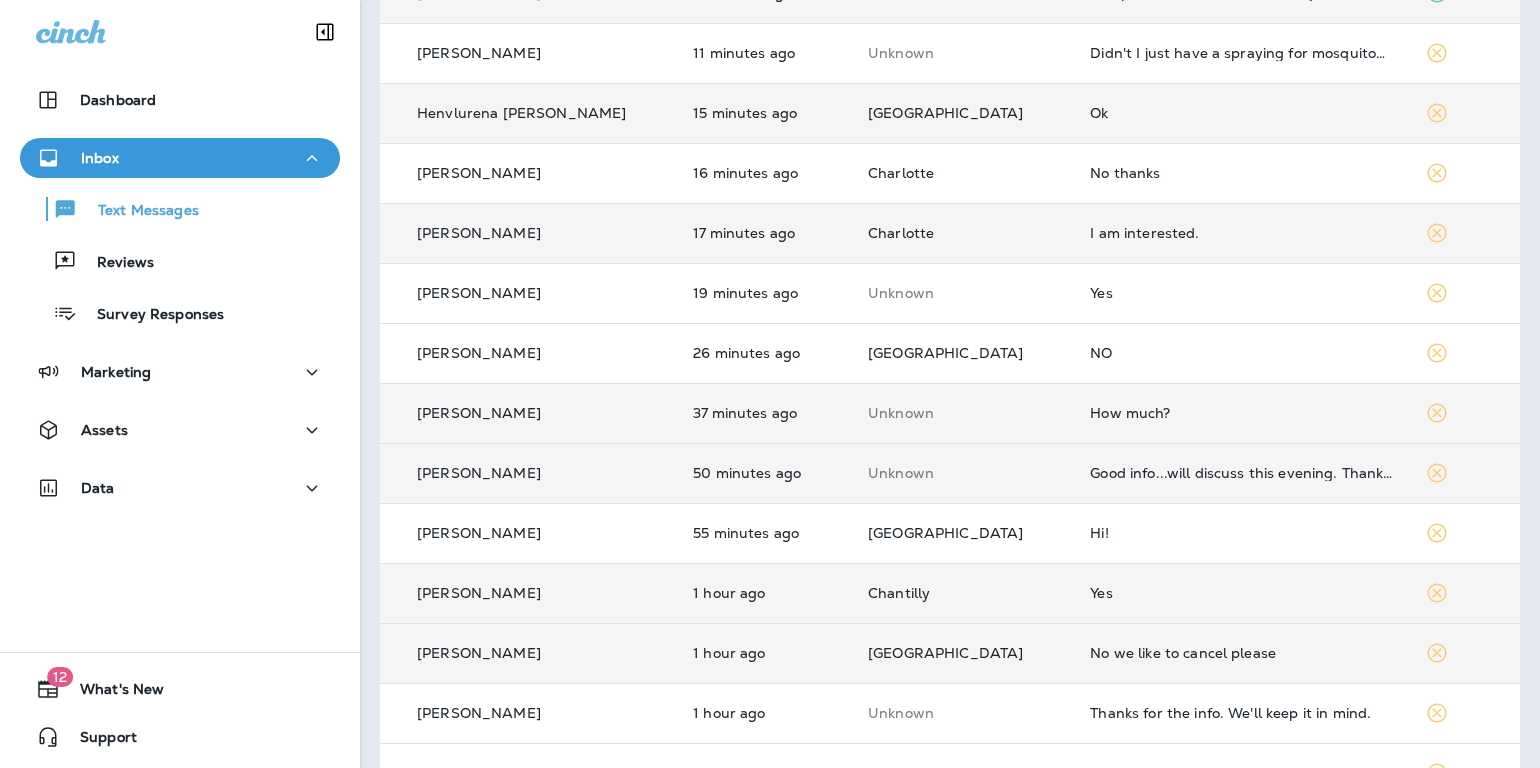click on "No we like to cancel  please" at bounding box center (1241, 653) 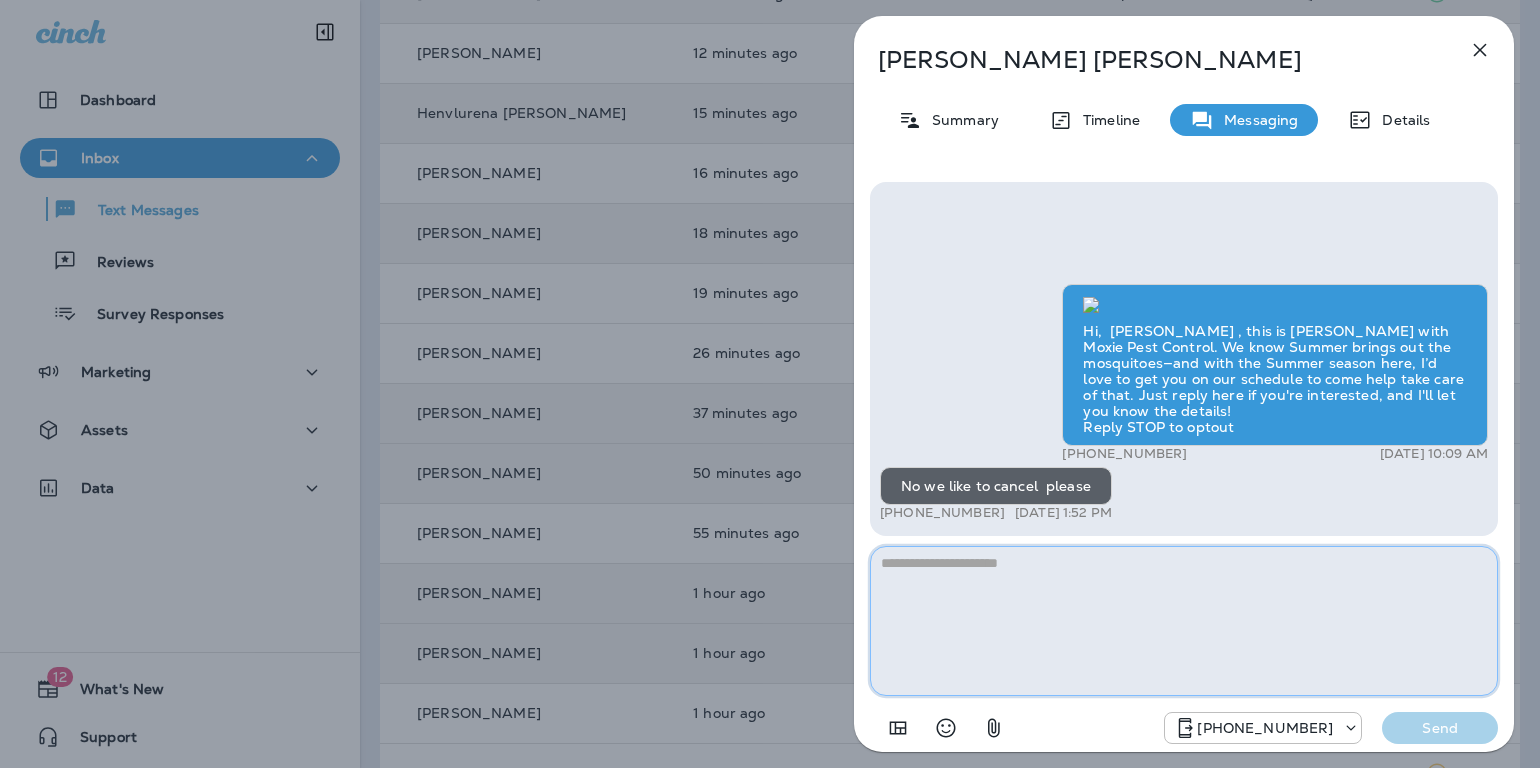 paste on "**********" 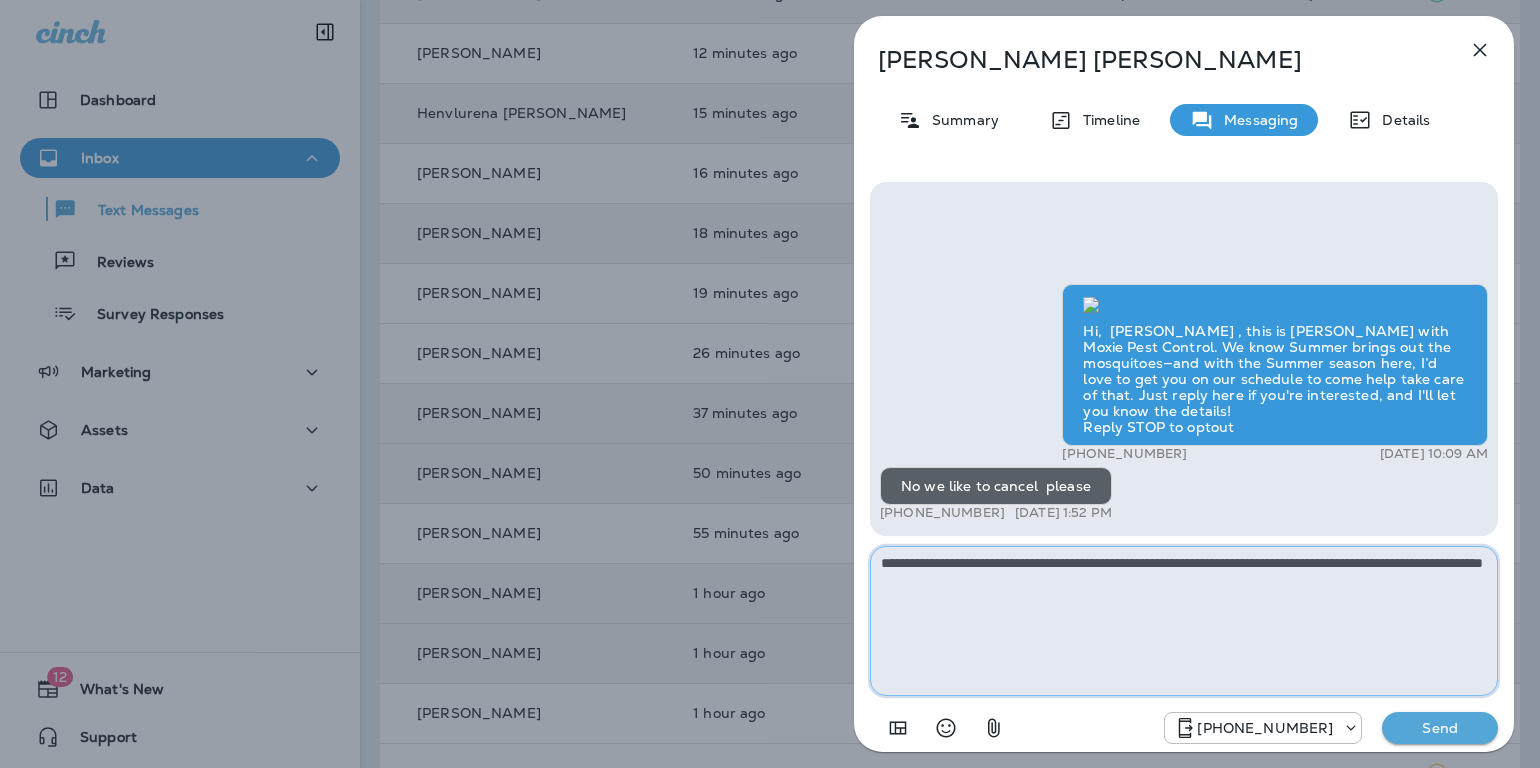 type on "**********" 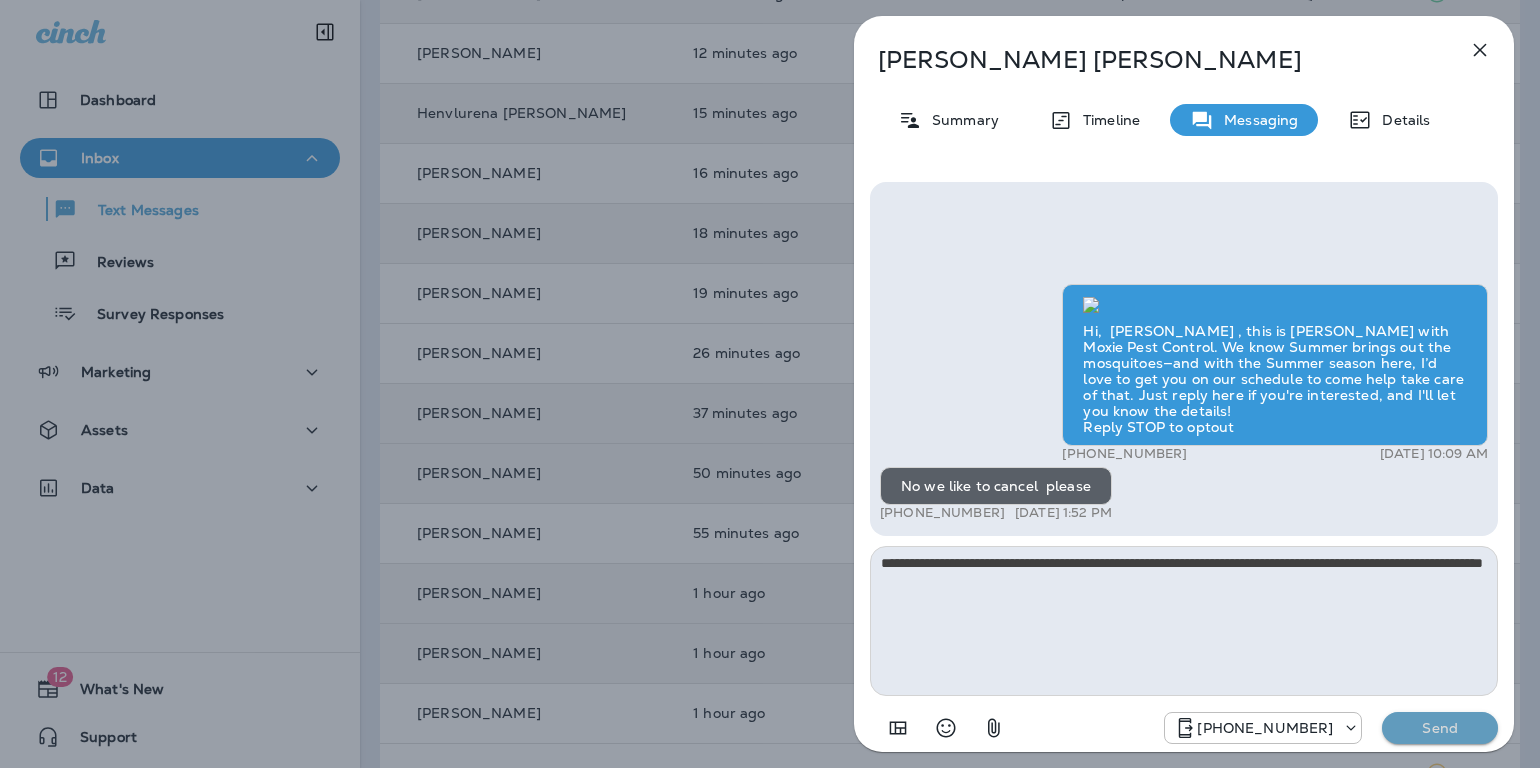 click on "Send" at bounding box center (1440, 728) 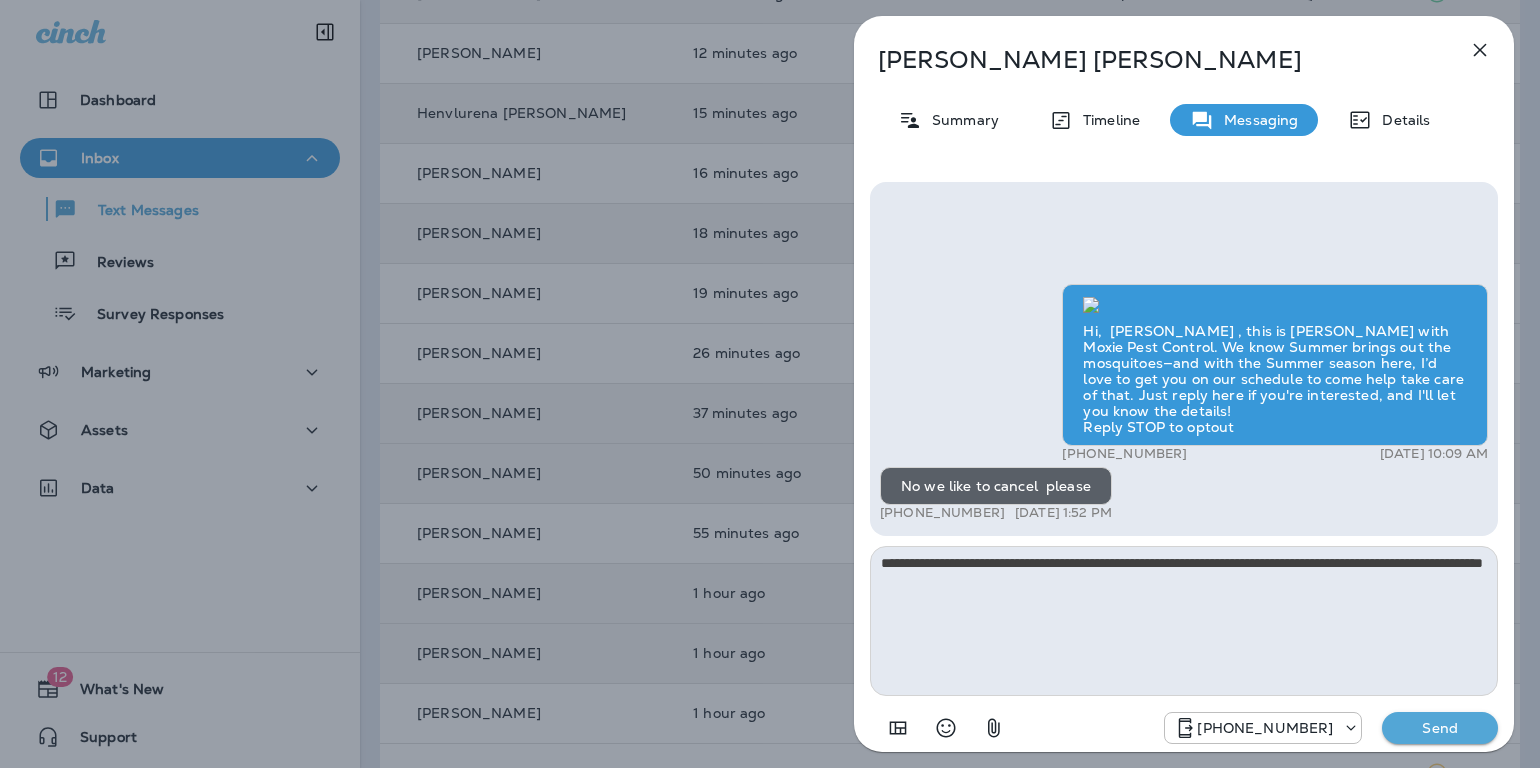 type 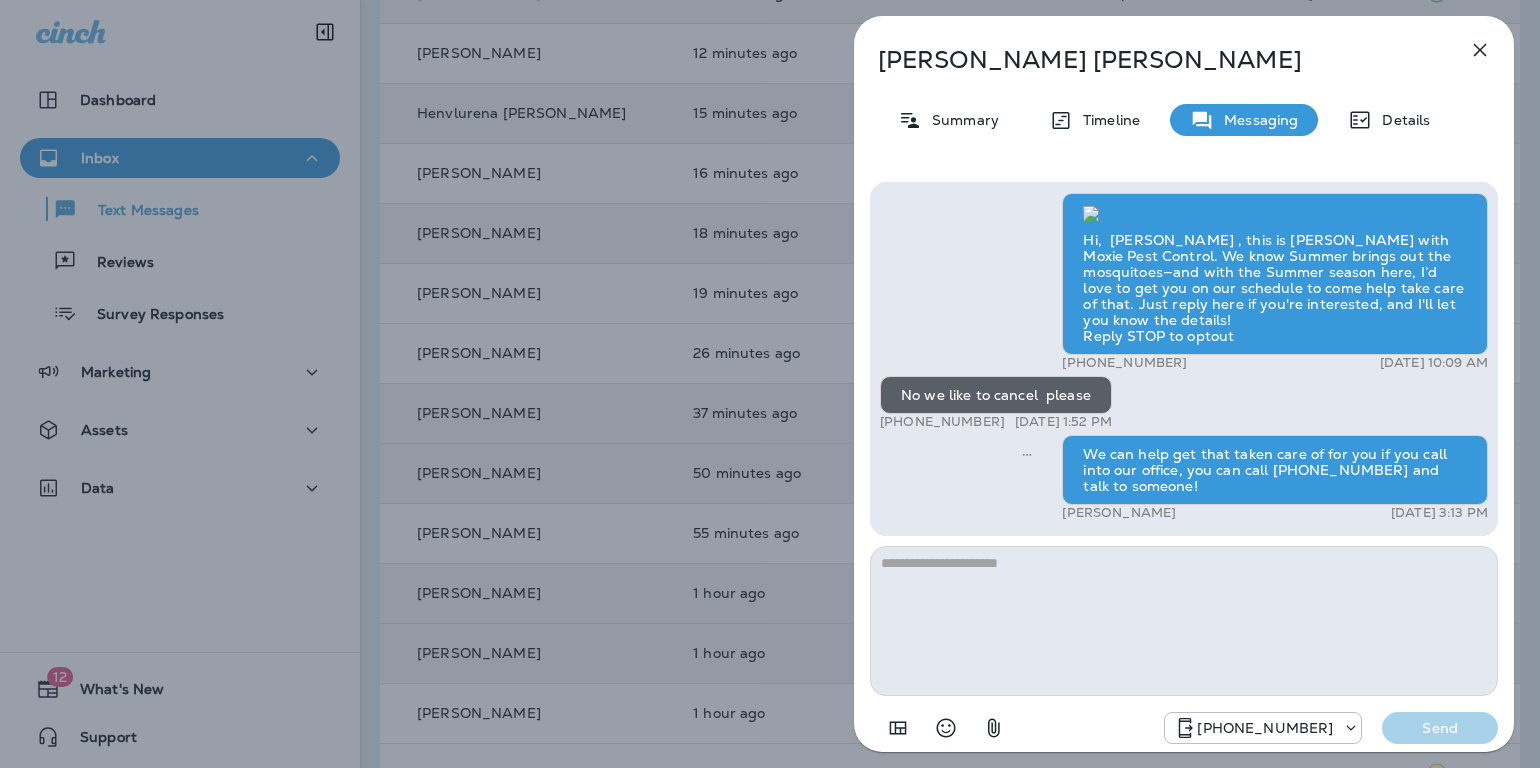 click 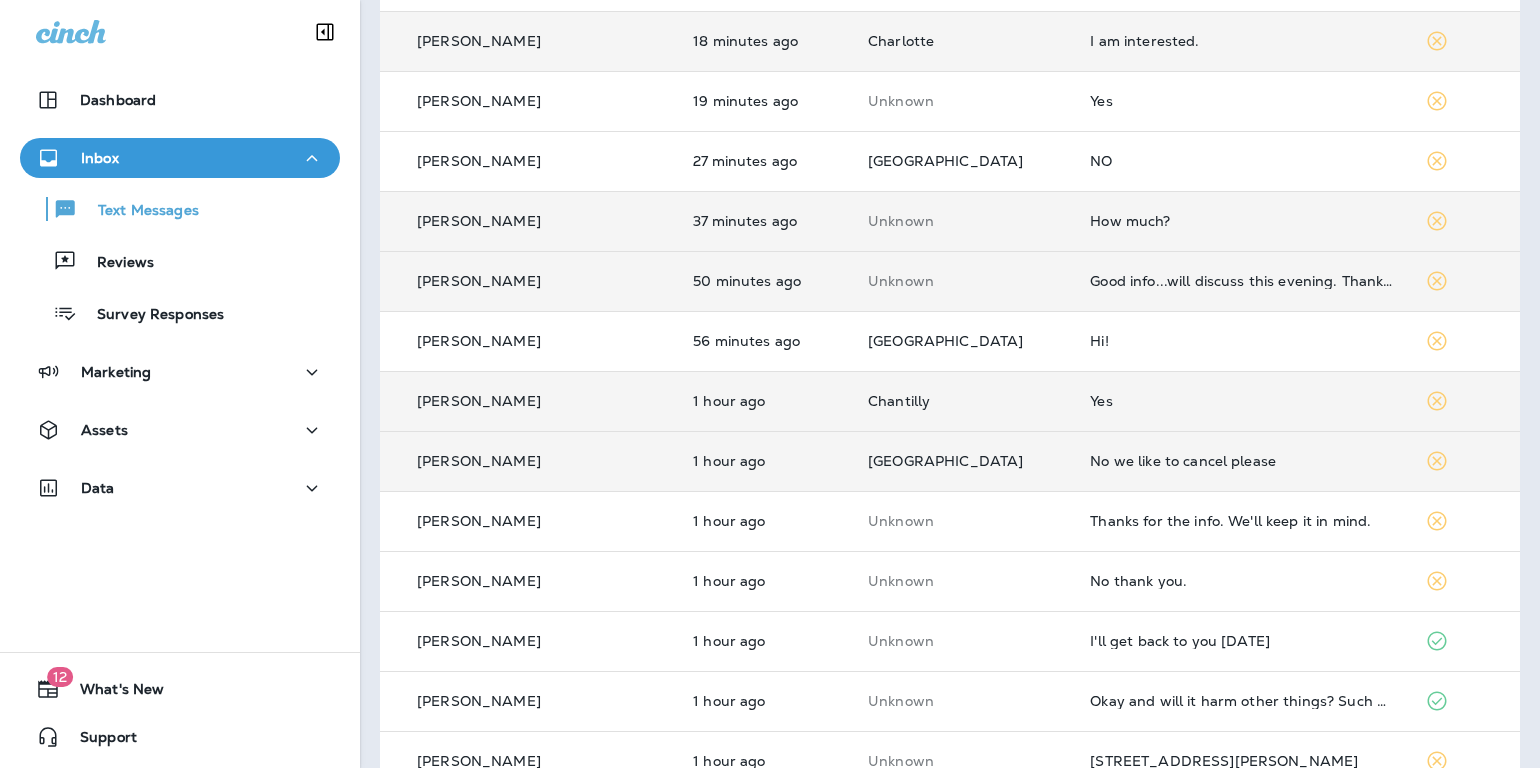 scroll, scrollTop: 517, scrollLeft: 0, axis: vertical 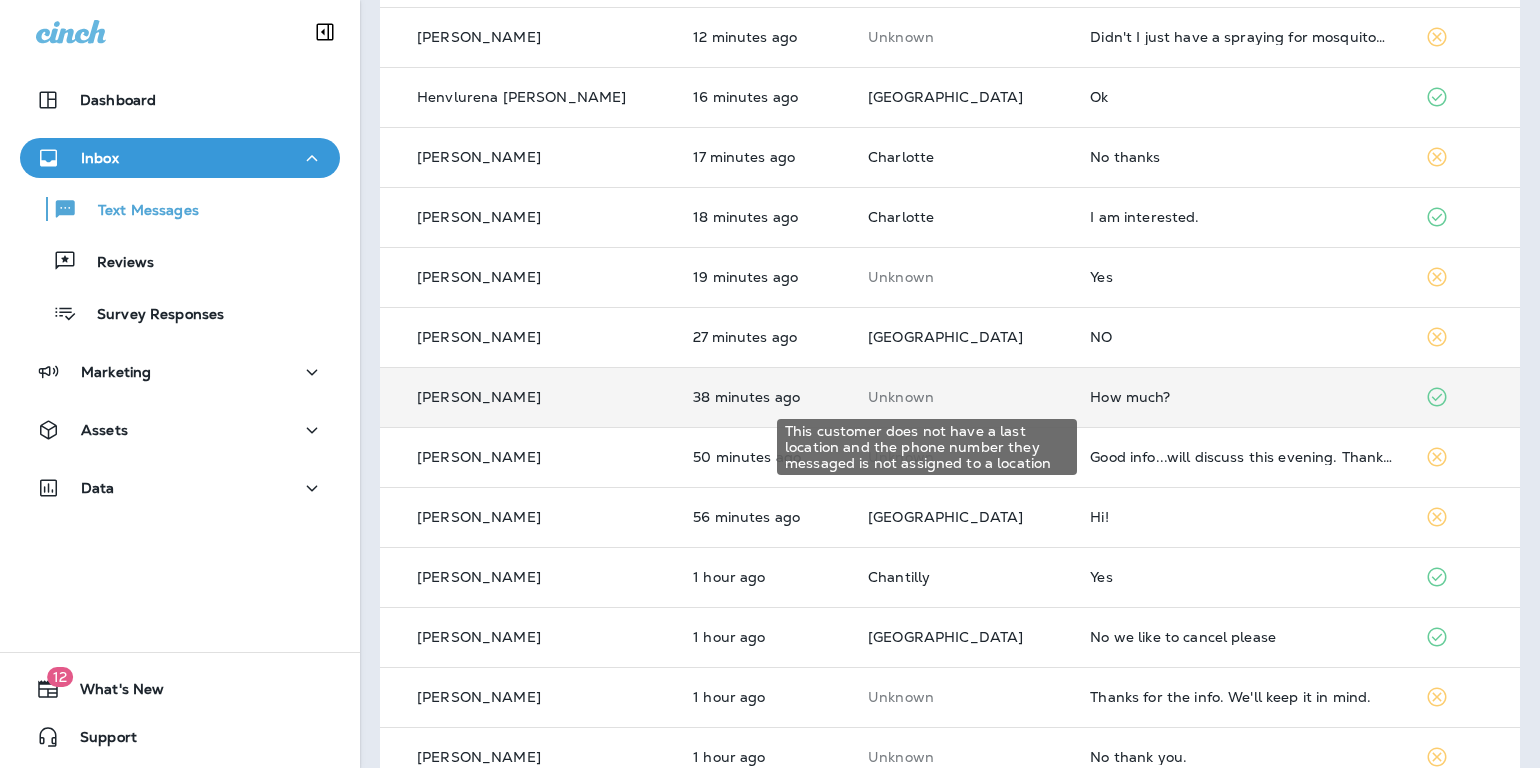 click on "Unknown" at bounding box center (963, 397) 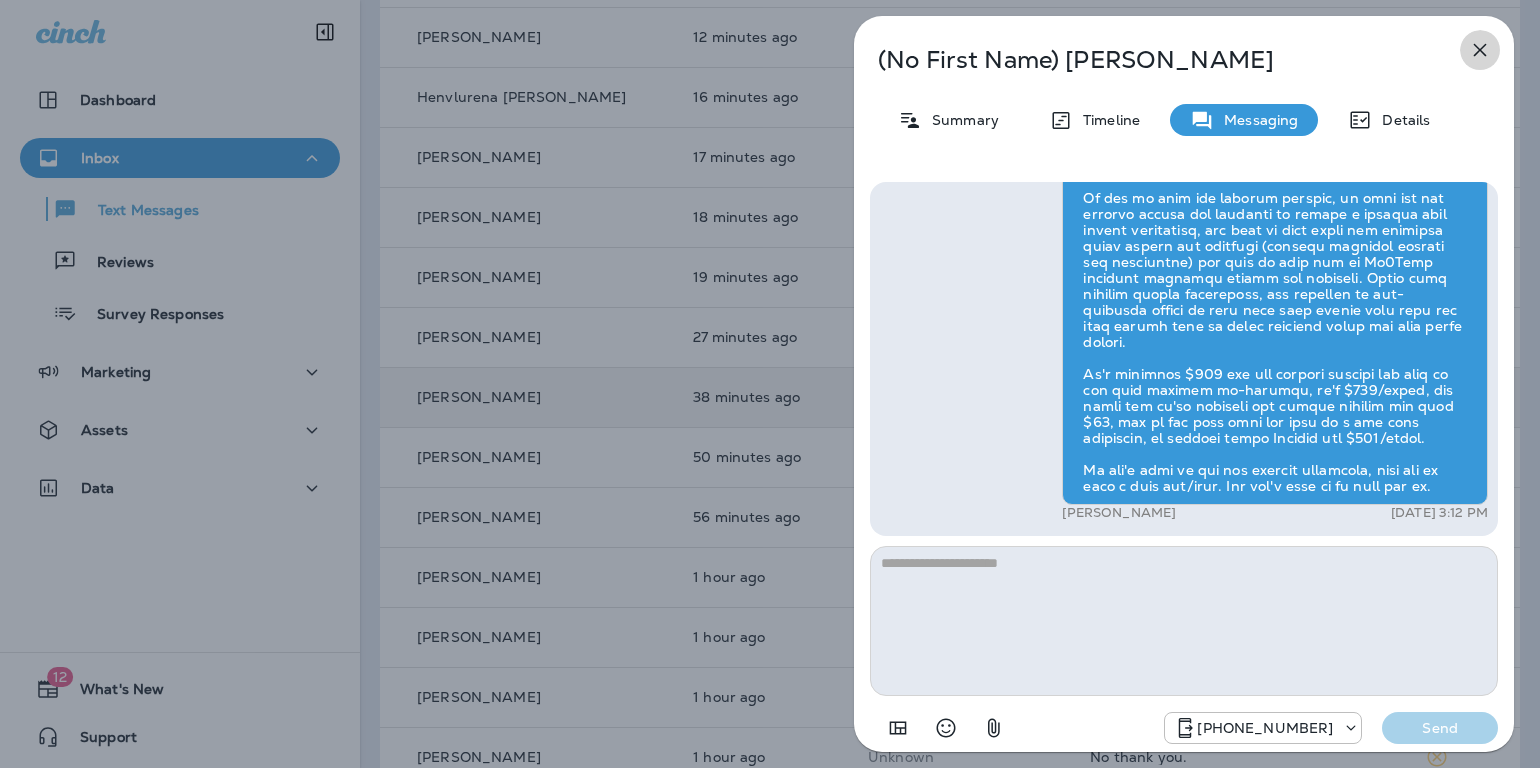 click 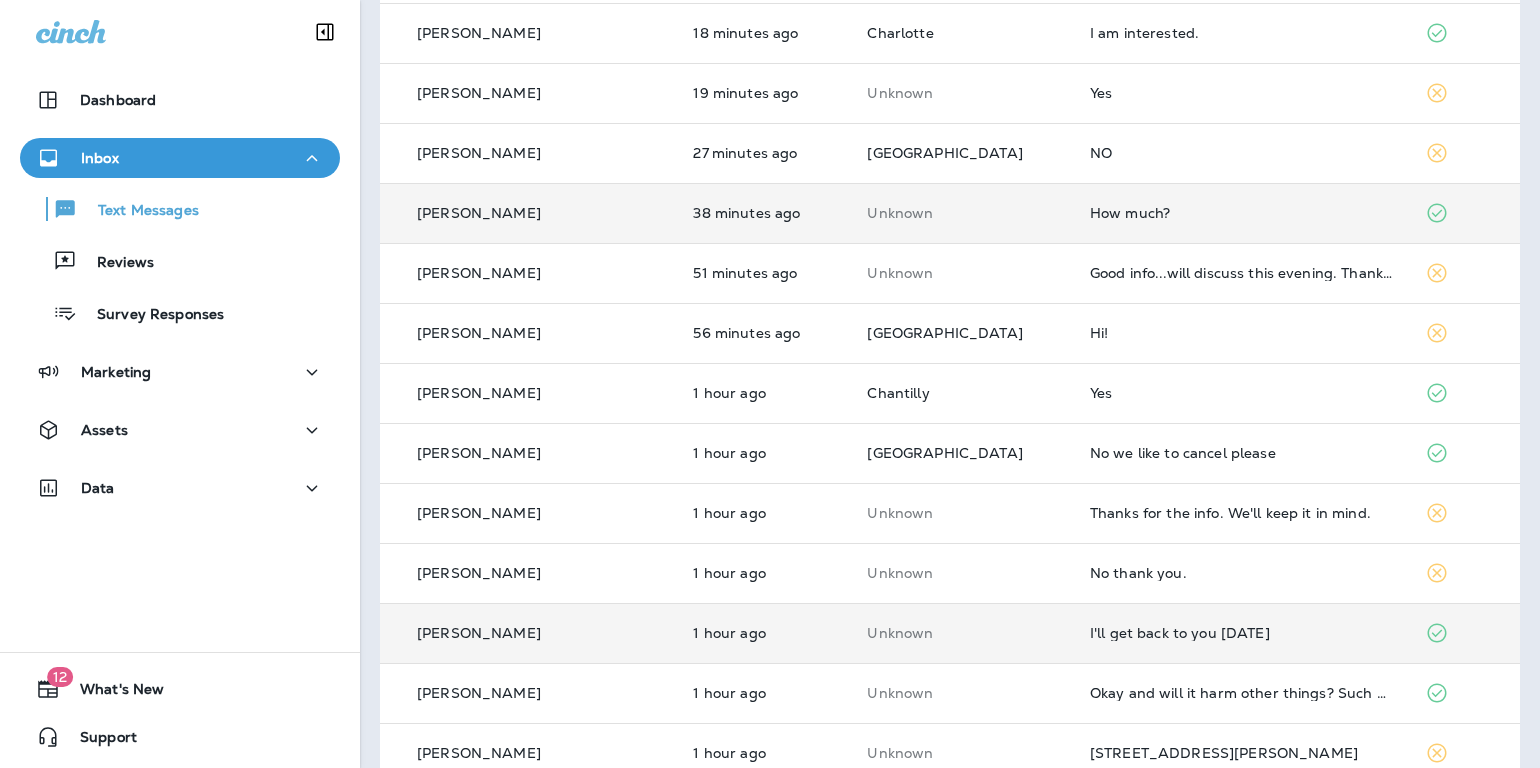 scroll, scrollTop: 662, scrollLeft: 0, axis: vertical 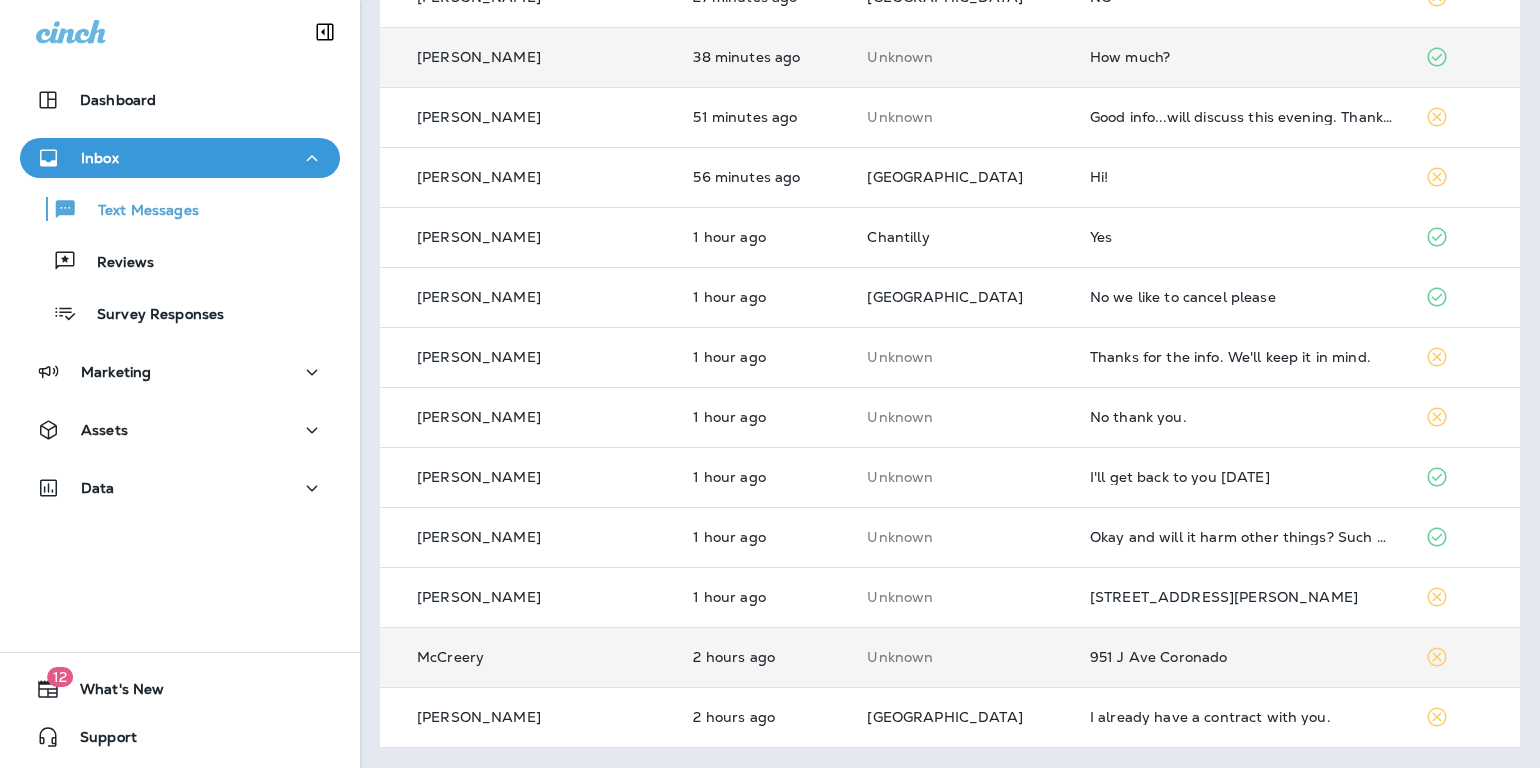 click on "951 J Ave Coronado" at bounding box center (1241, 657) 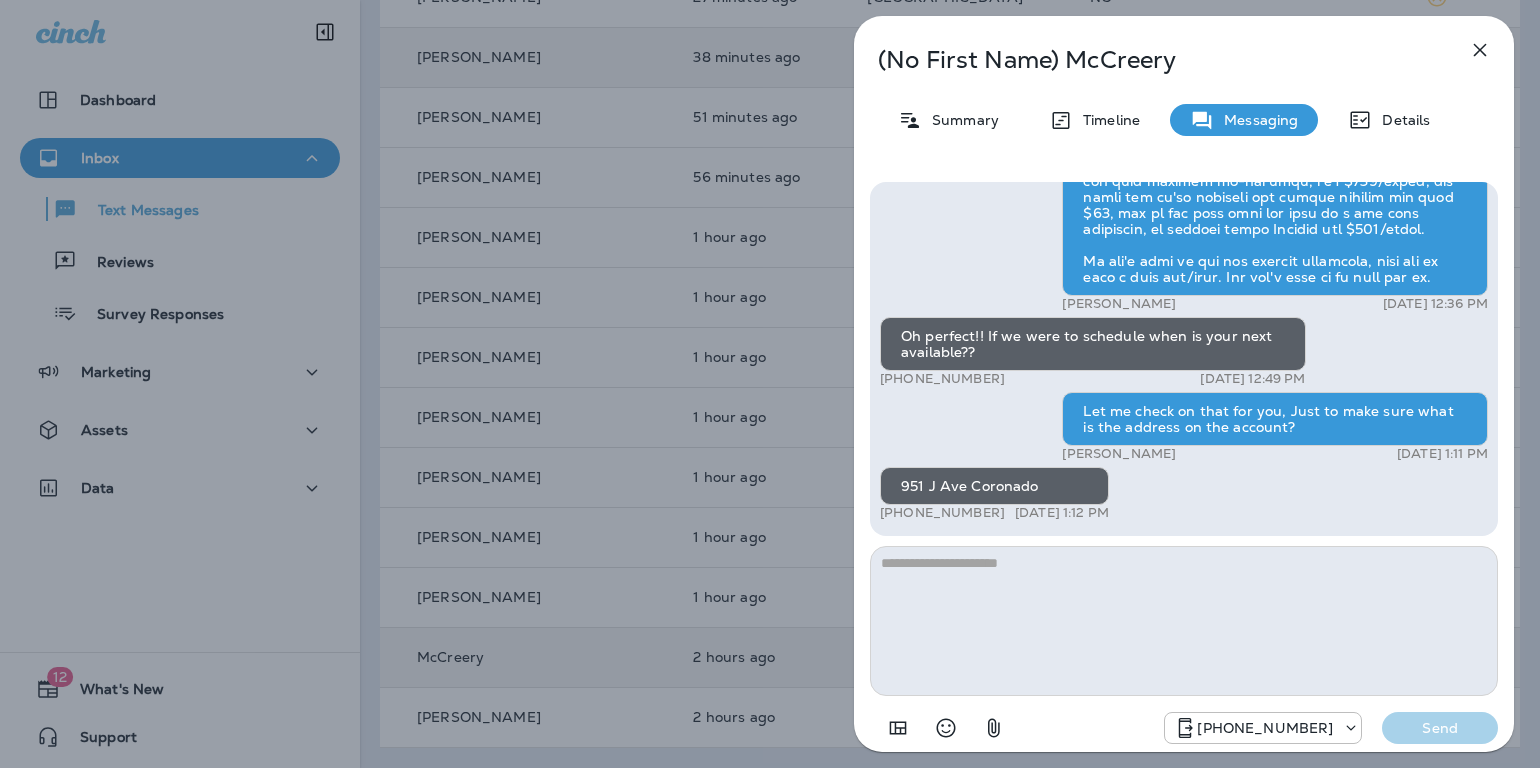click 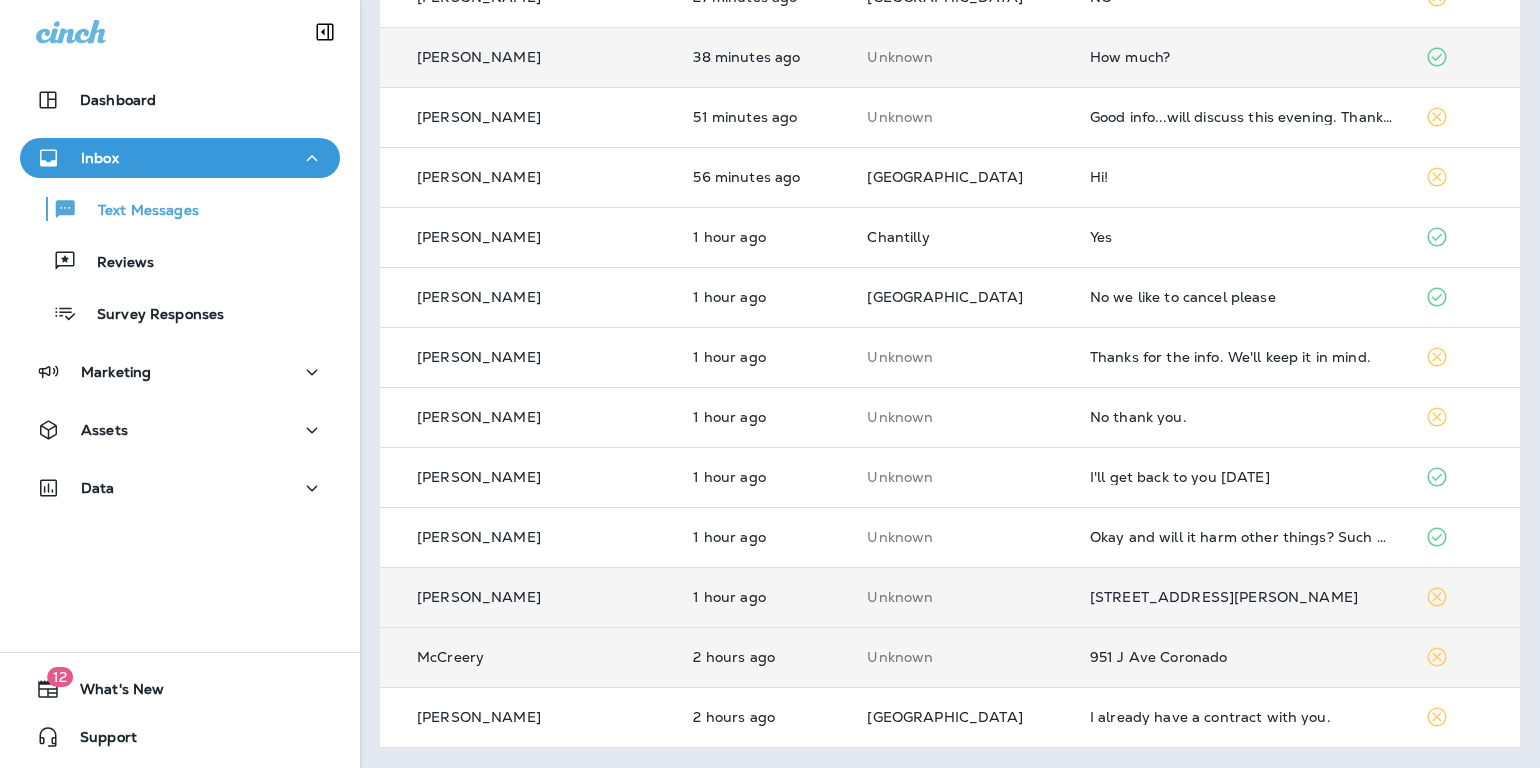 click on "[STREET_ADDRESS][PERSON_NAME]" at bounding box center [1241, 597] 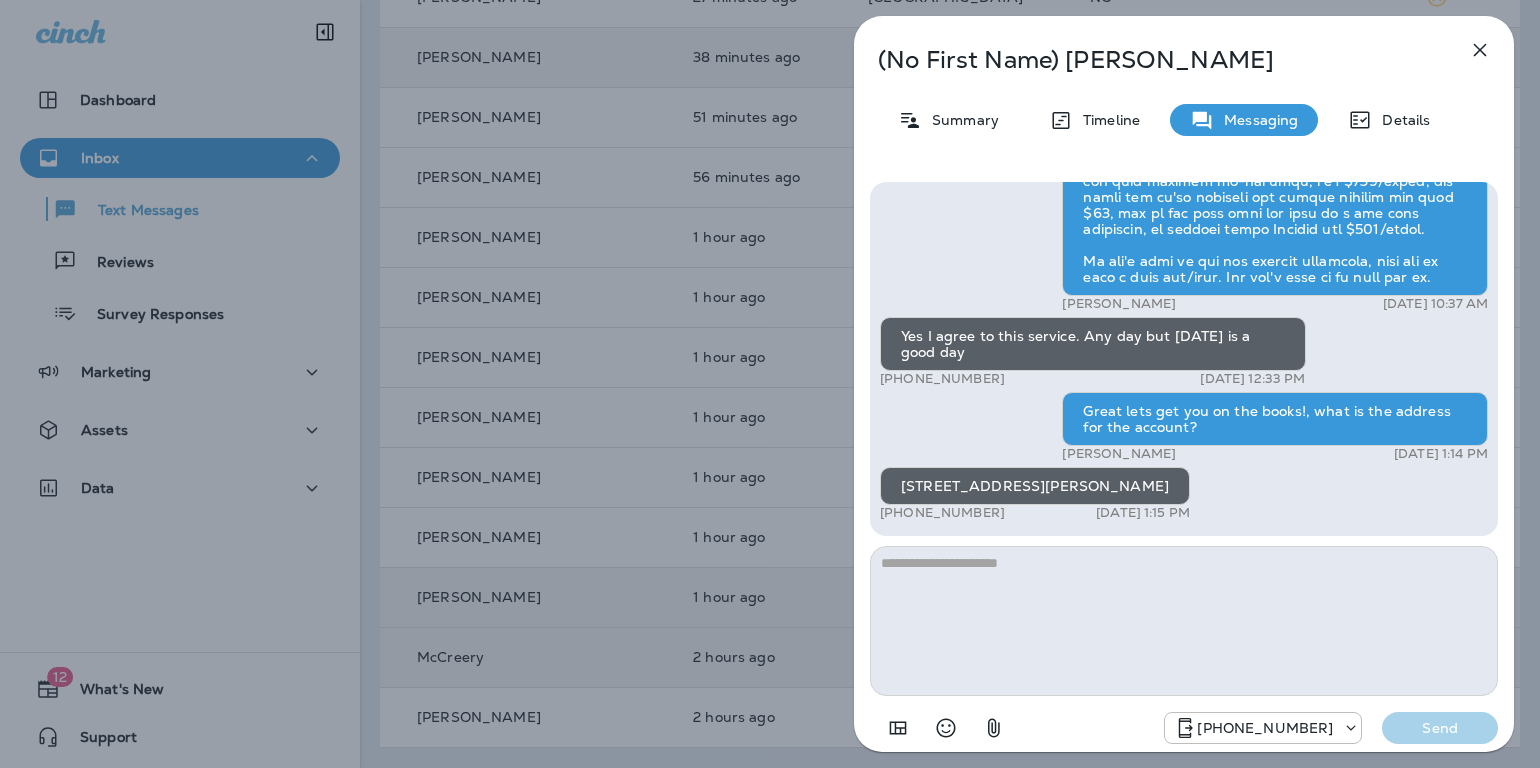 click 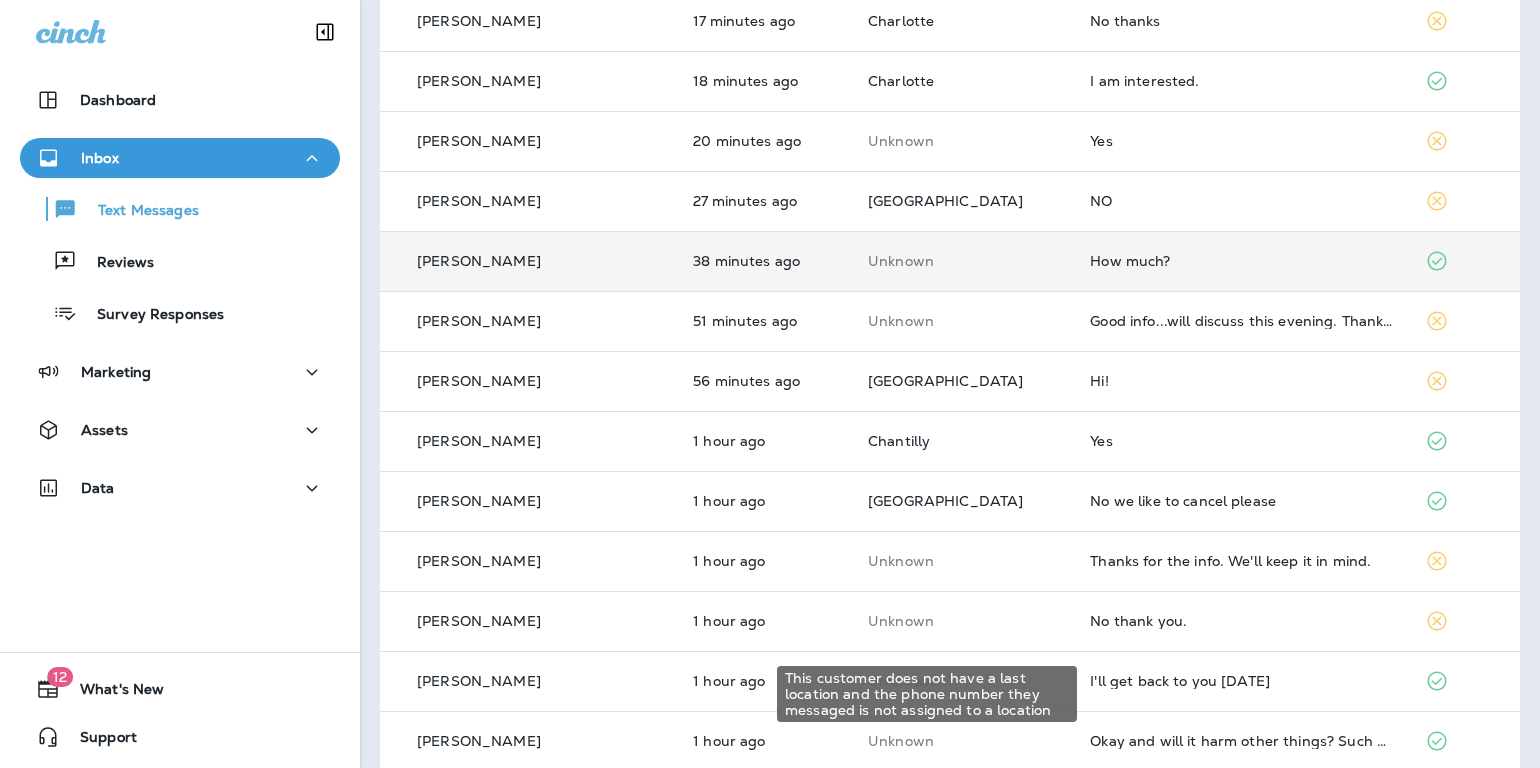 scroll, scrollTop: 429, scrollLeft: 0, axis: vertical 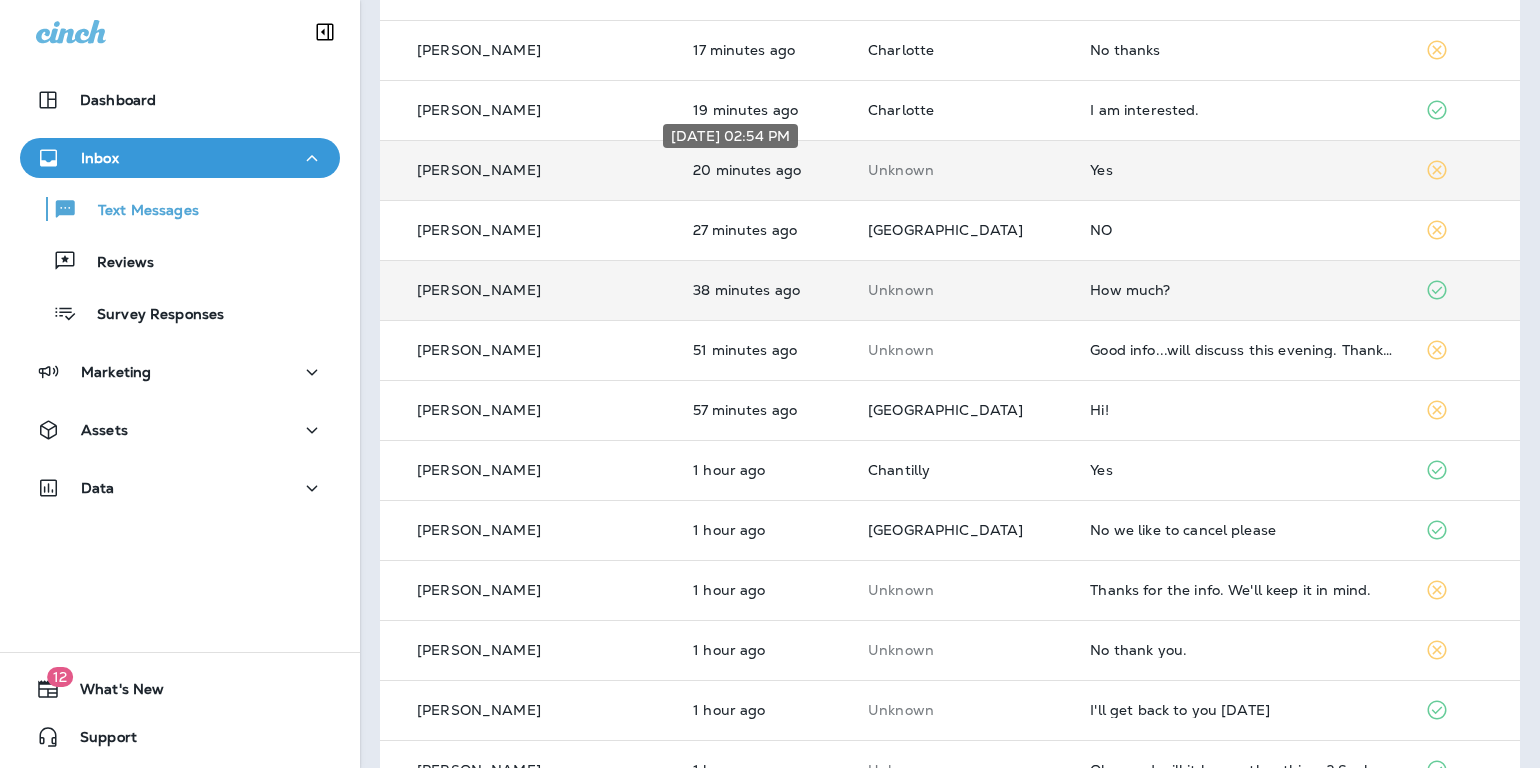 click on "20 minutes ago" at bounding box center [764, 170] 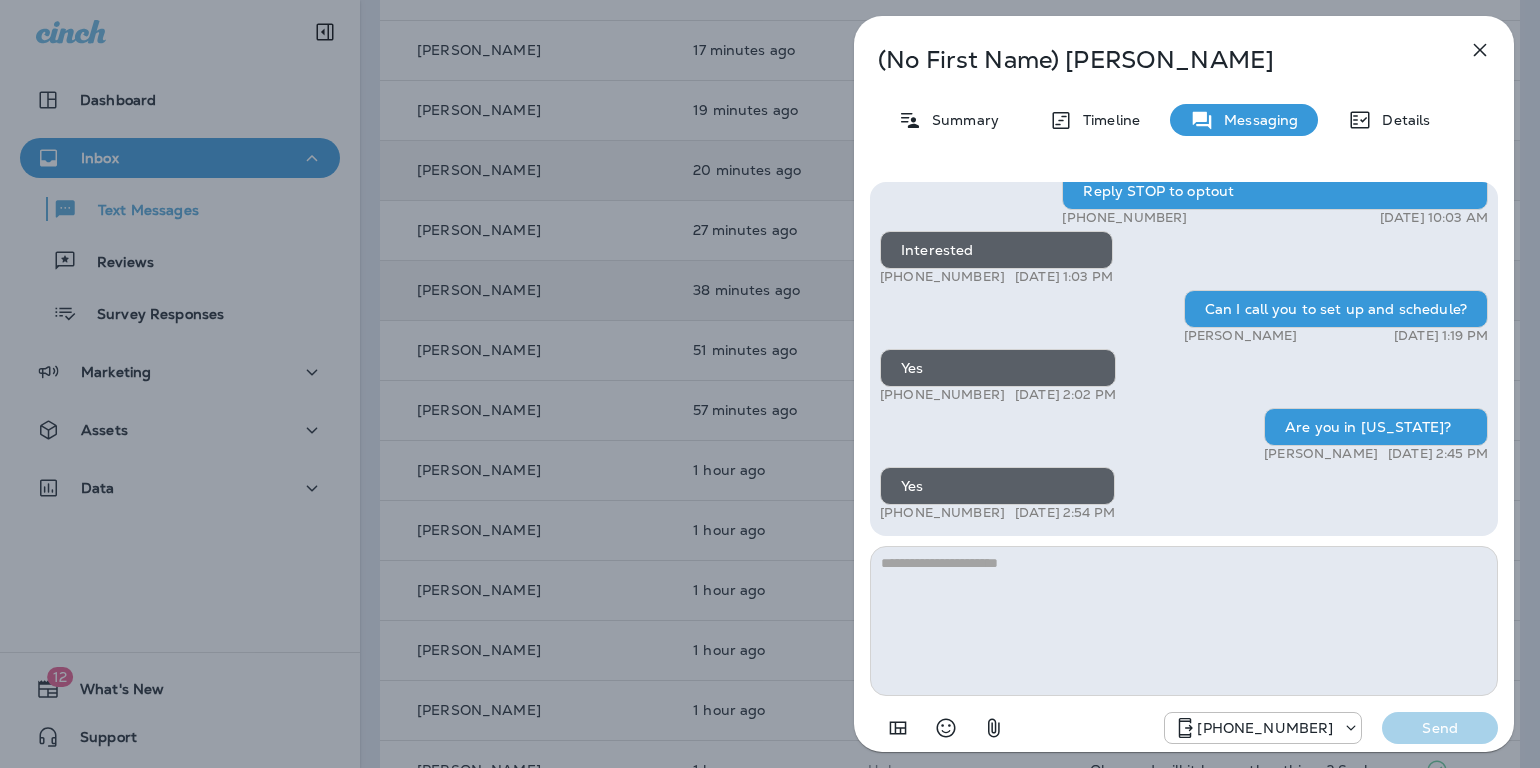 click 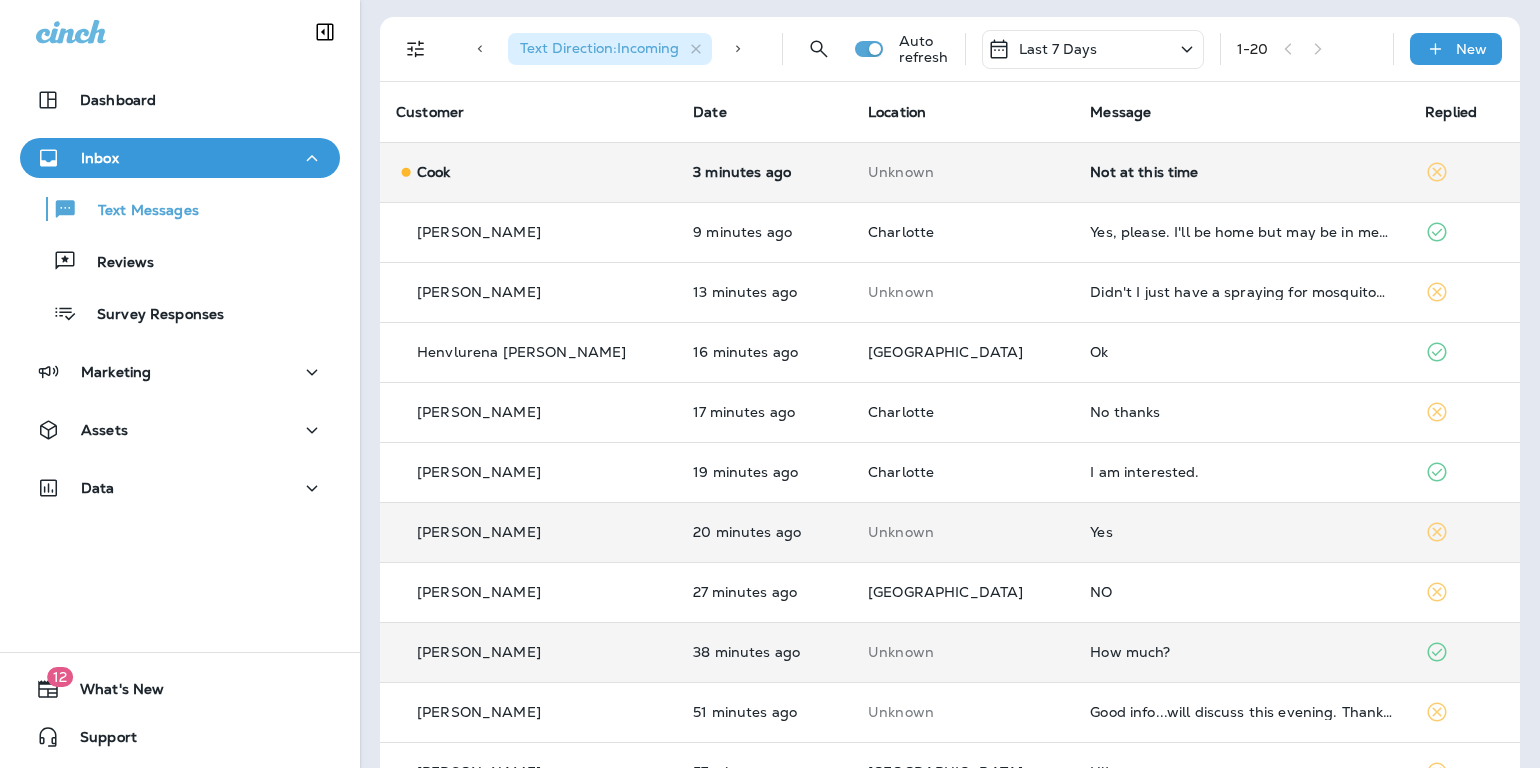 scroll, scrollTop: 0, scrollLeft: 0, axis: both 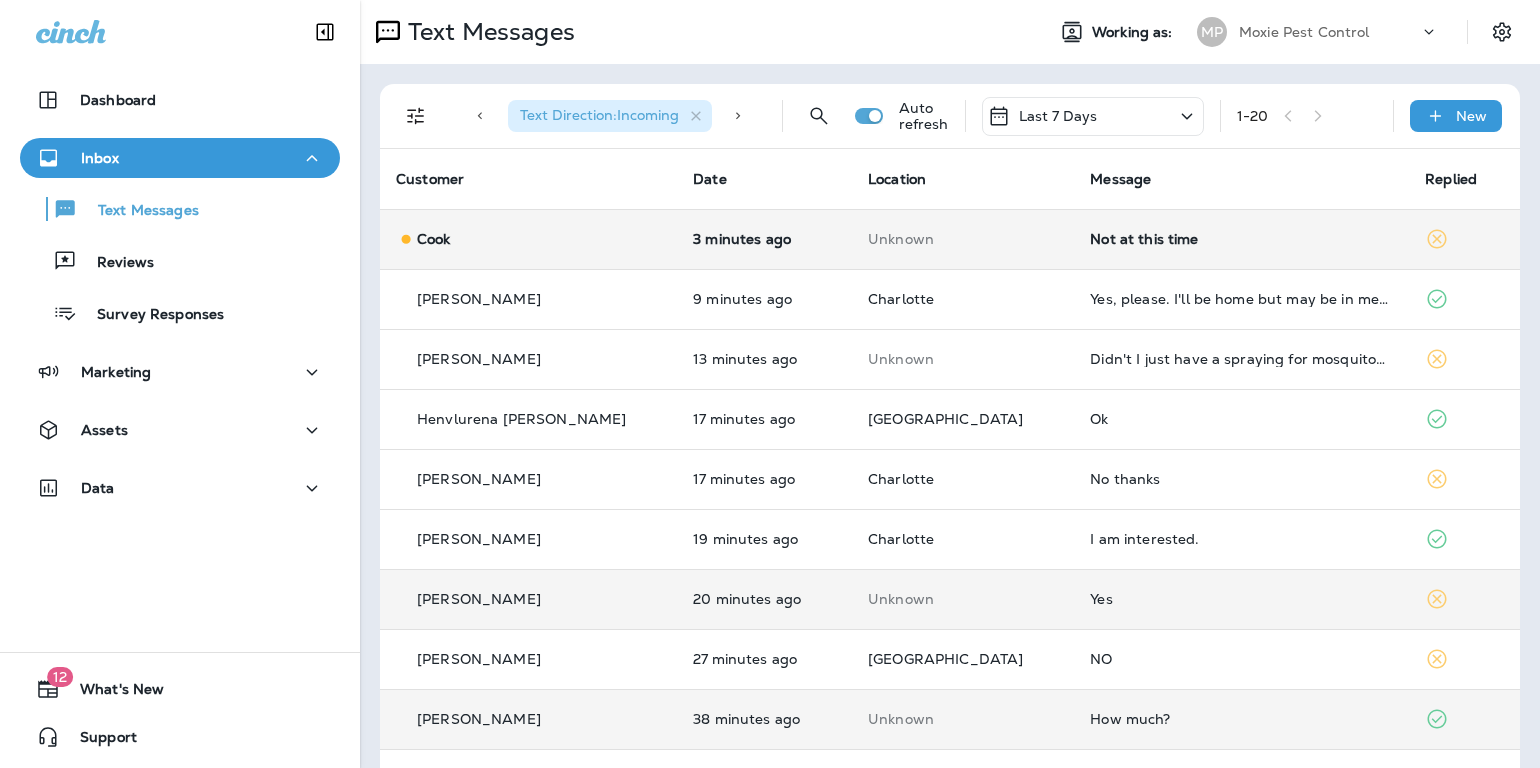 click on "Not at this time" at bounding box center [1241, 239] 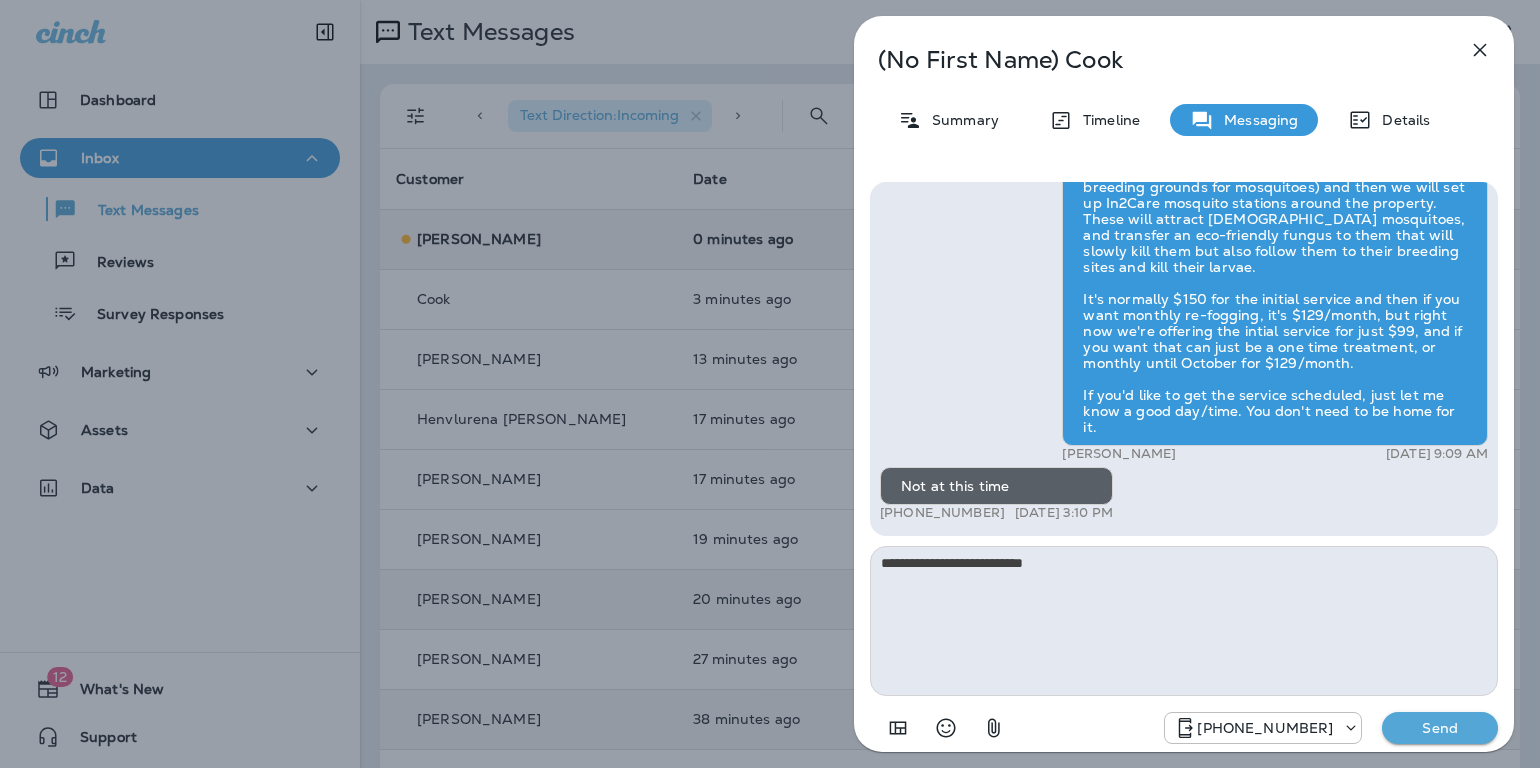 type on "**********" 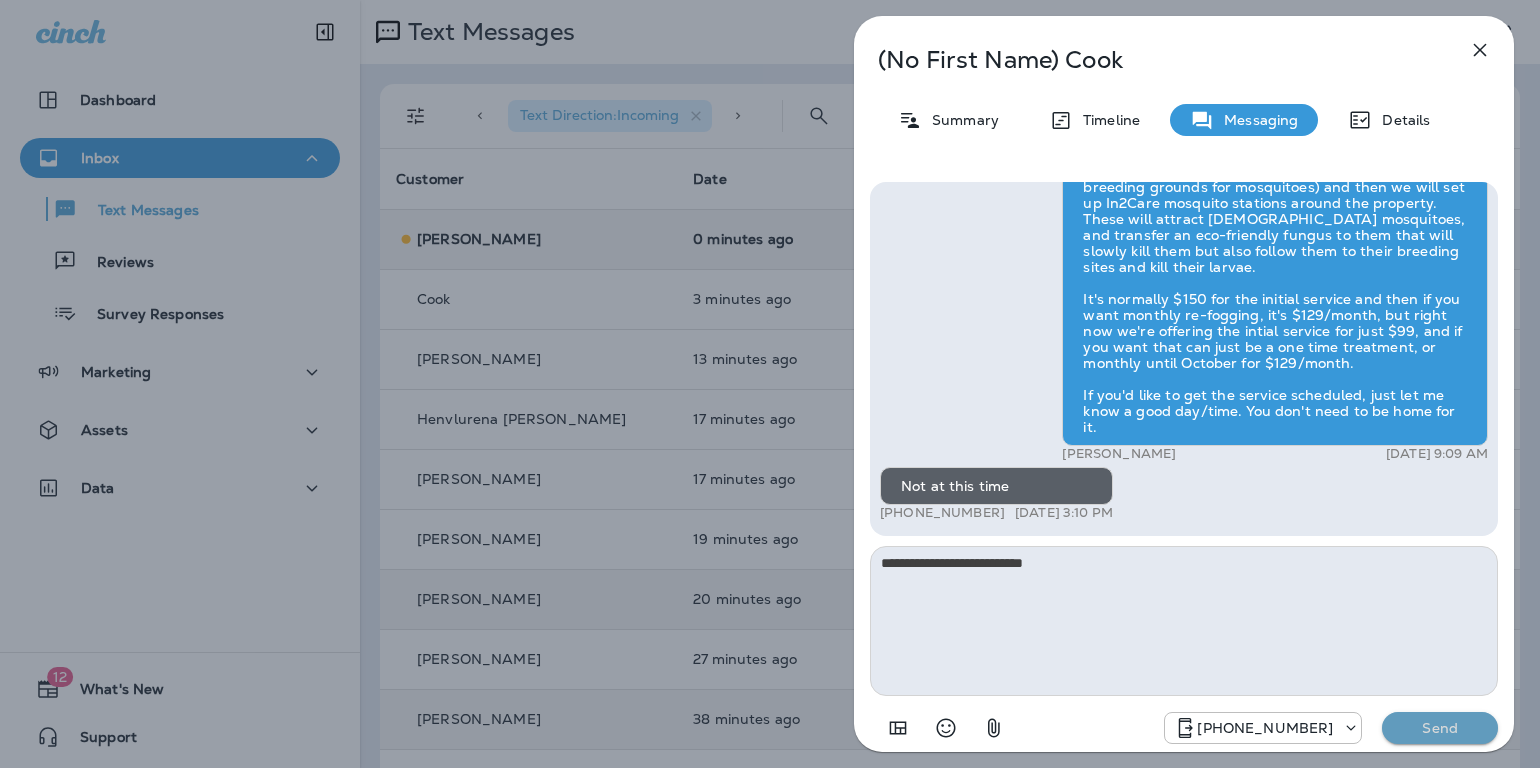 click on "Send" at bounding box center [1440, 728] 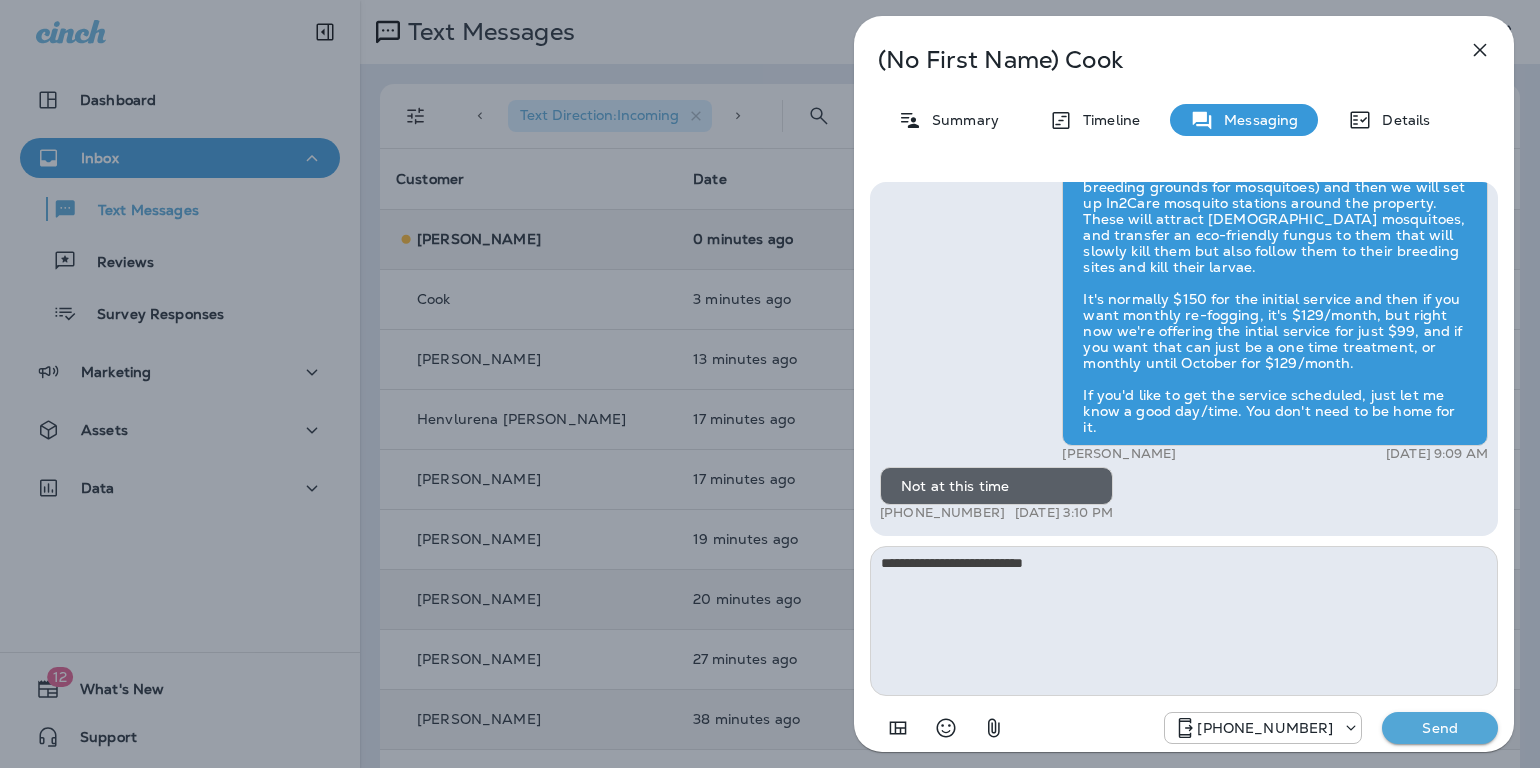type 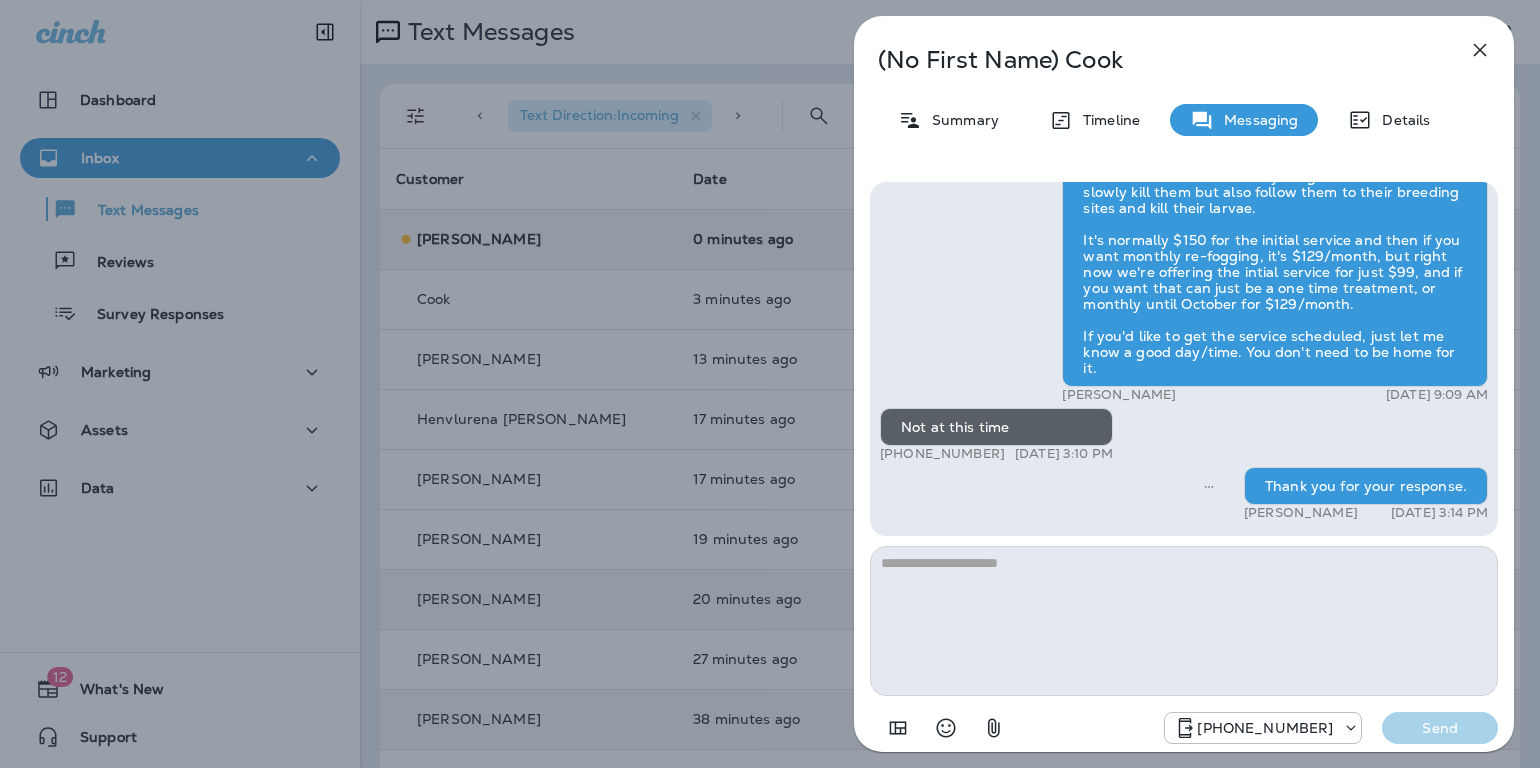 click 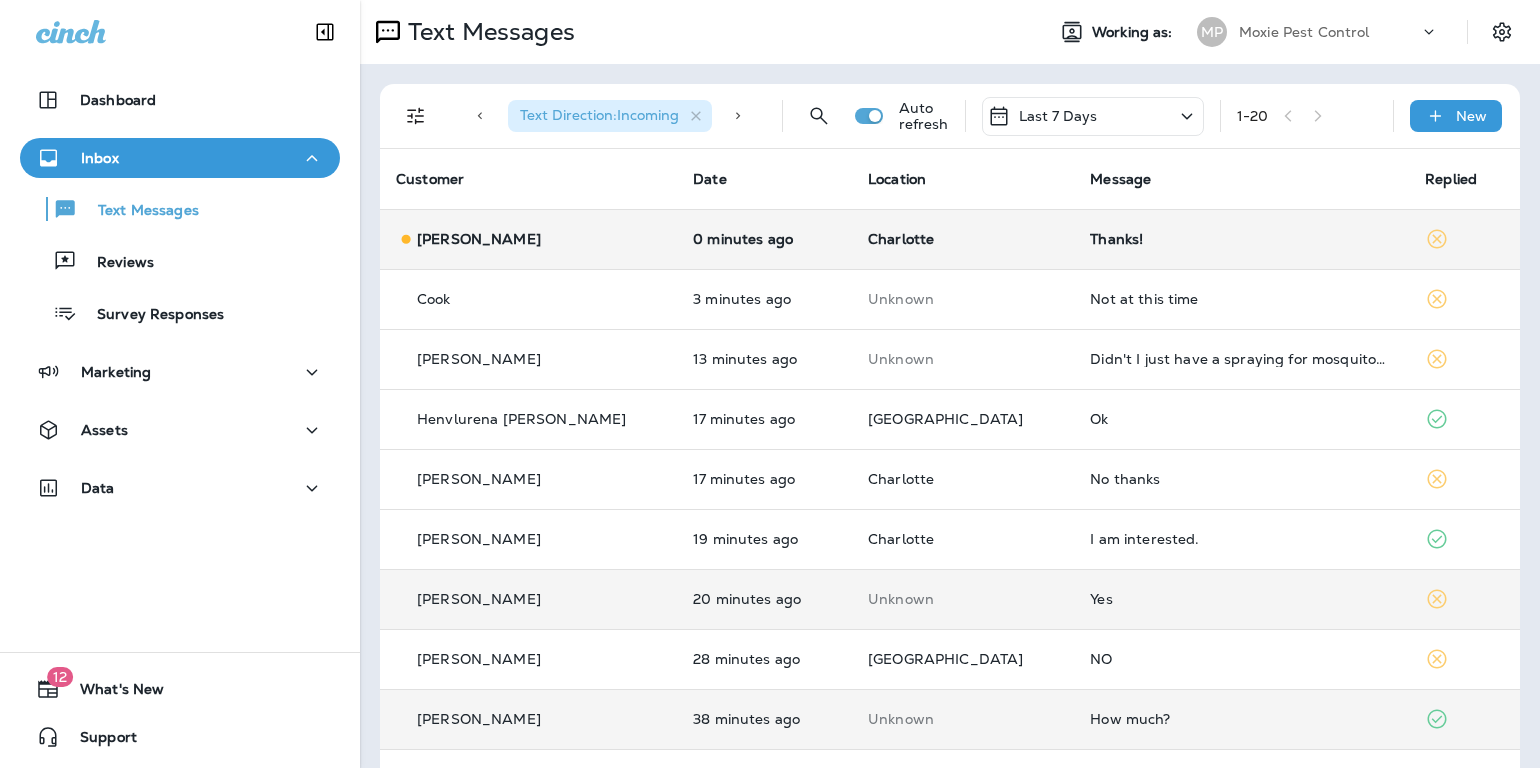click on "Thanks!" at bounding box center [1241, 239] 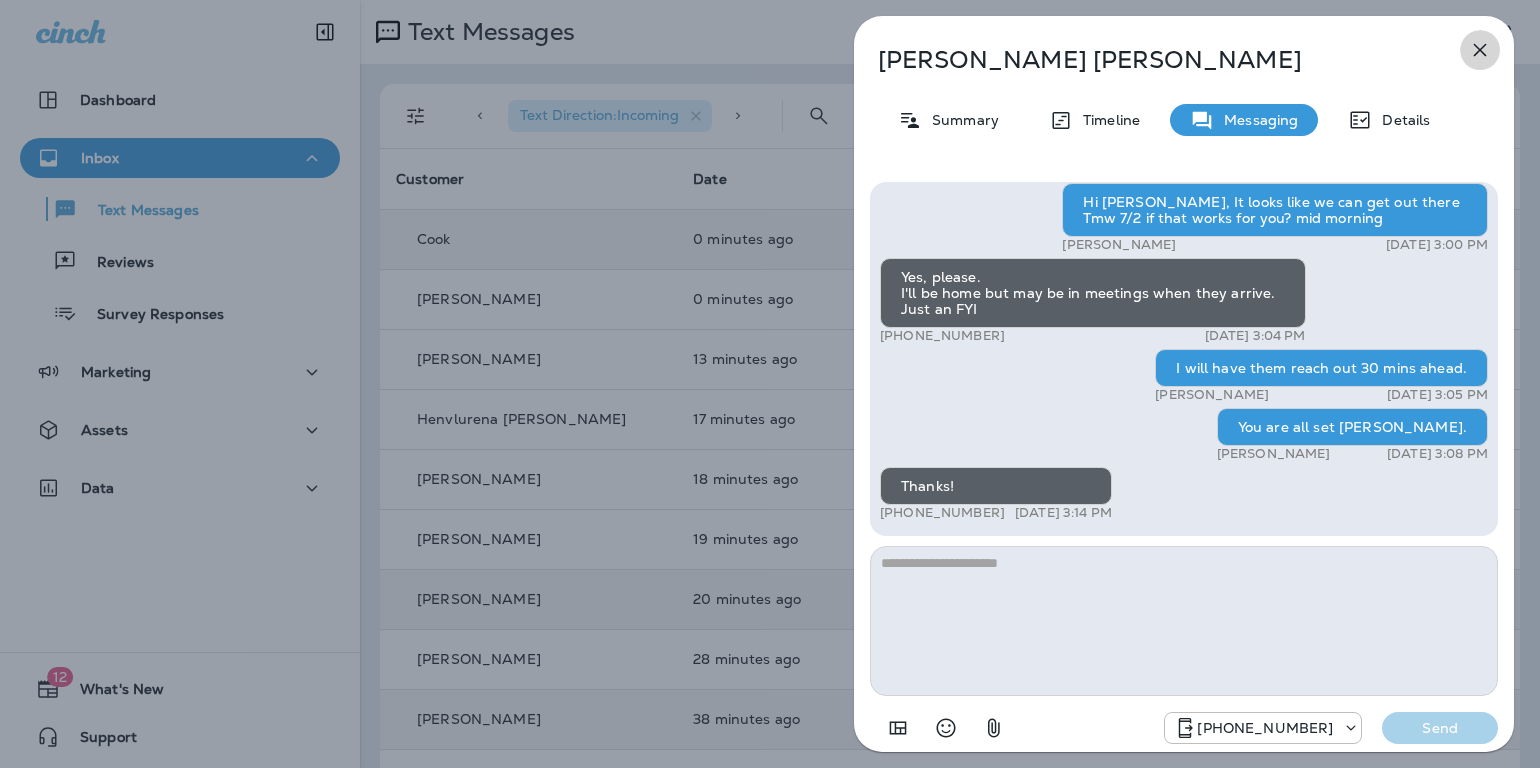 click 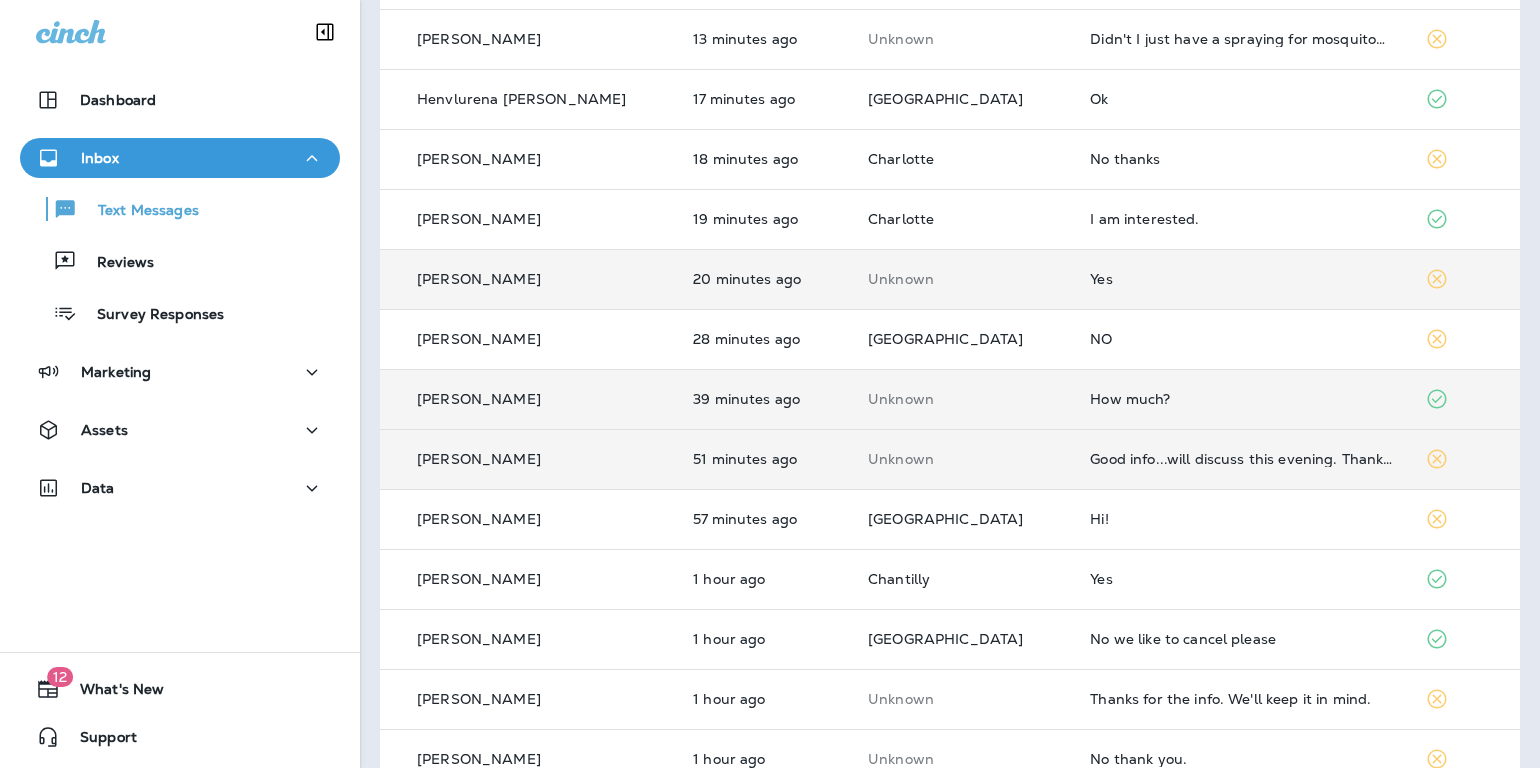 scroll, scrollTop: 662, scrollLeft: 0, axis: vertical 